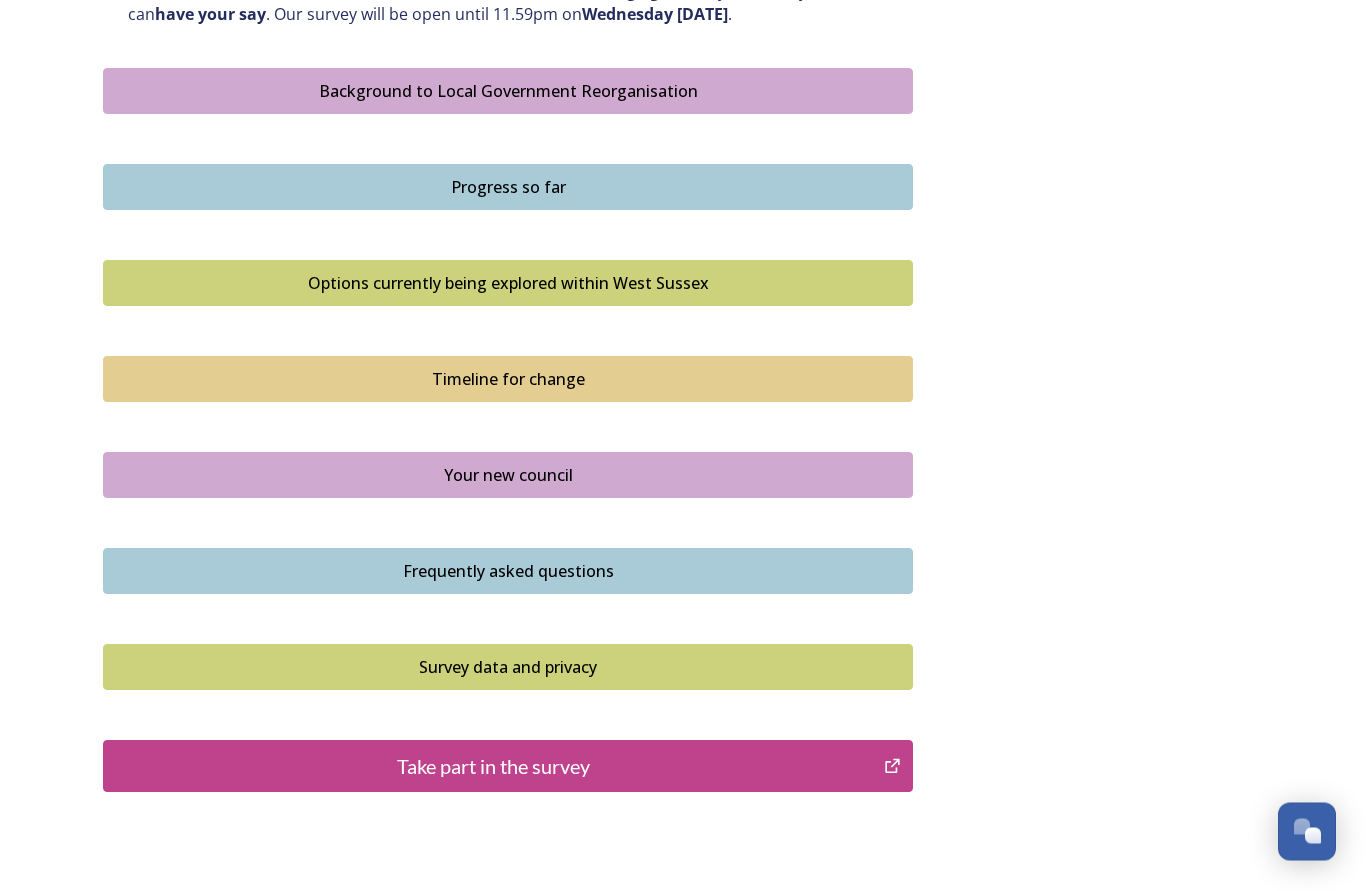 scroll, scrollTop: 1153, scrollLeft: 0, axis: vertical 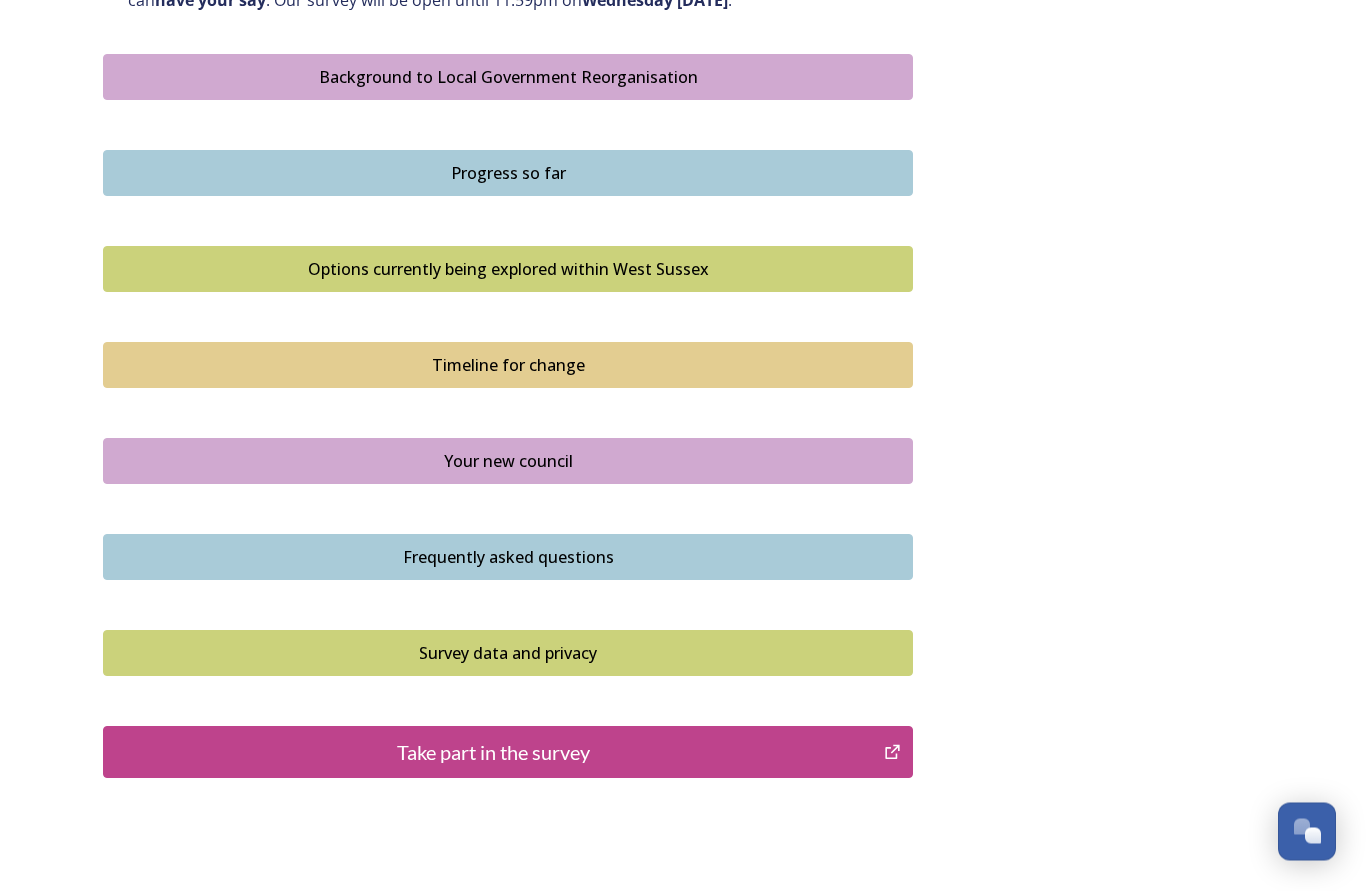 click on "Take part in the survey" at bounding box center (493, 753) 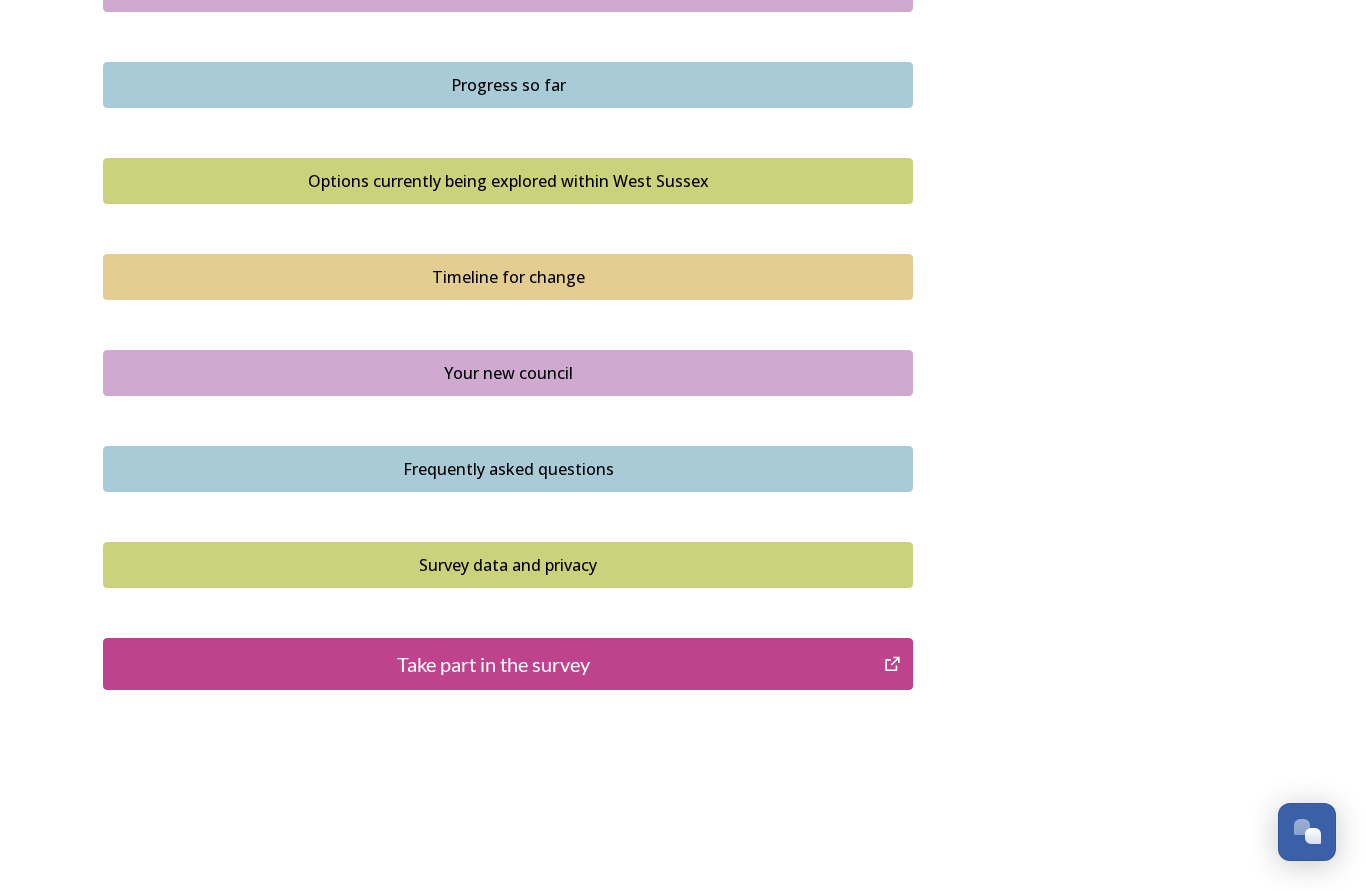click on "Take part in the survey" at bounding box center (493, 664) 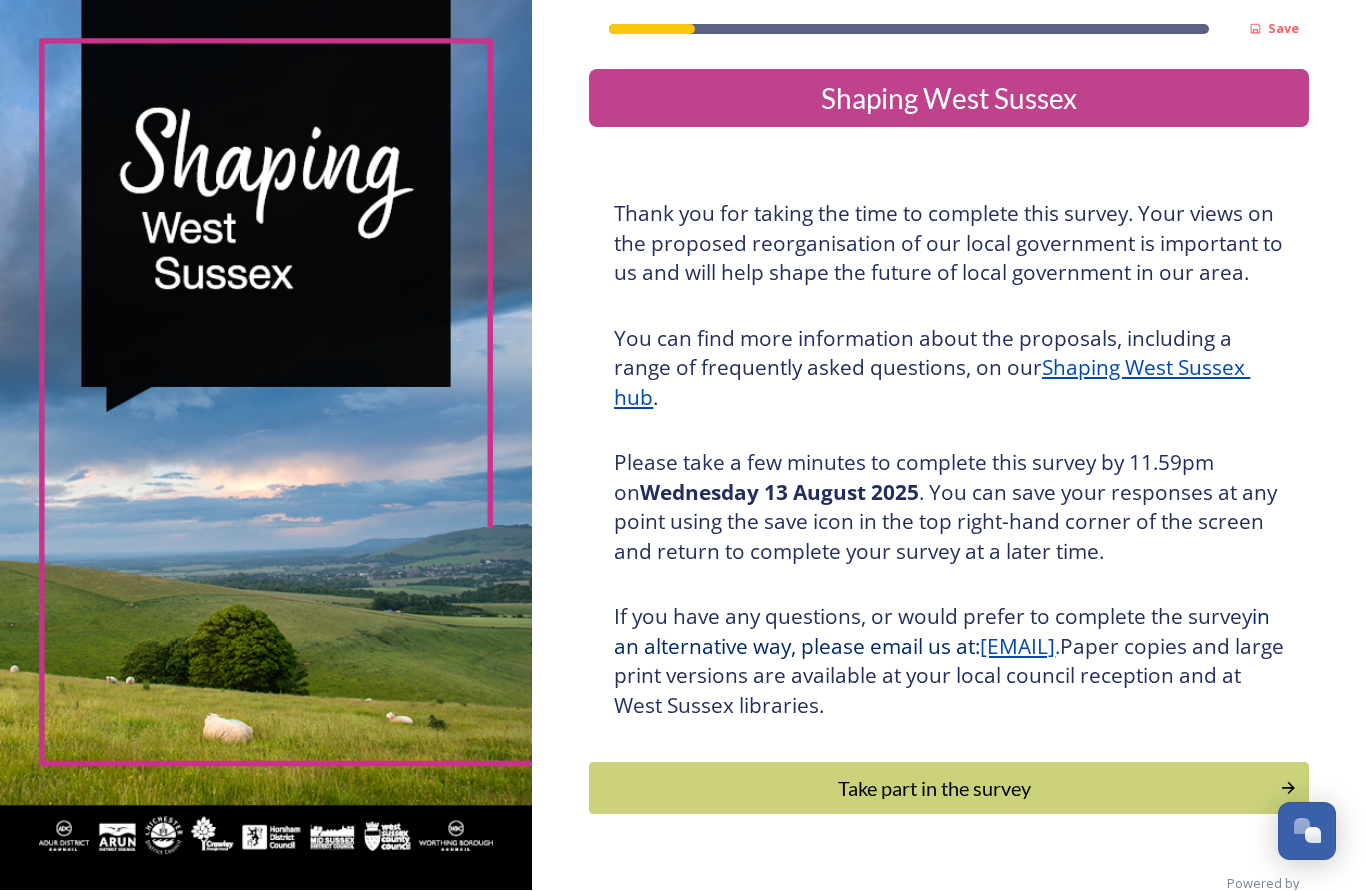 scroll, scrollTop: 0, scrollLeft: 0, axis: both 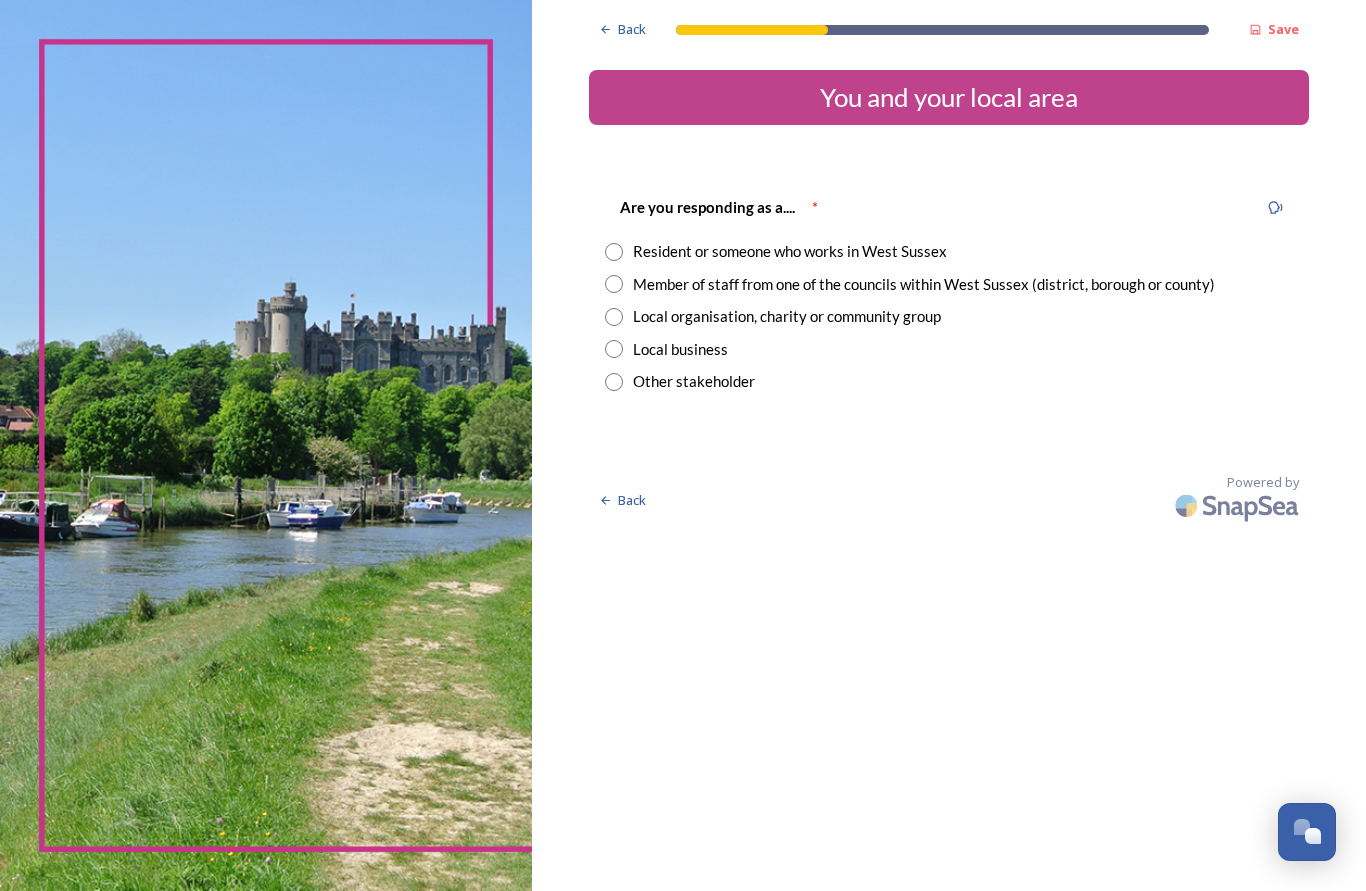 click at bounding box center [614, 252] 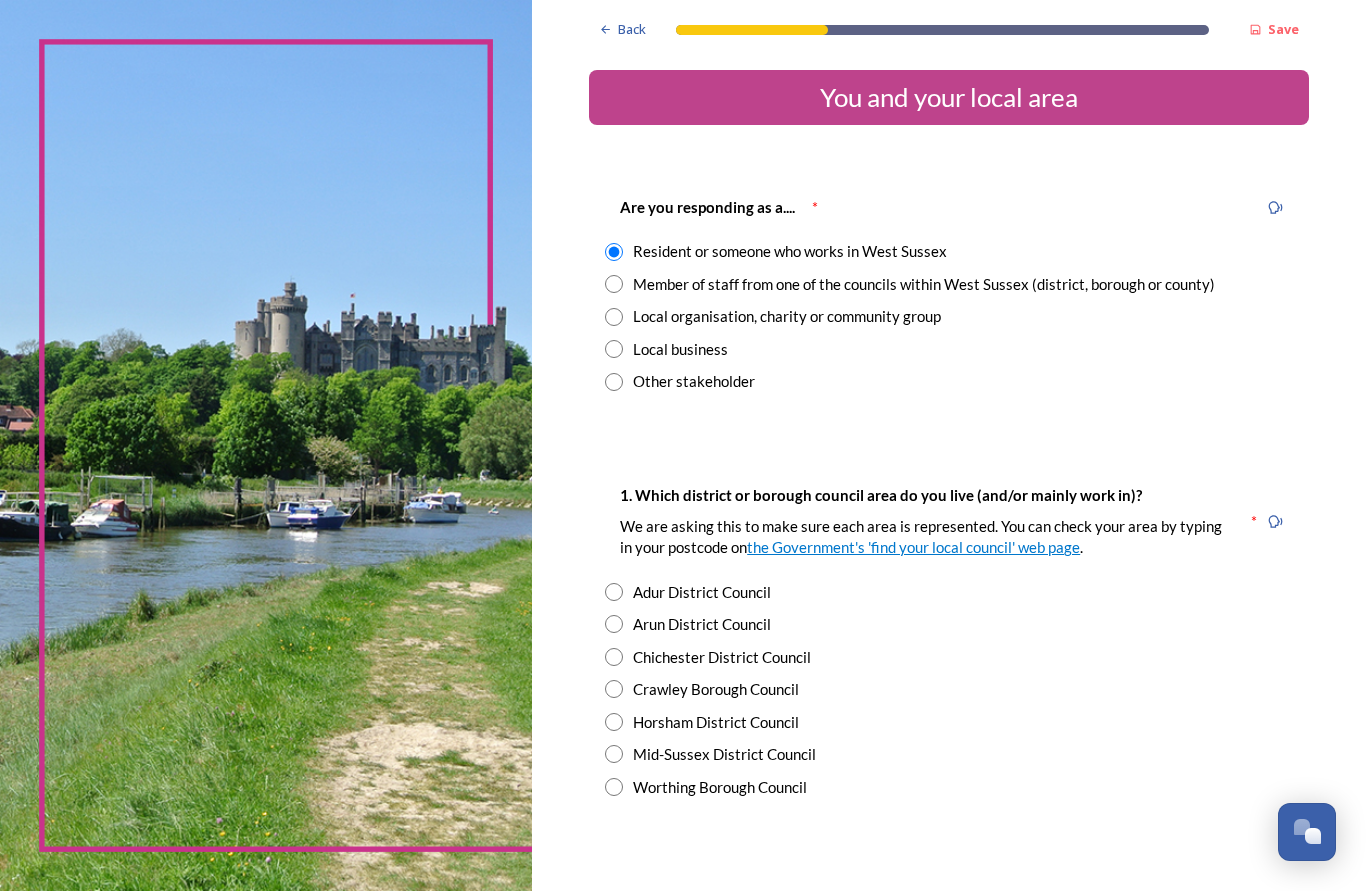 click 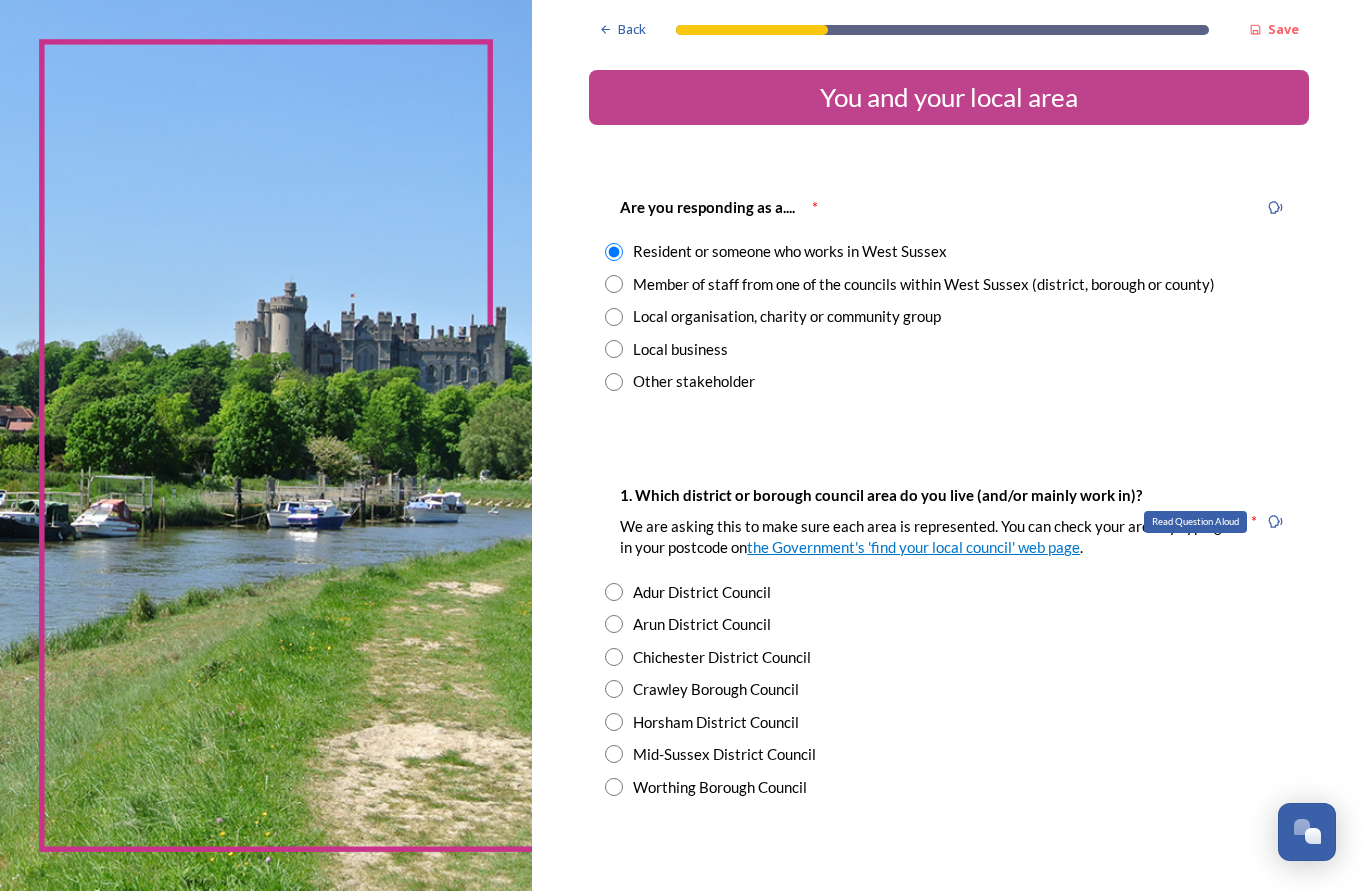 click on "Read Question Aloud" at bounding box center [1275, 522] 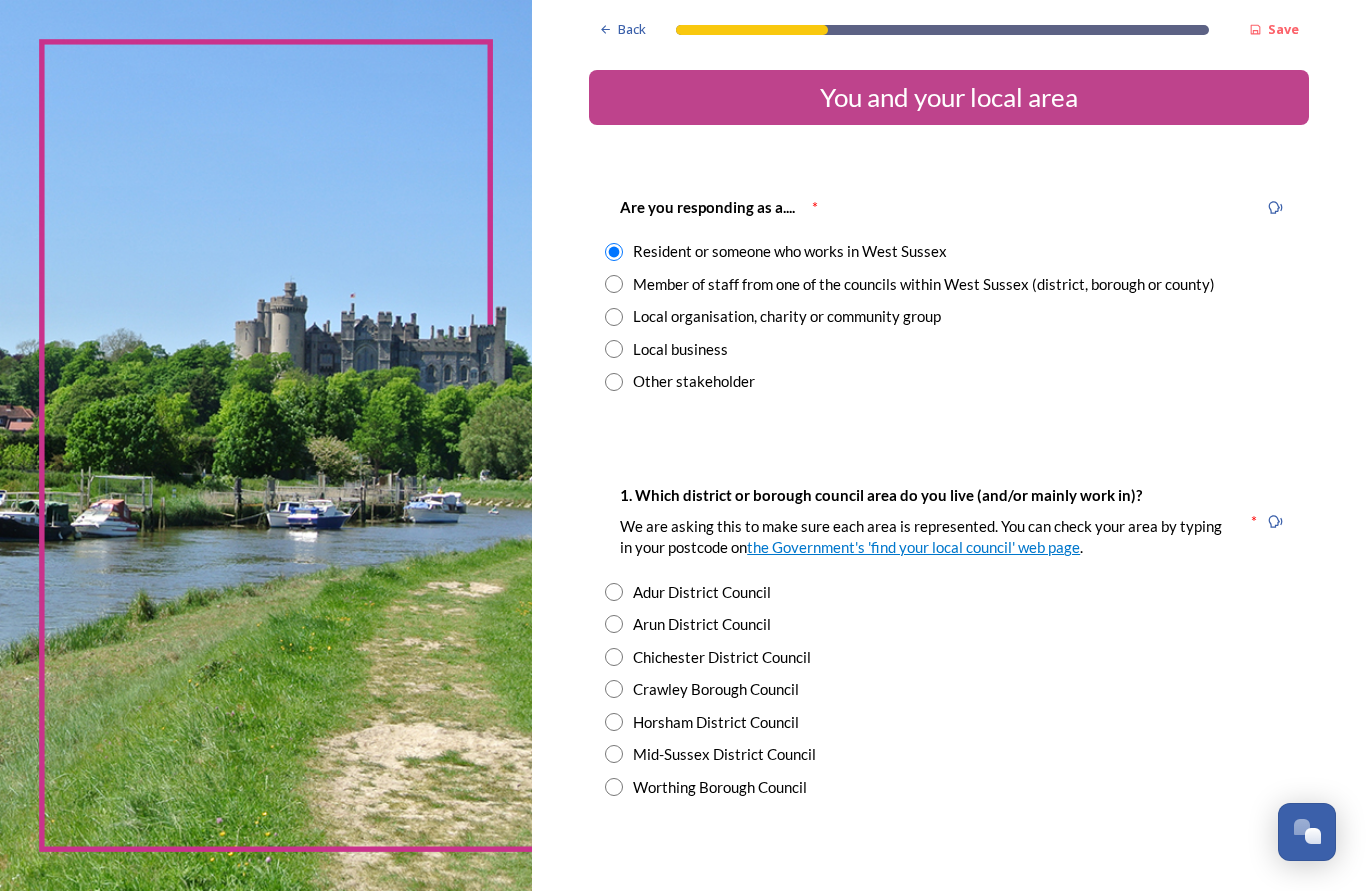 click 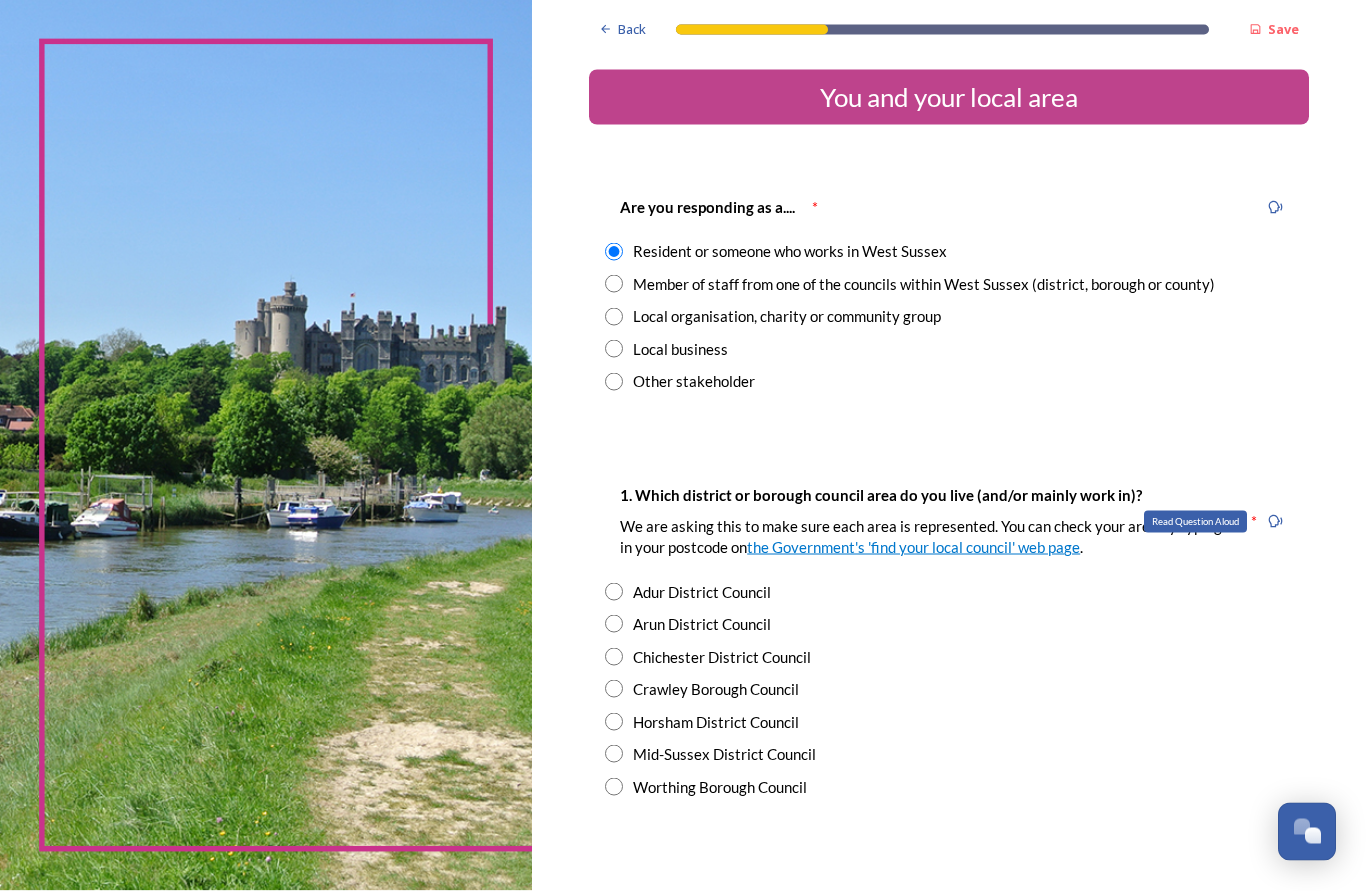 scroll, scrollTop: 0, scrollLeft: 0, axis: both 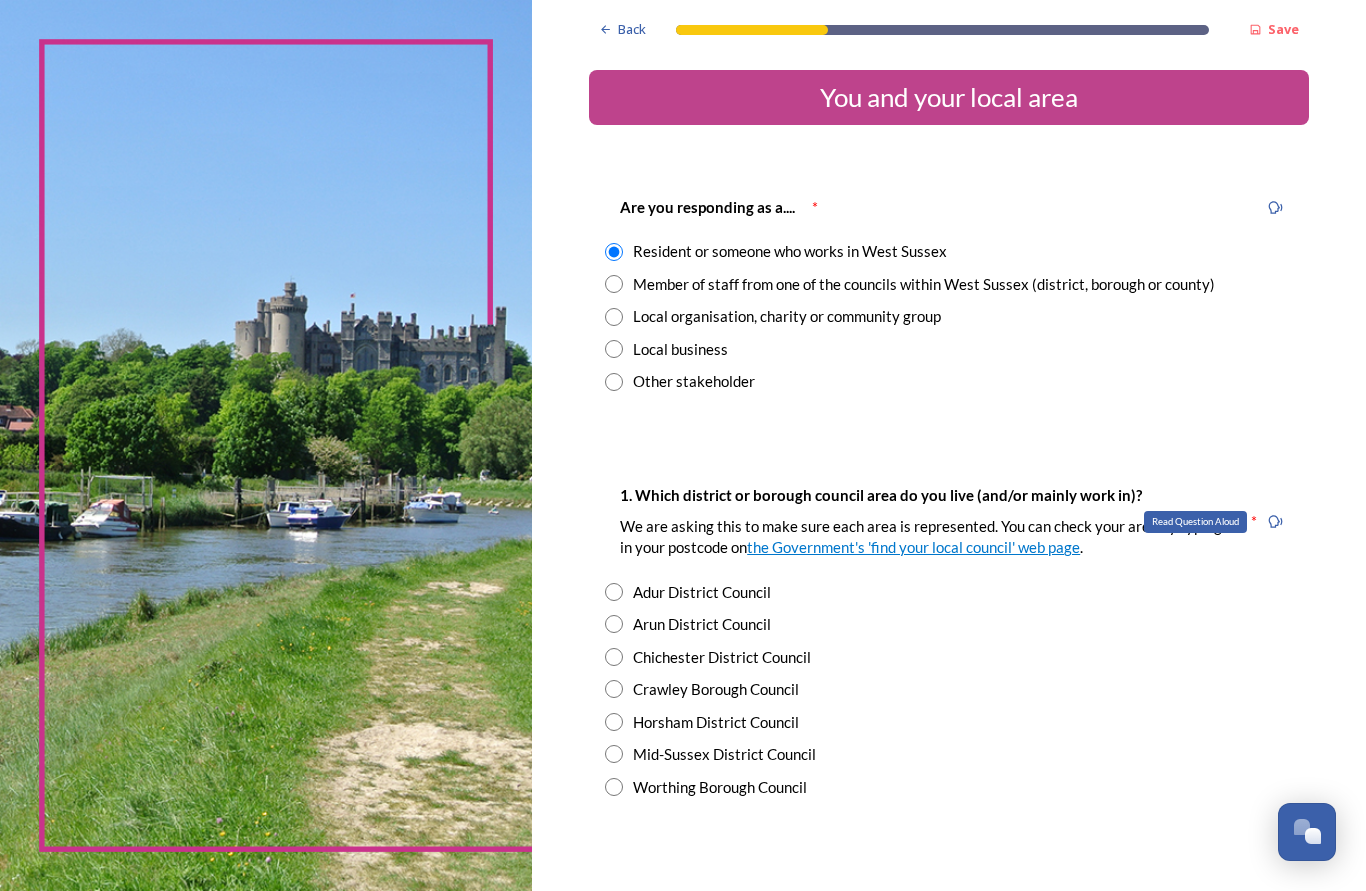 click on "We are asking this to make sure each area is represented. You can check your area by typing in your postcode on  the Government's 'find your local council' web page ." at bounding box center (927, 537) 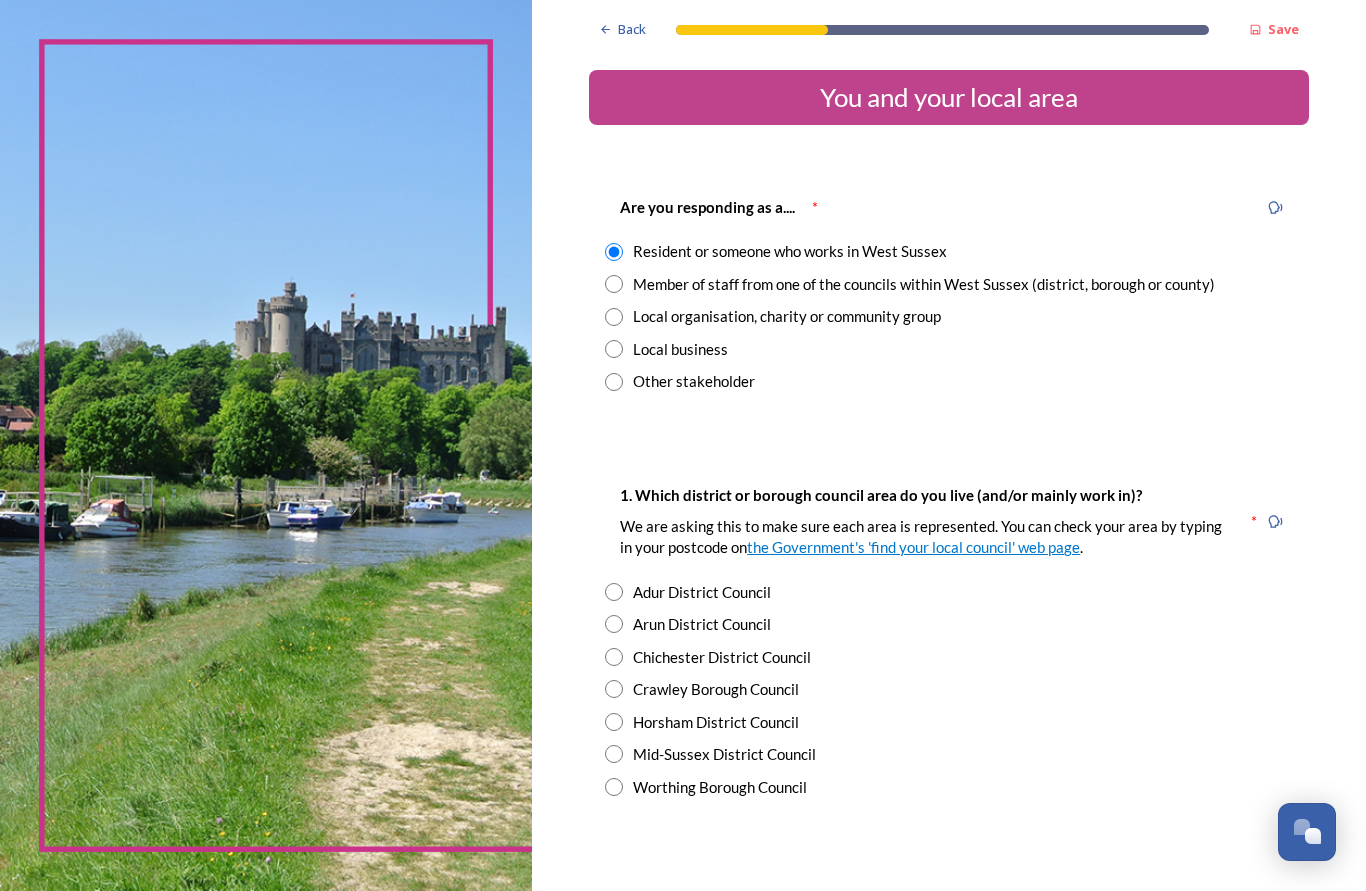 click on "Adur District Council" at bounding box center [949, 592] 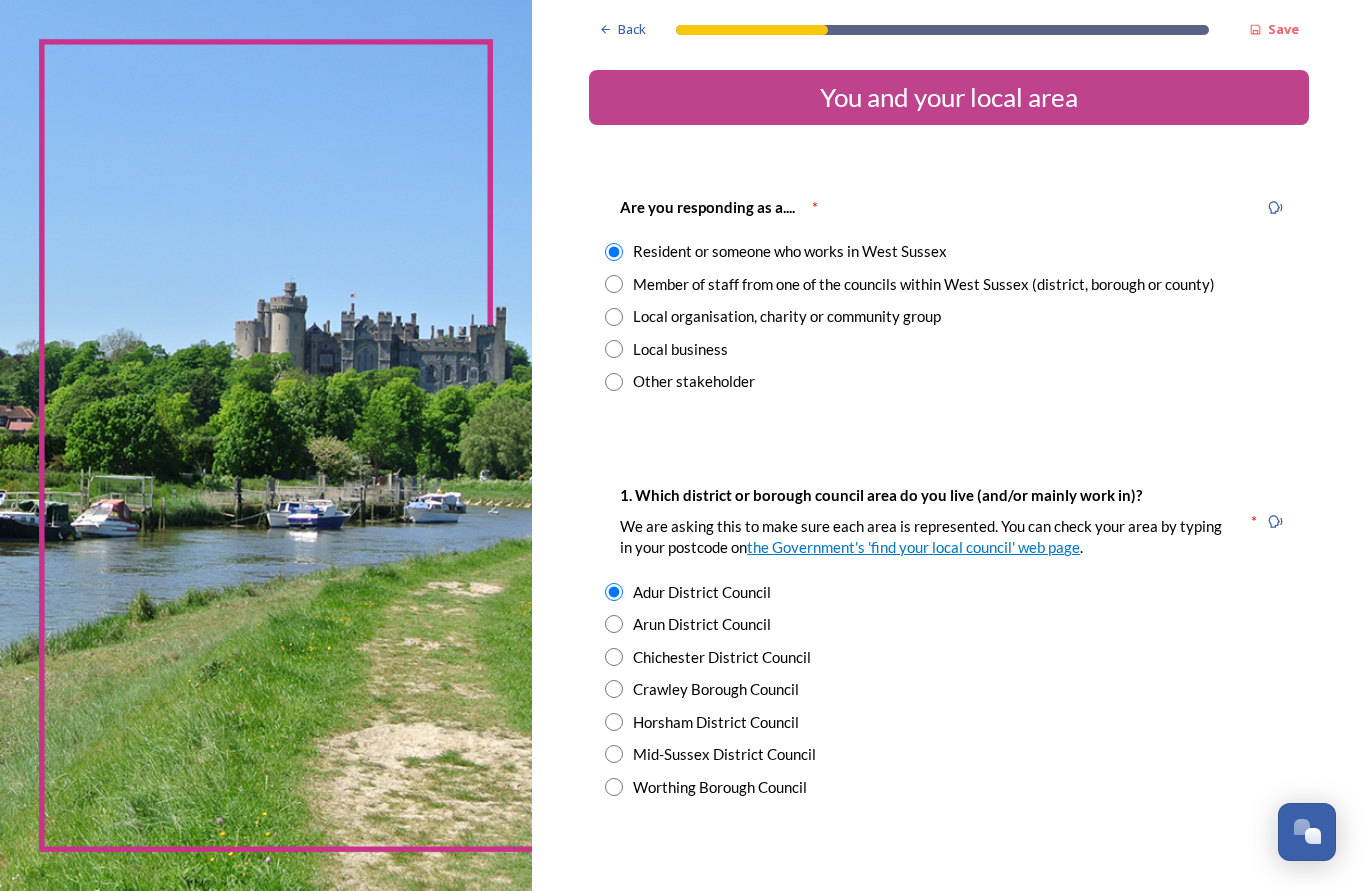 click on "1. Which district or borough council area do you live (and/or mainly work in)? We are asking this to make sure each area is represented. You can check your area by typing in your postcode on  the Government's 'find your local council' web page ." at bounding box center (927, 522) 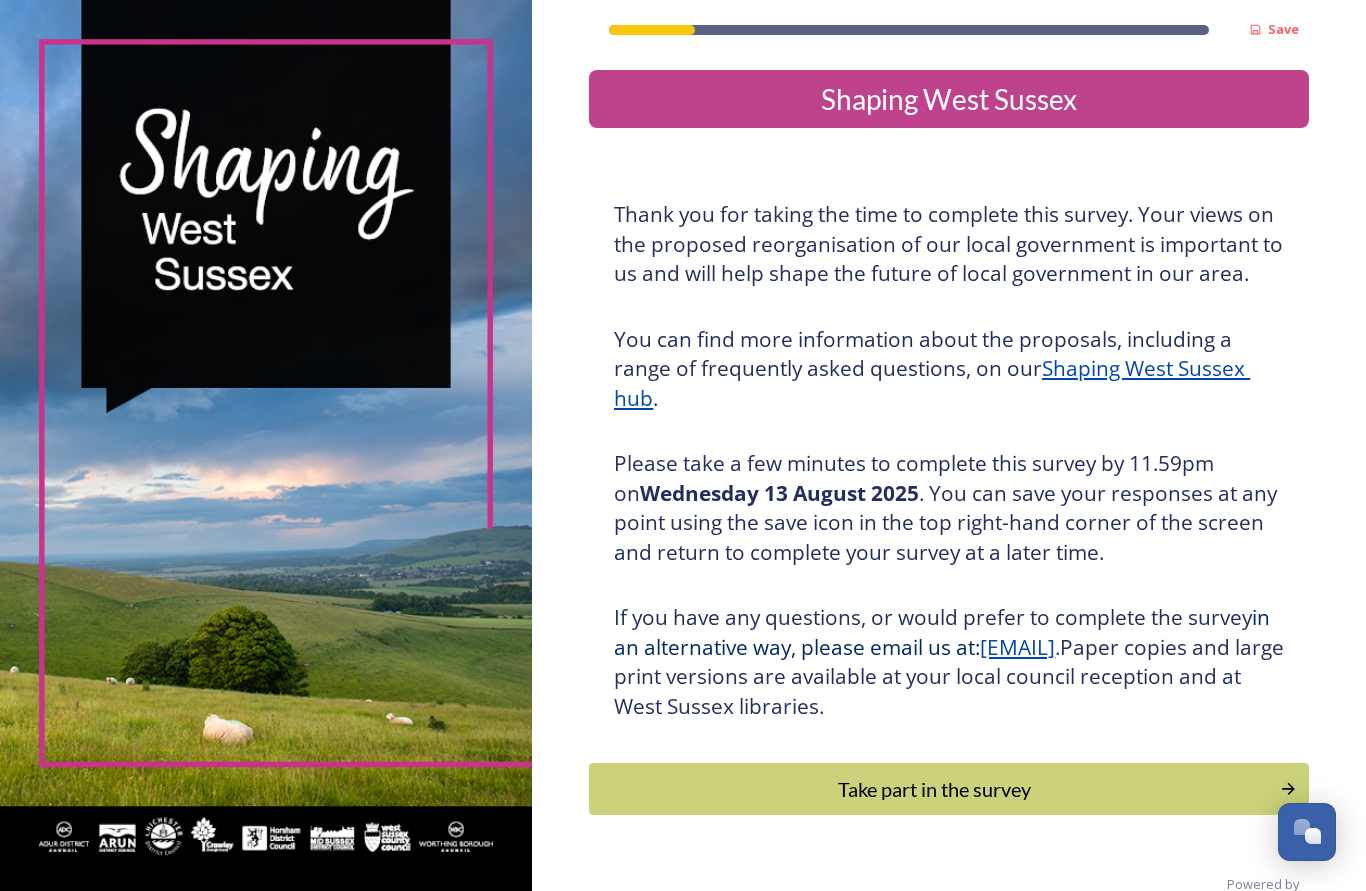 scroll, scrollTop: 0, scrollLeft: 0, axis: both 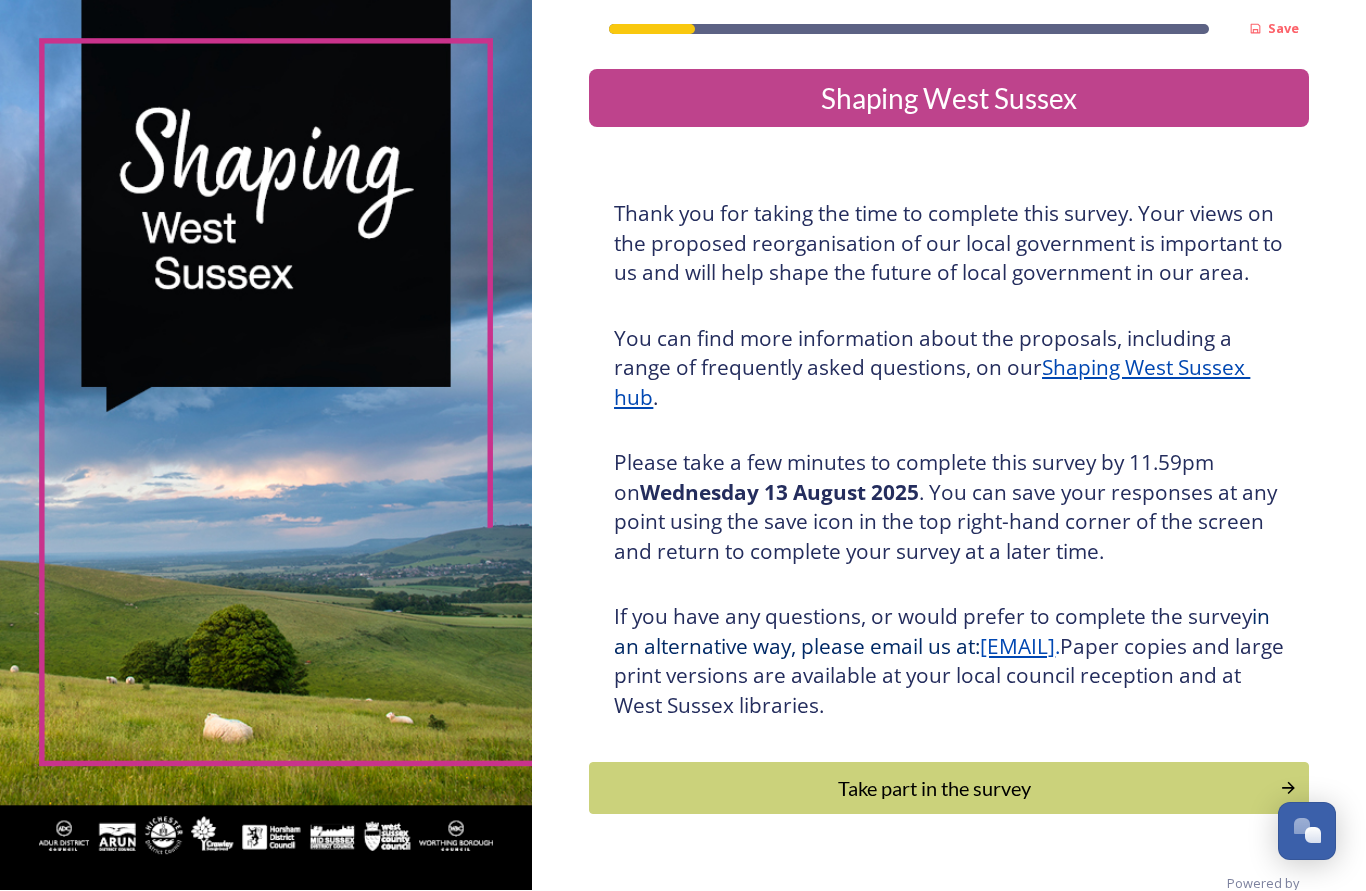 click on "Take part in the survey" at bounding box center (934, 789) 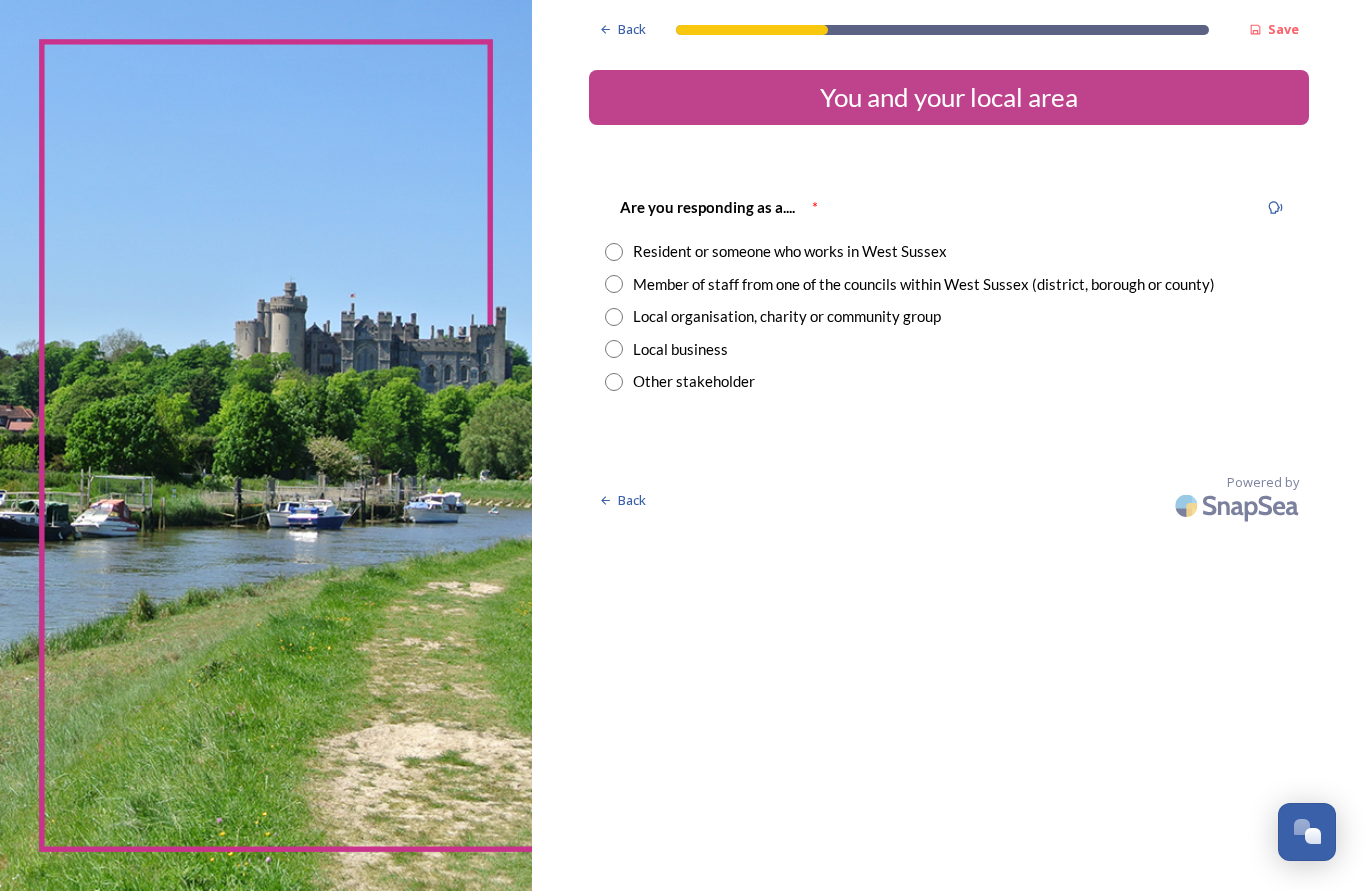 click on "Back" at bounding box center [622, 500] 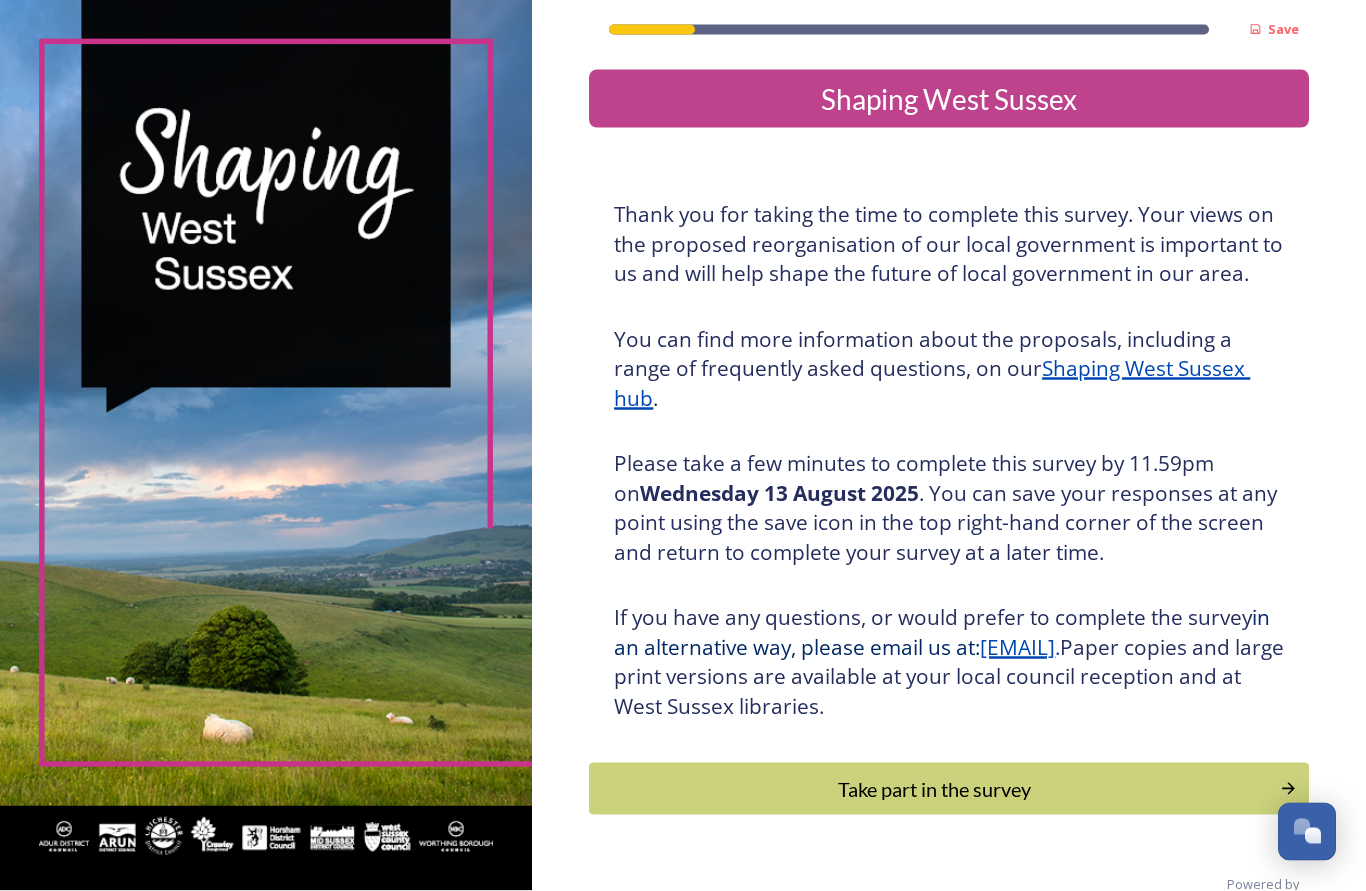 click on "Take part in the survey" at bounding box center [934, 789] 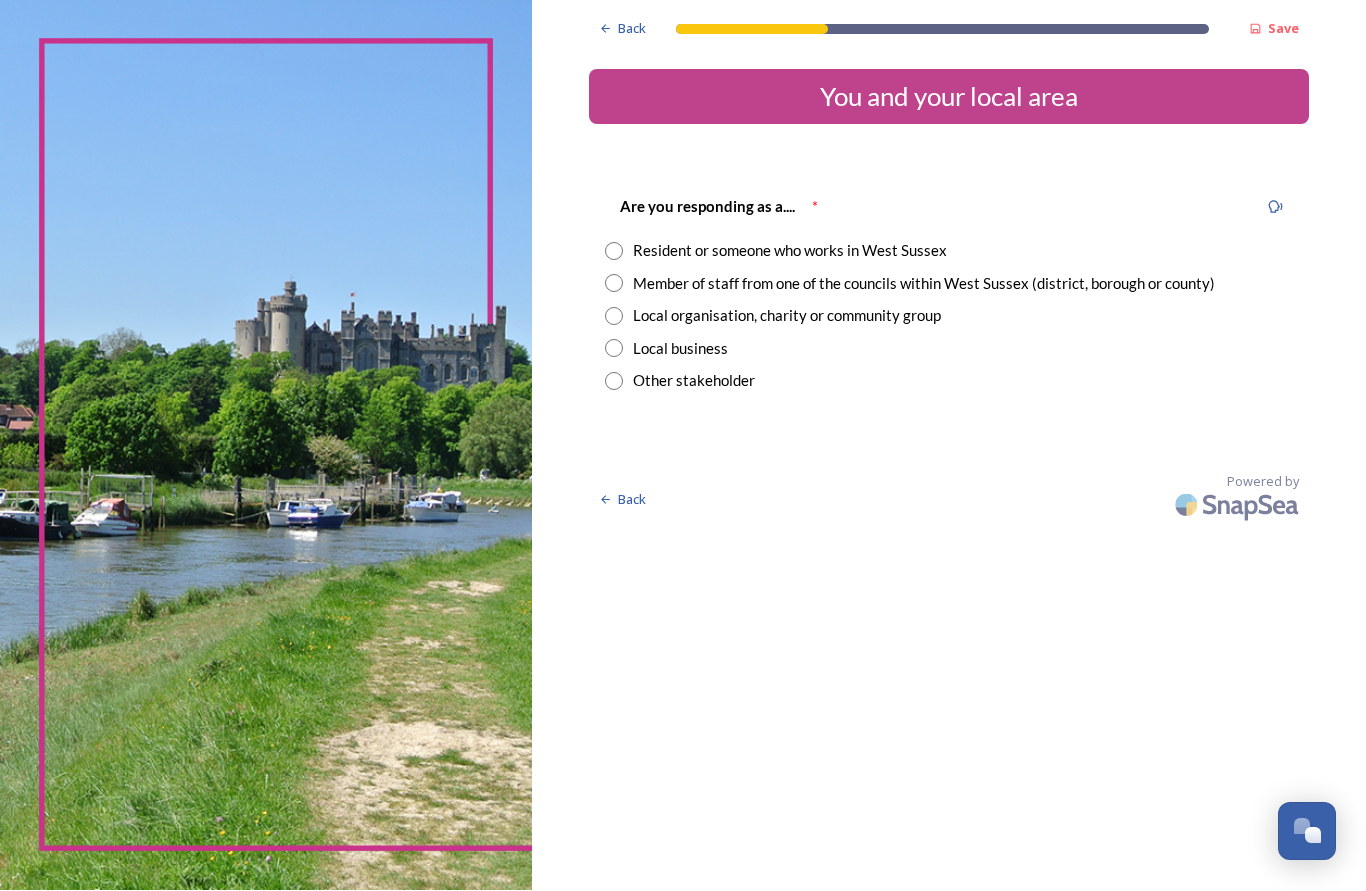 click at bounding box center (614, 252) 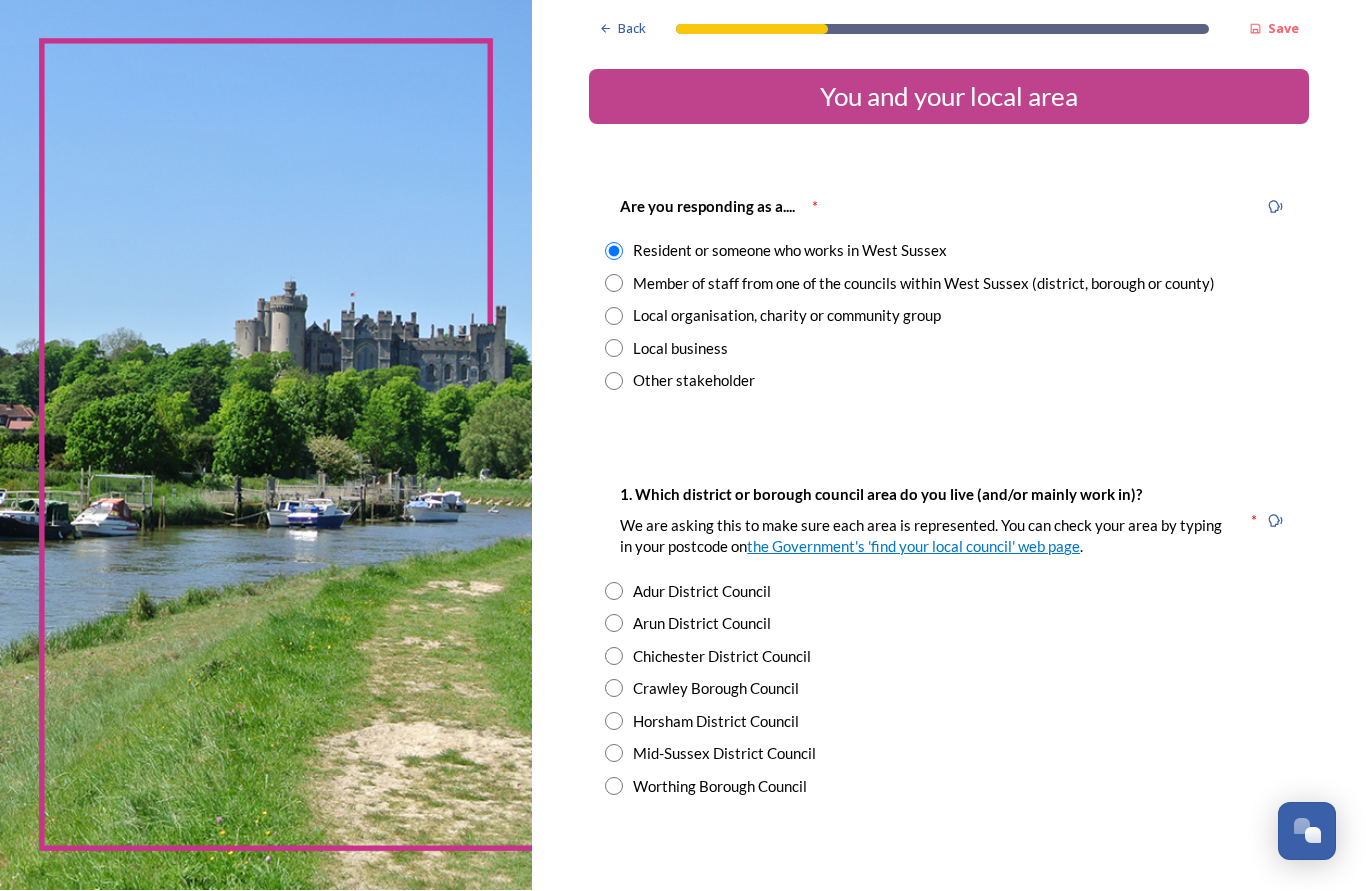 click at bounding box center (614, 722) 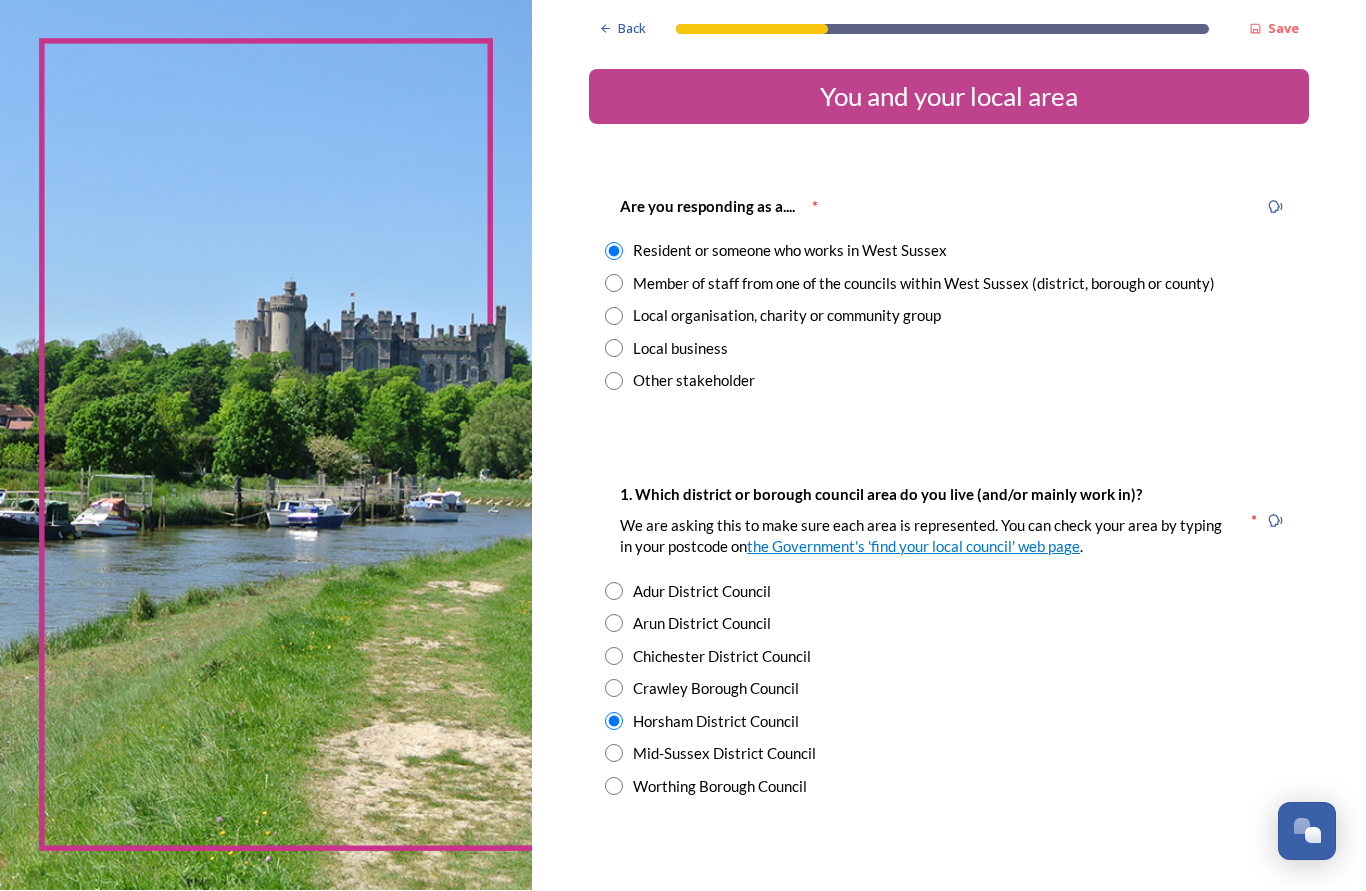 click on "Chichester District Council" at bounding box center (949, 657) 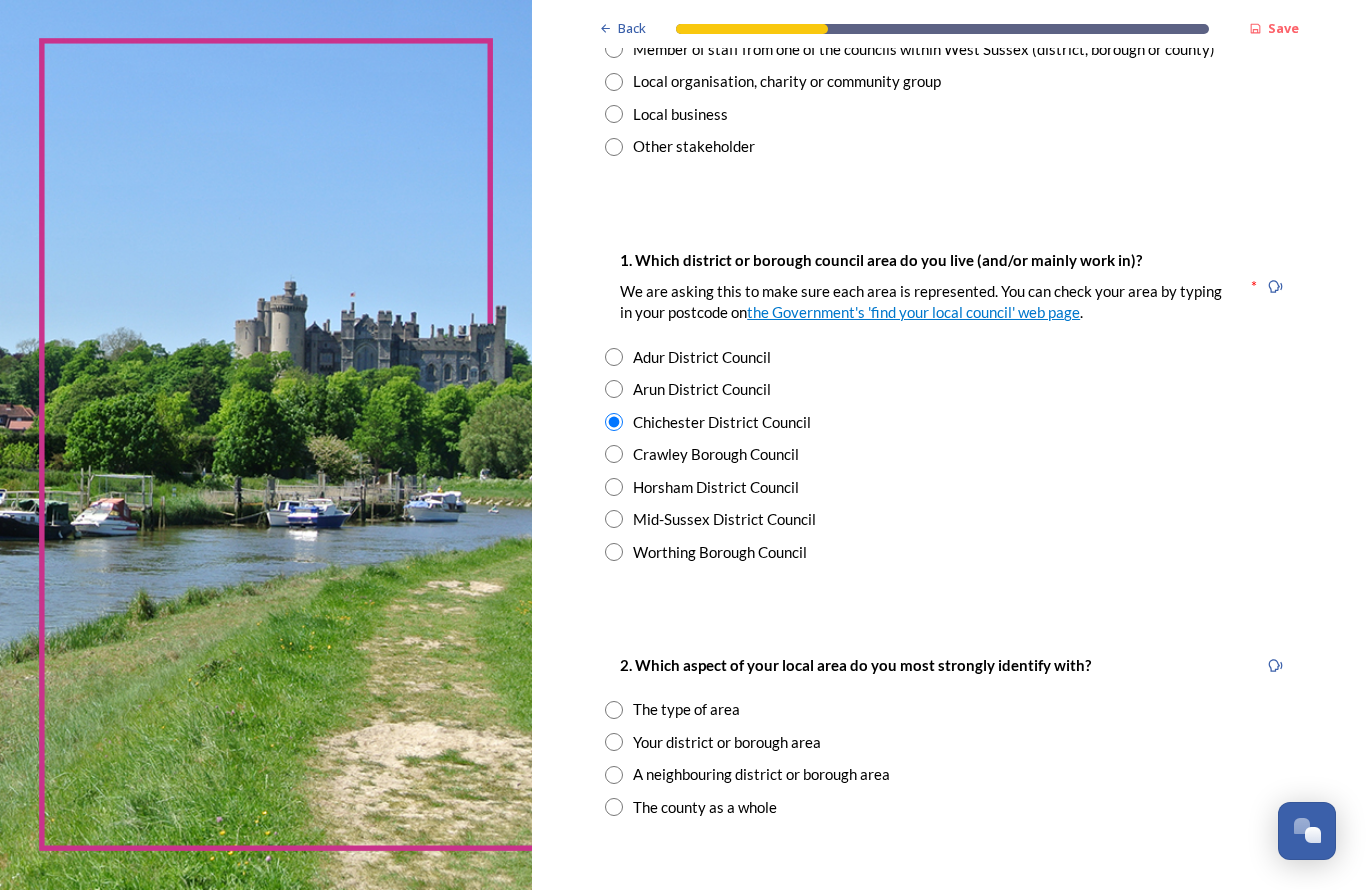 scroll, scrollTop: 236, scrollLeft: 0, axis: vertical 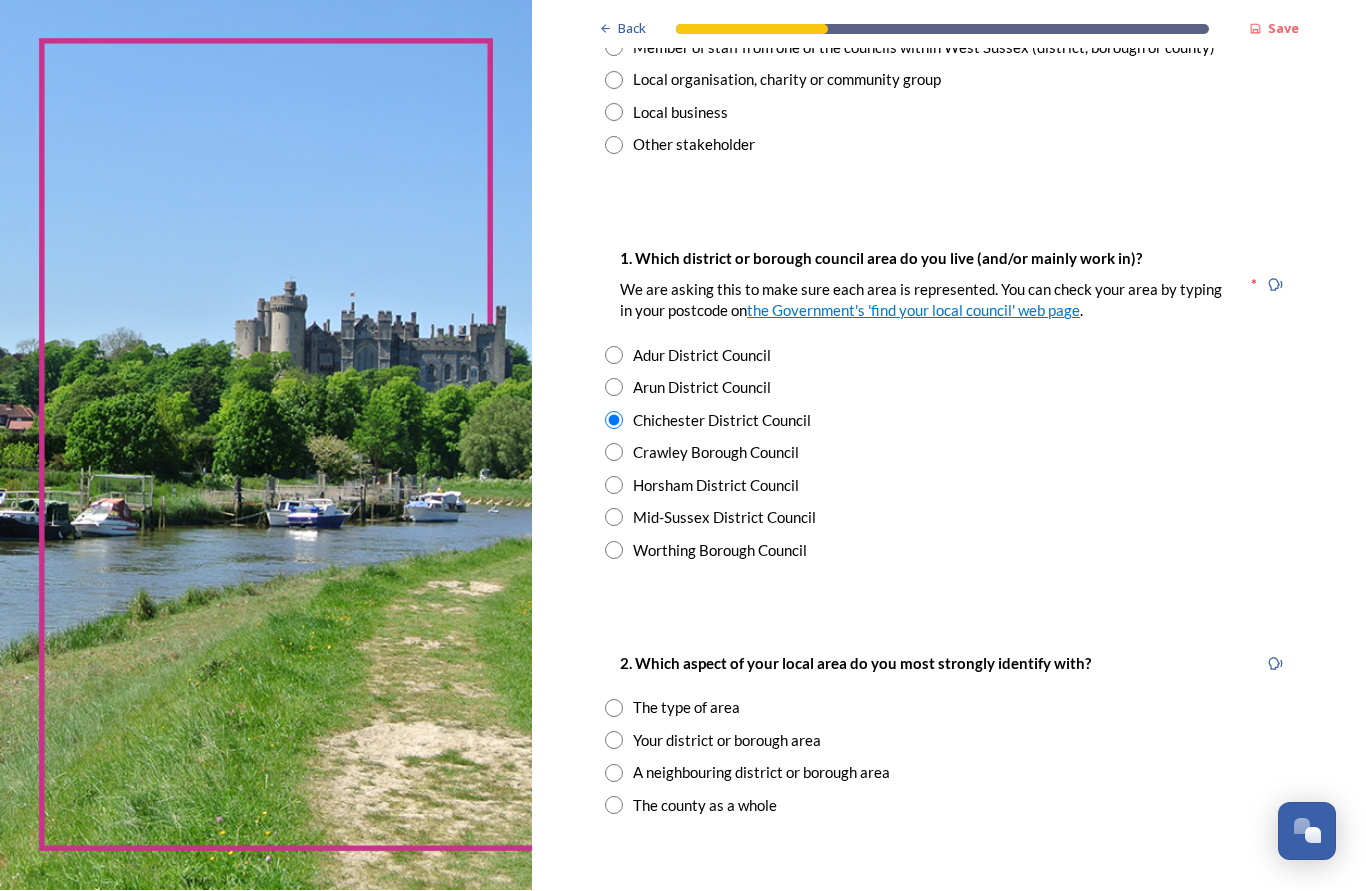 click at bounding box center (614, 741) 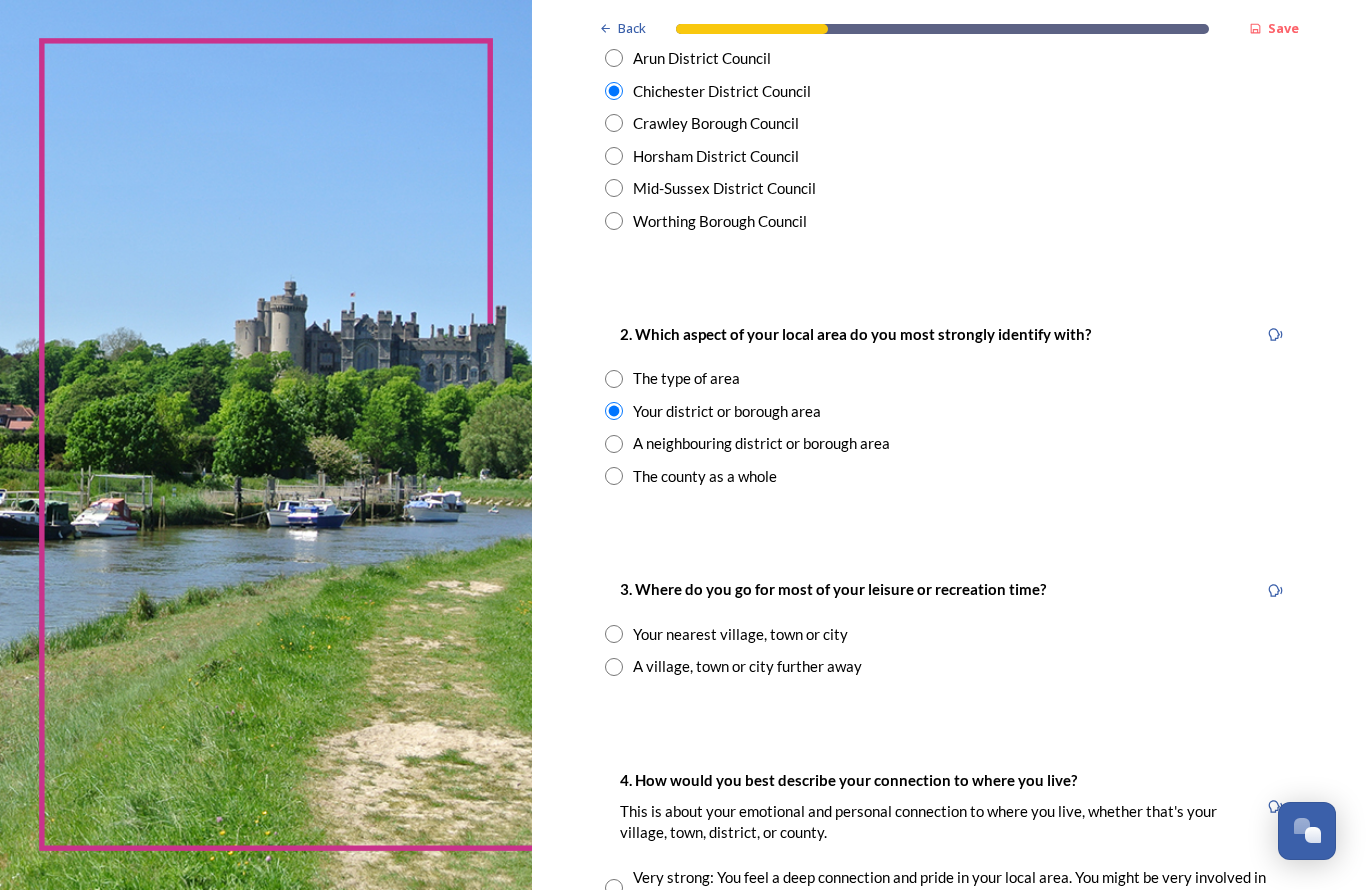 scroll, scrollTop: 567, scrollLeft: 0, axis: vertical 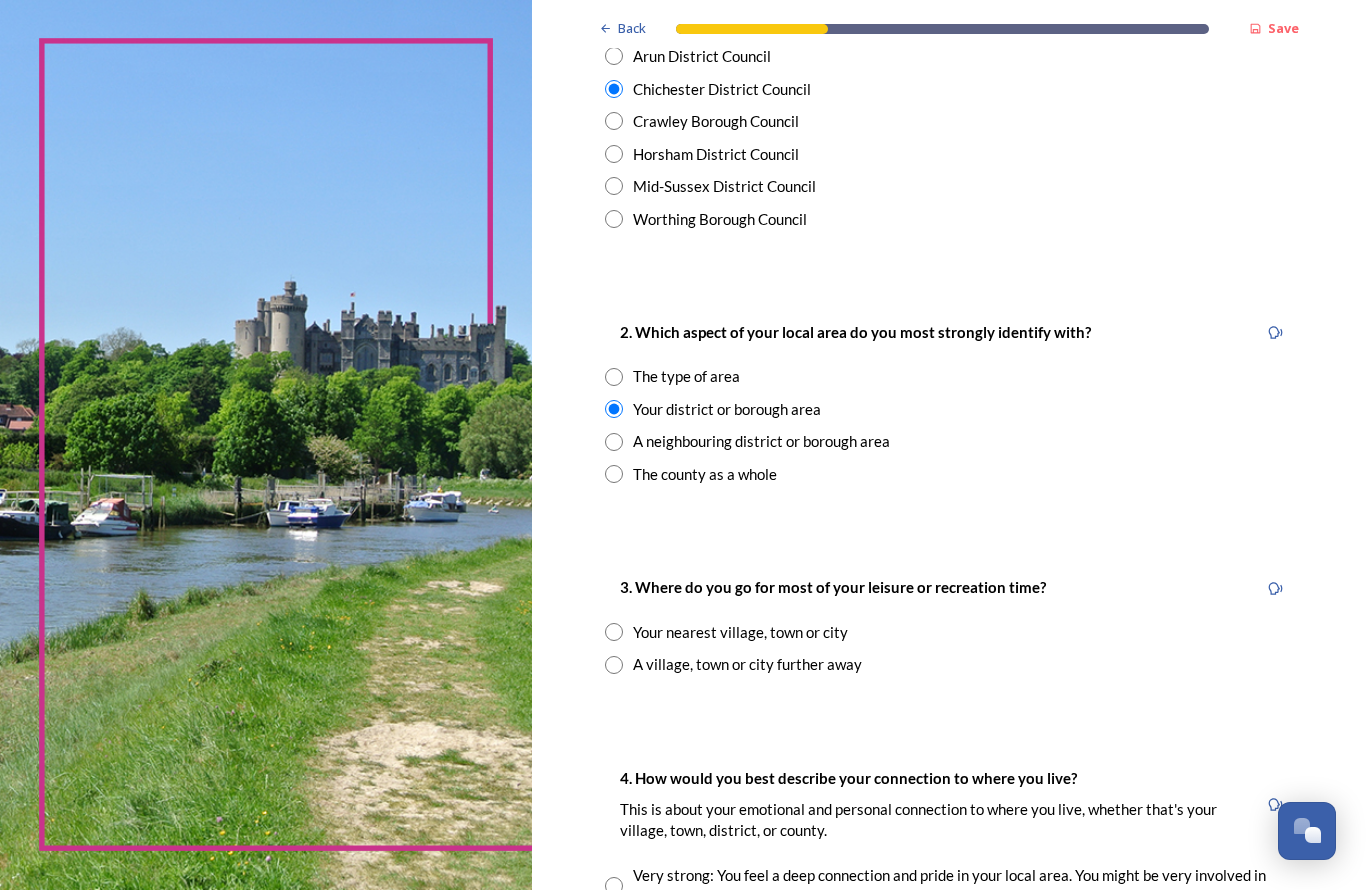 click at bounding box center [614, 633] 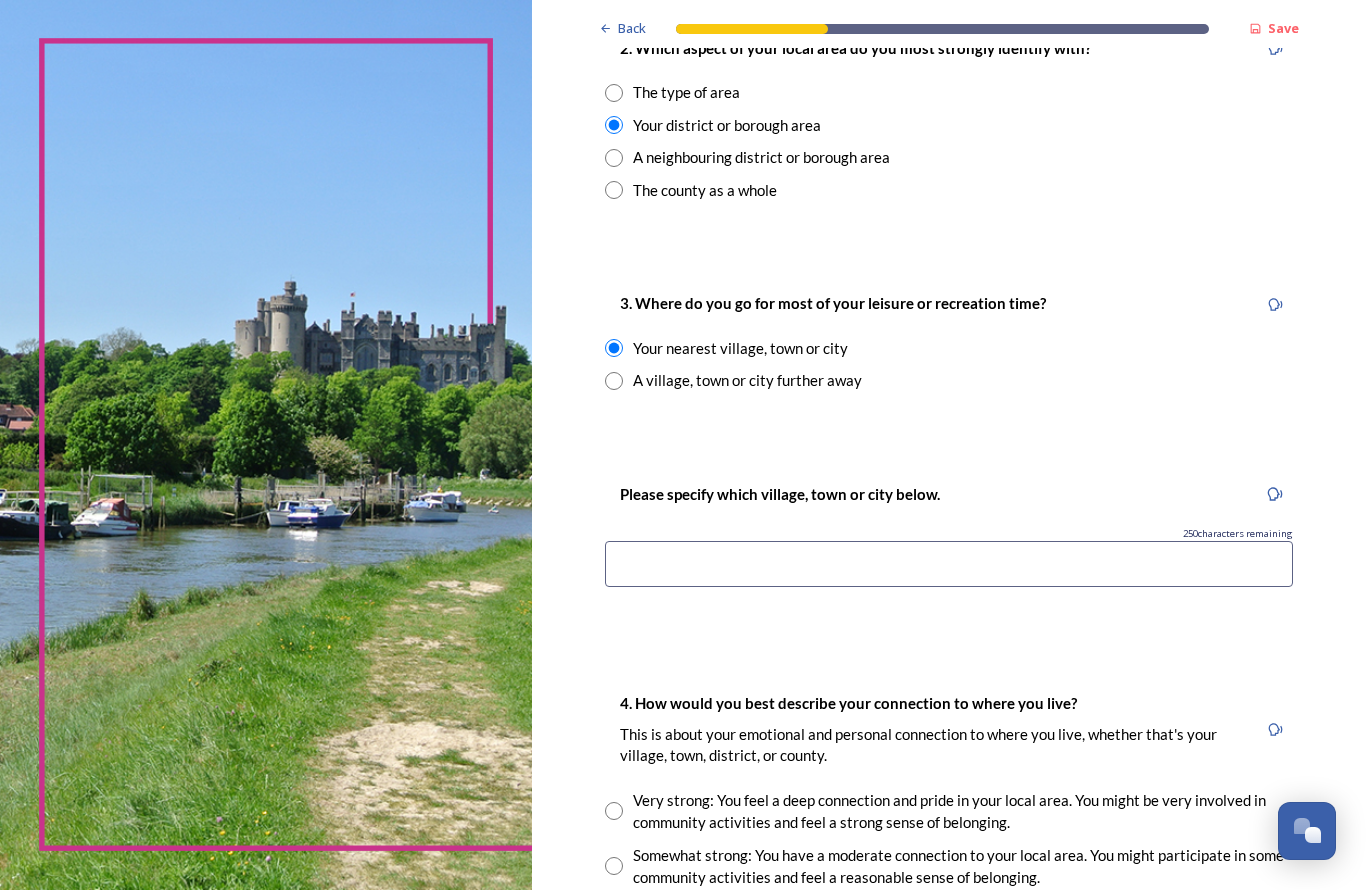 scroll, scrollTop: 852, scrollLeft: 0, axis: vertical 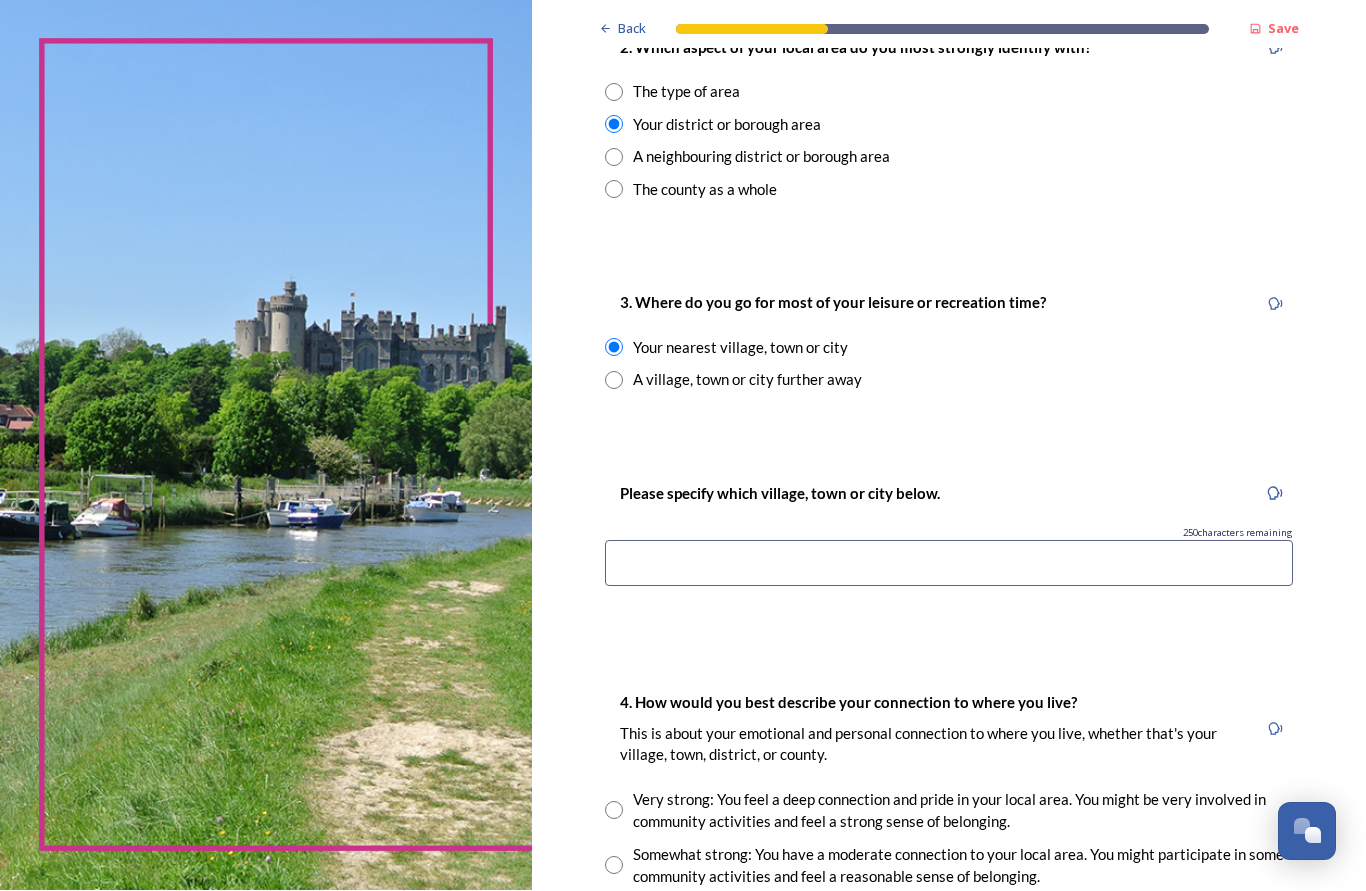click at bounding box center [949, 564] 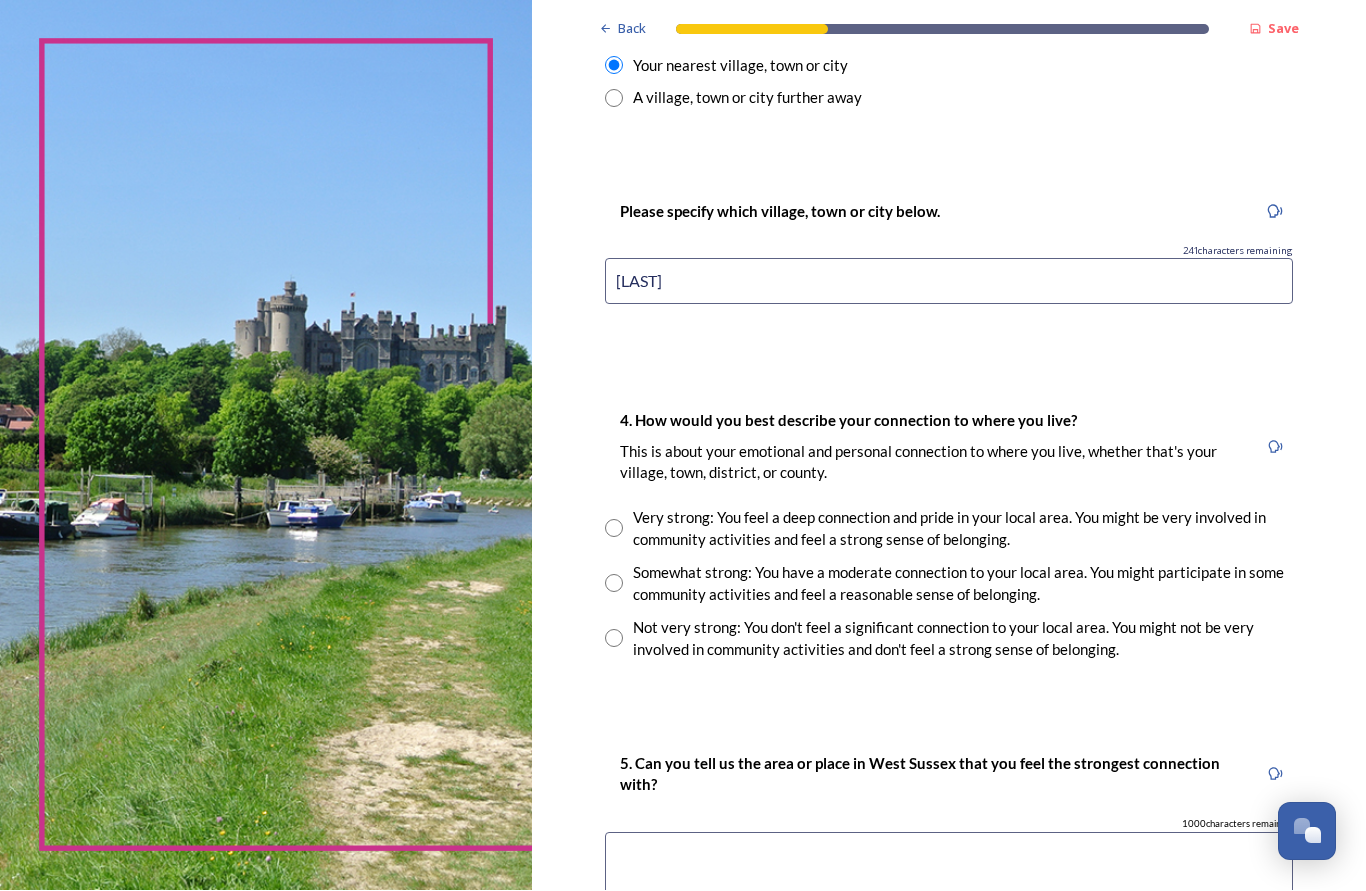 scroll, scrollTop: 1135, scrollLeft: 0, axis: vertical 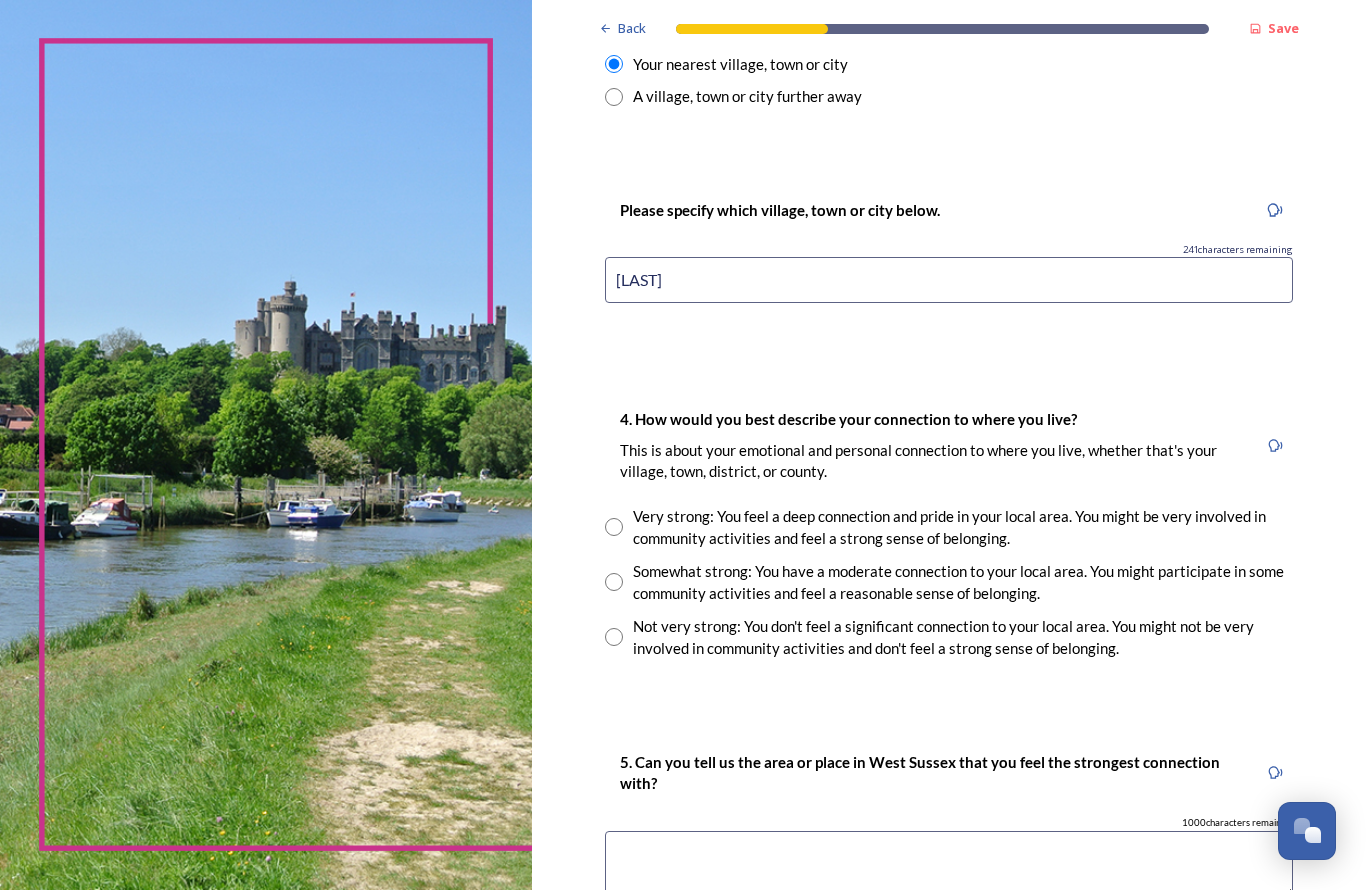 type on "[LAST]" 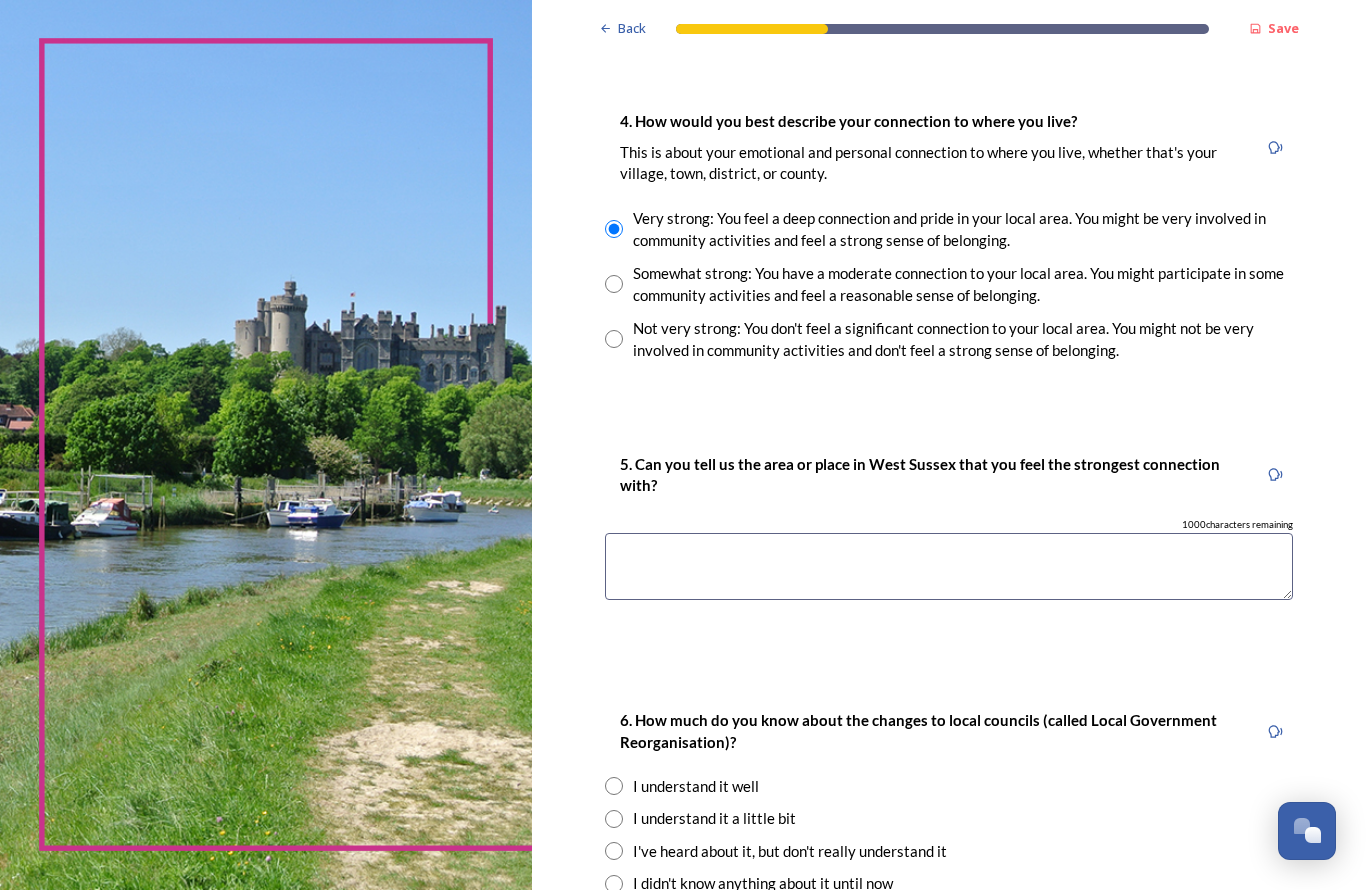 scroll, scrollTop: 1433, scrollLeft: 0, axis: vertical 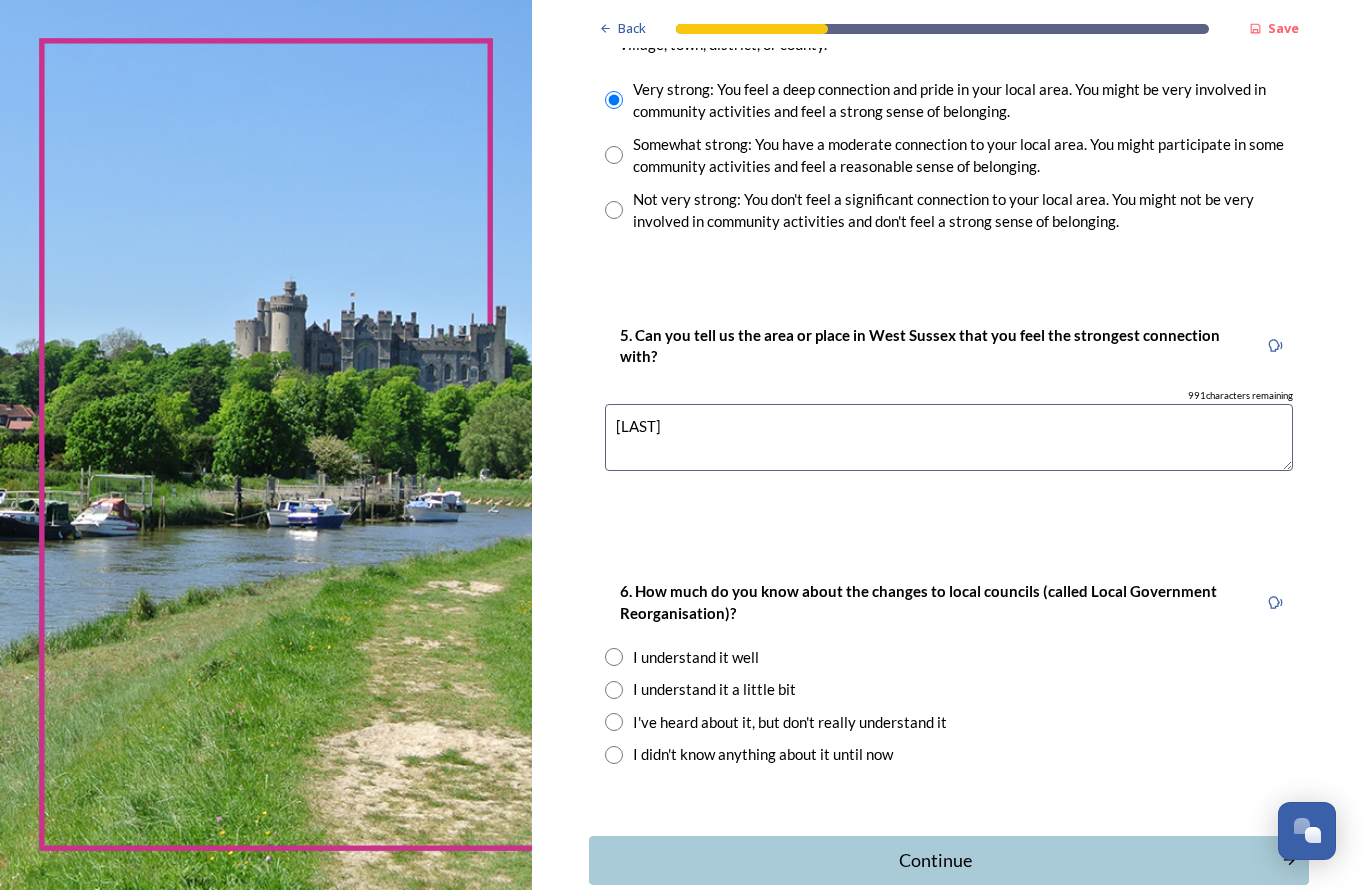 type on "[LAST]" 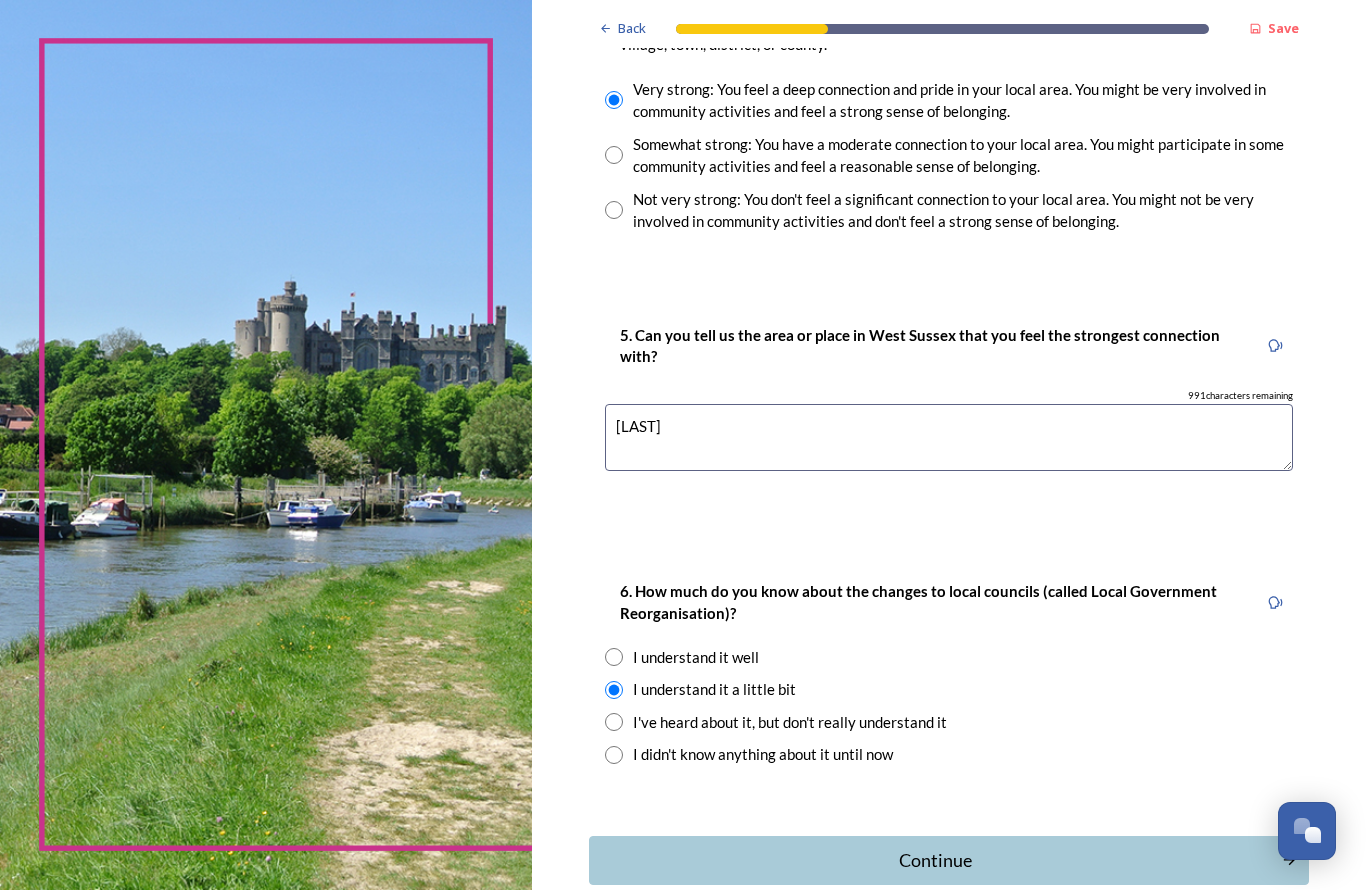 click on "I didn't know anything about it until now" at bounding box center (949, 755) 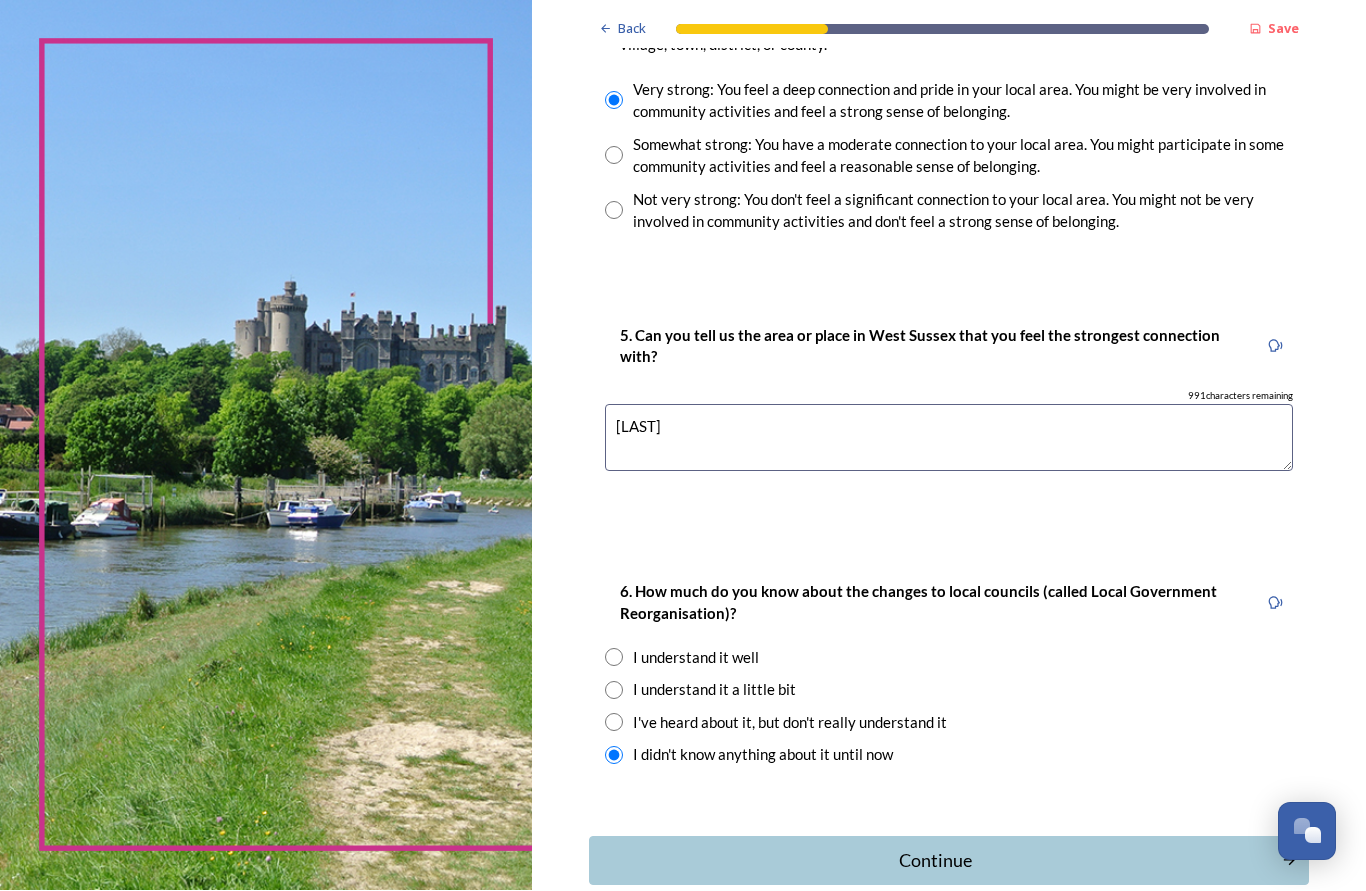 click on "Continue" at bounding box center (935, 861) 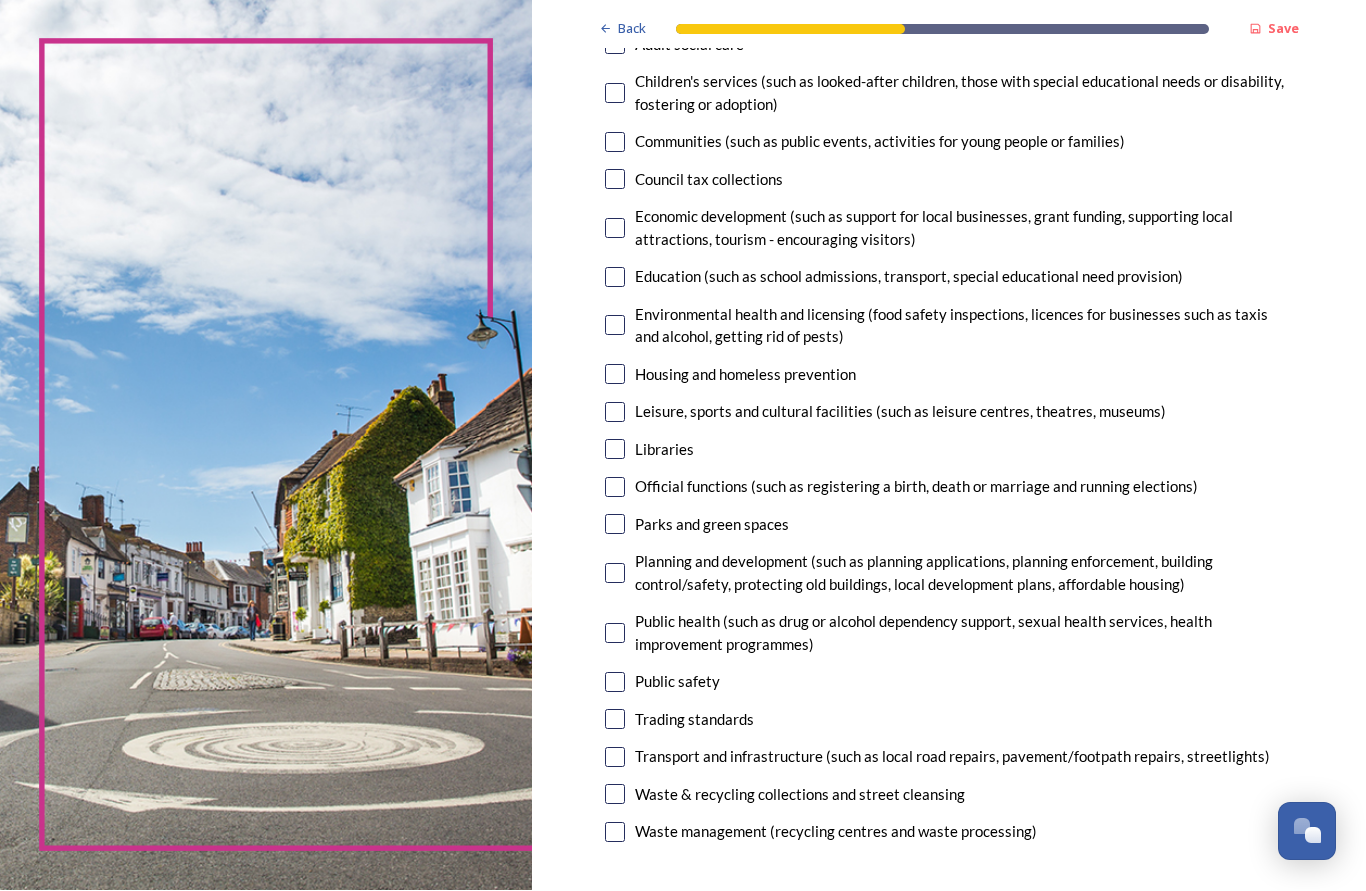 scroll, scrollTop: 252, scrollLeft: 0, axis: vertical 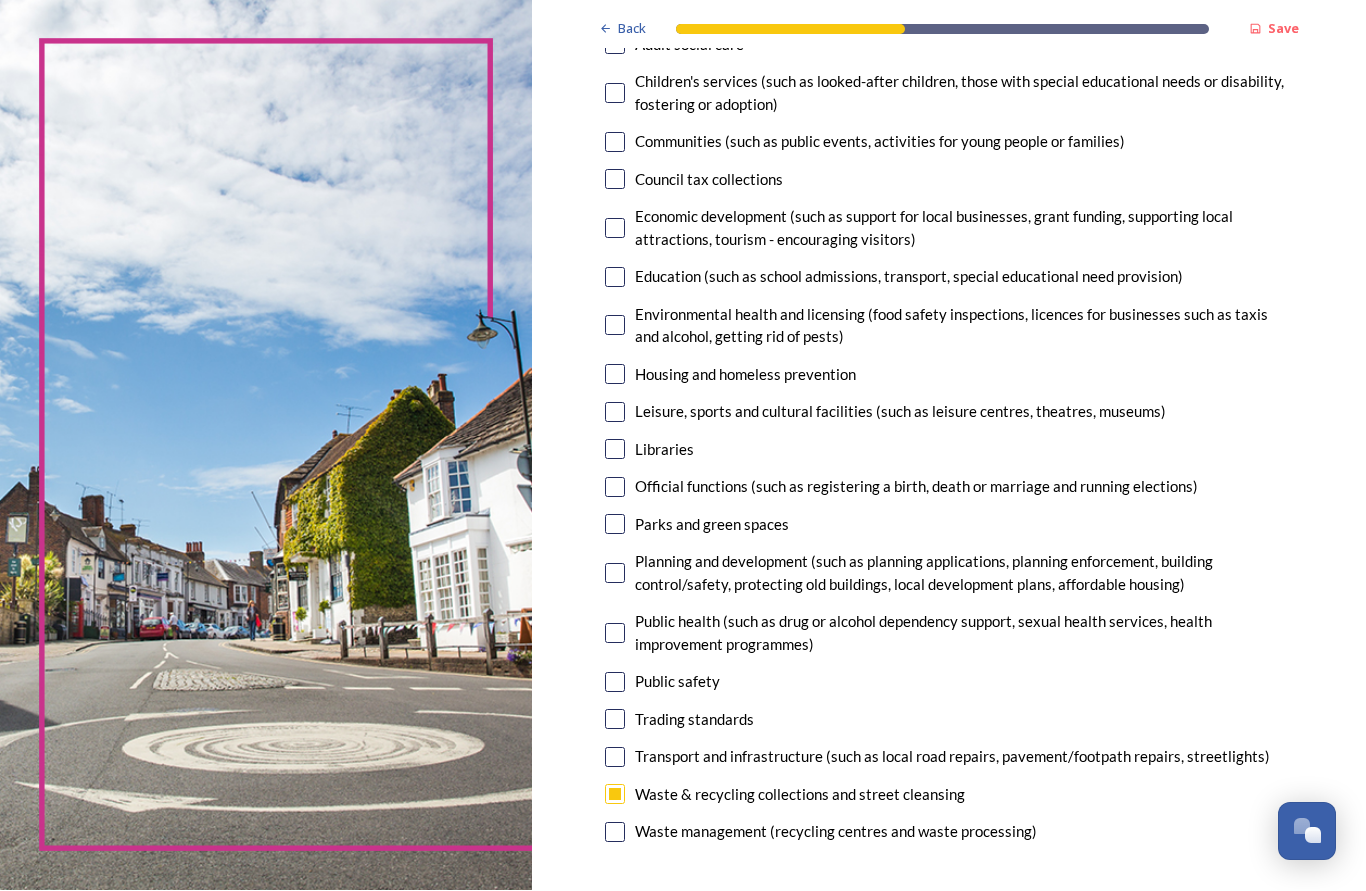 click at bounding box center (615, 758) 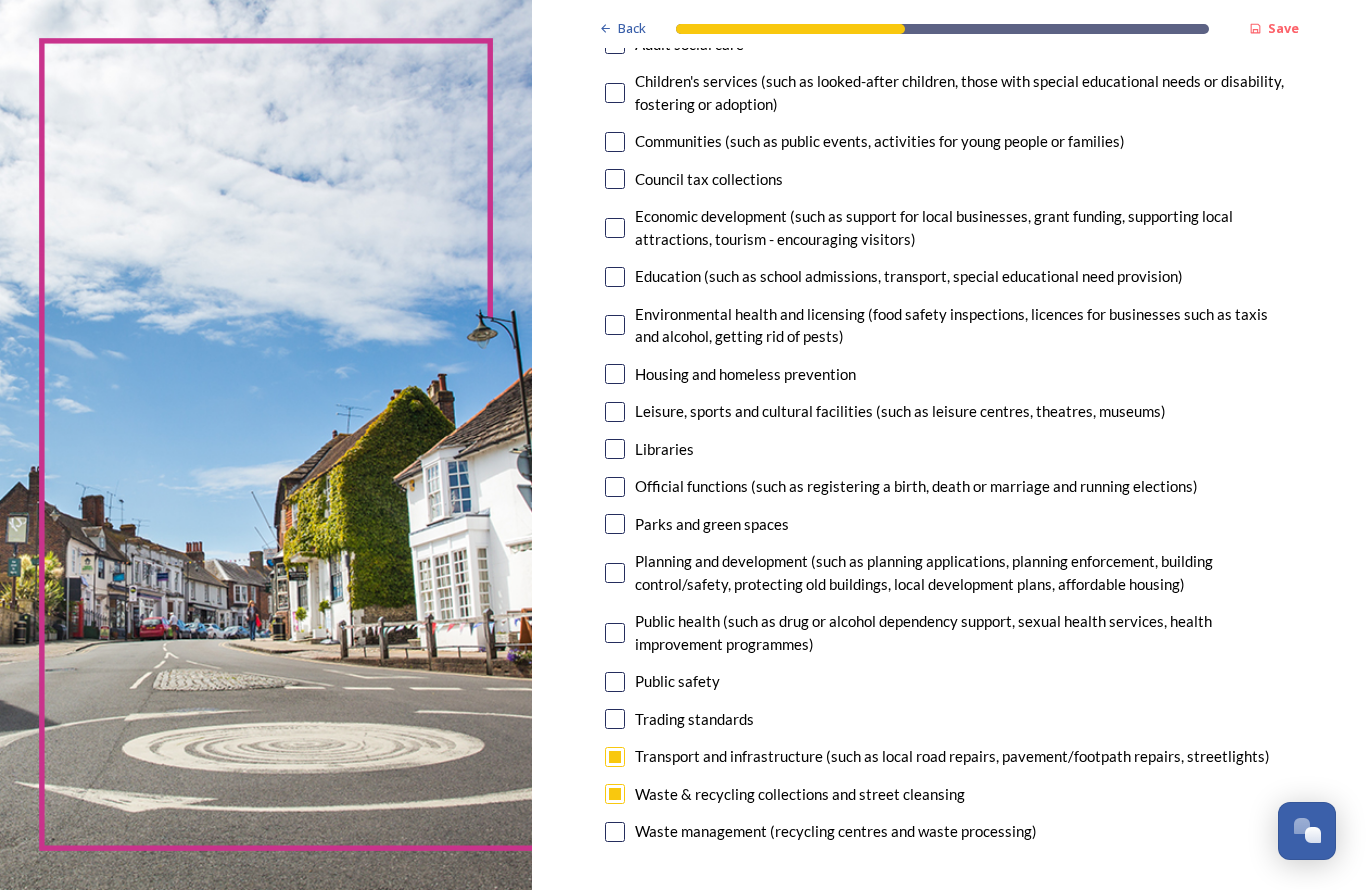 click at bounding box center [615, 574] 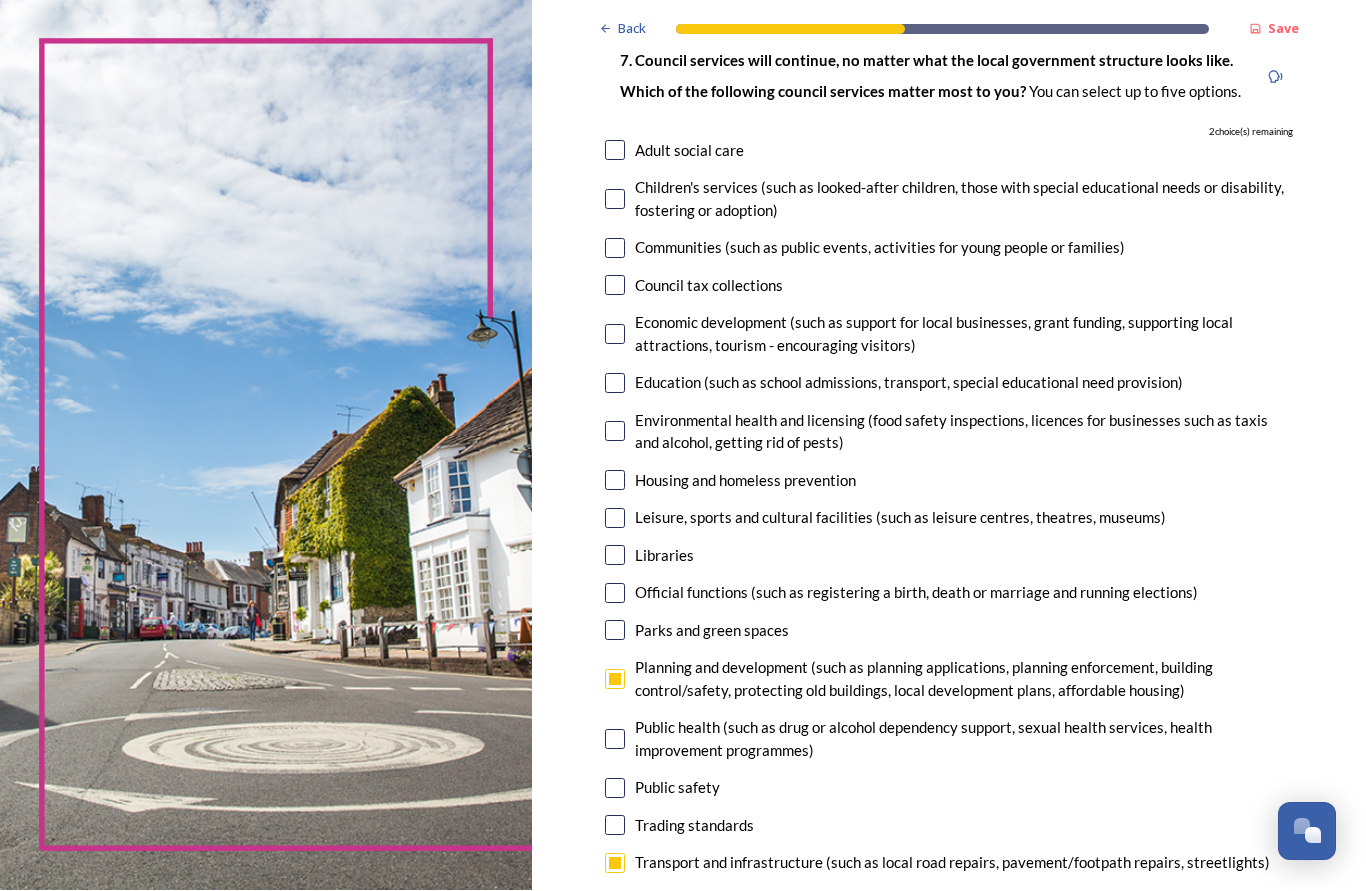scroll, scrollTop: 144, scrollLeft: 0, axis: vertical 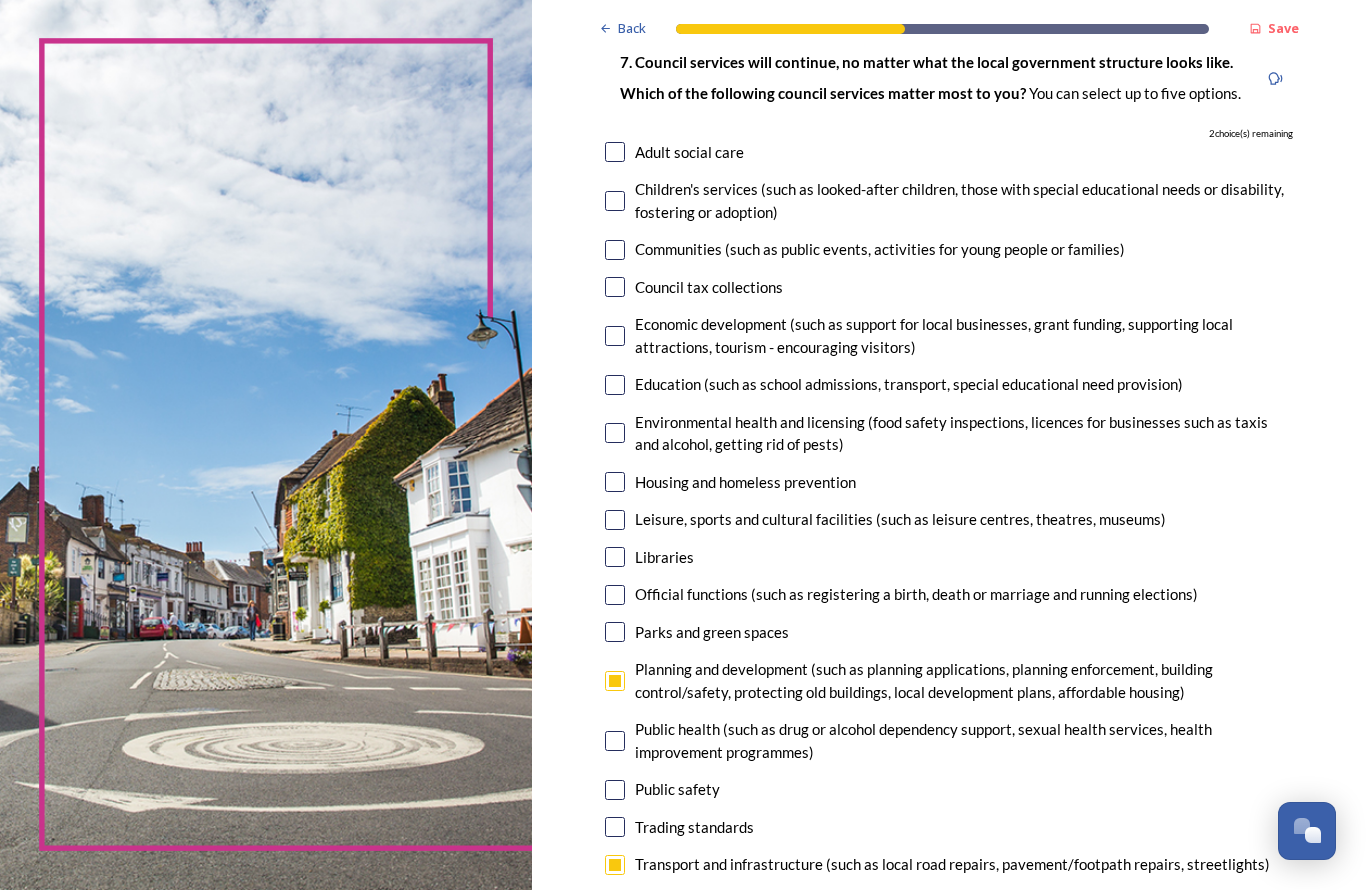 click on "Adult social care" at bounding box center [949, 153] 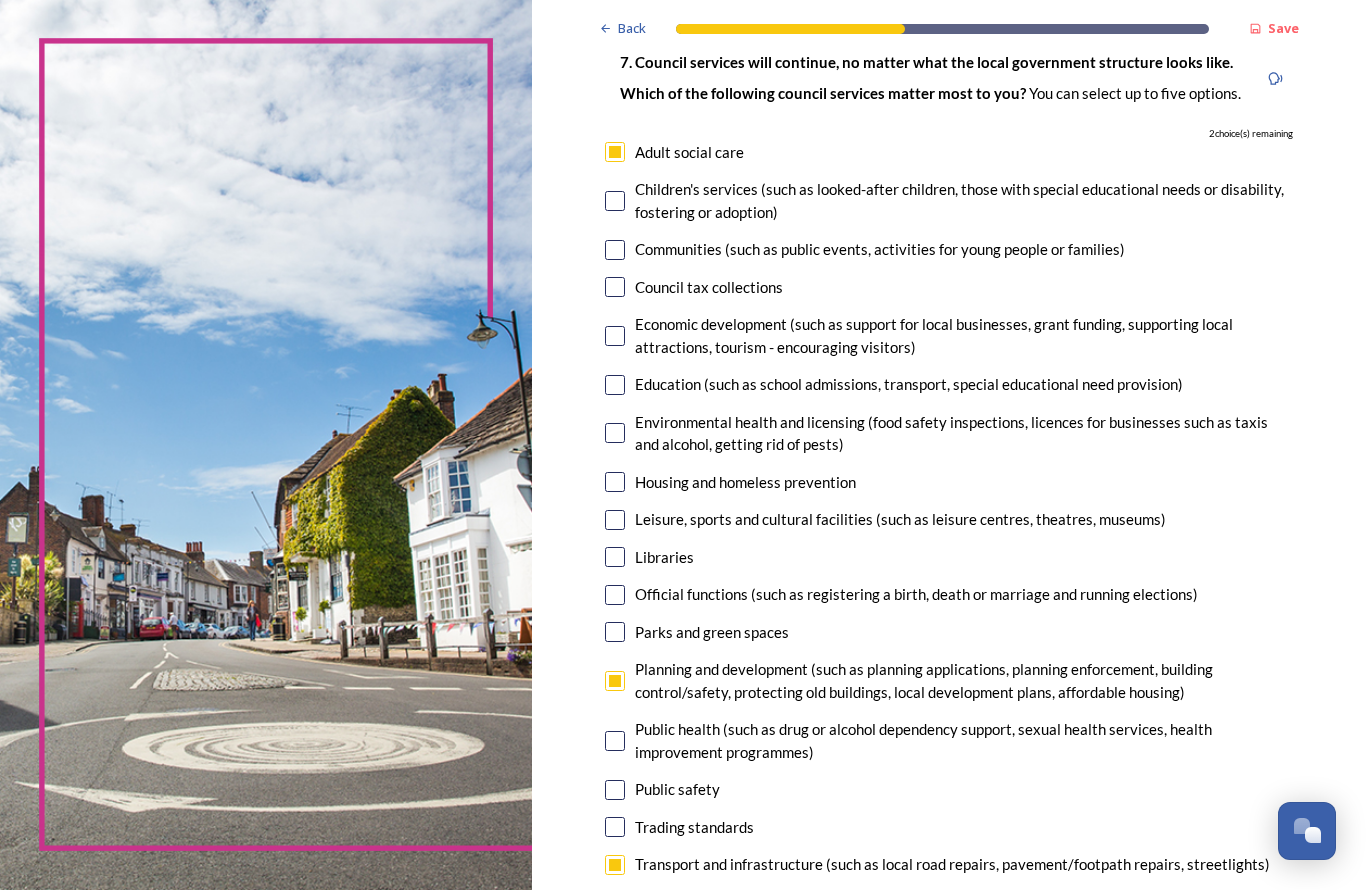 checkbox on "true" 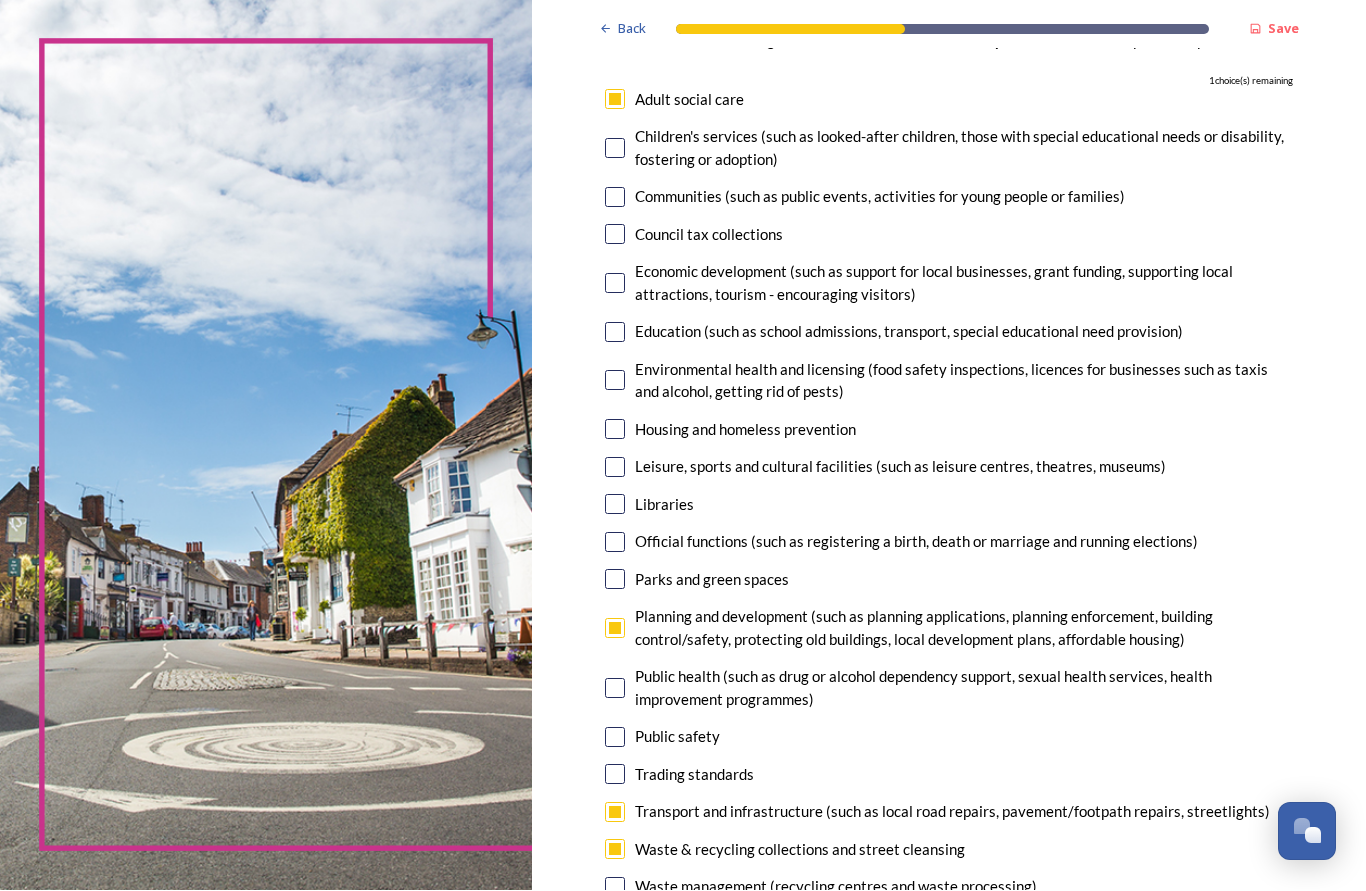 scroll, scrollTop: 197, scrollLeft: 0, axis: vertical 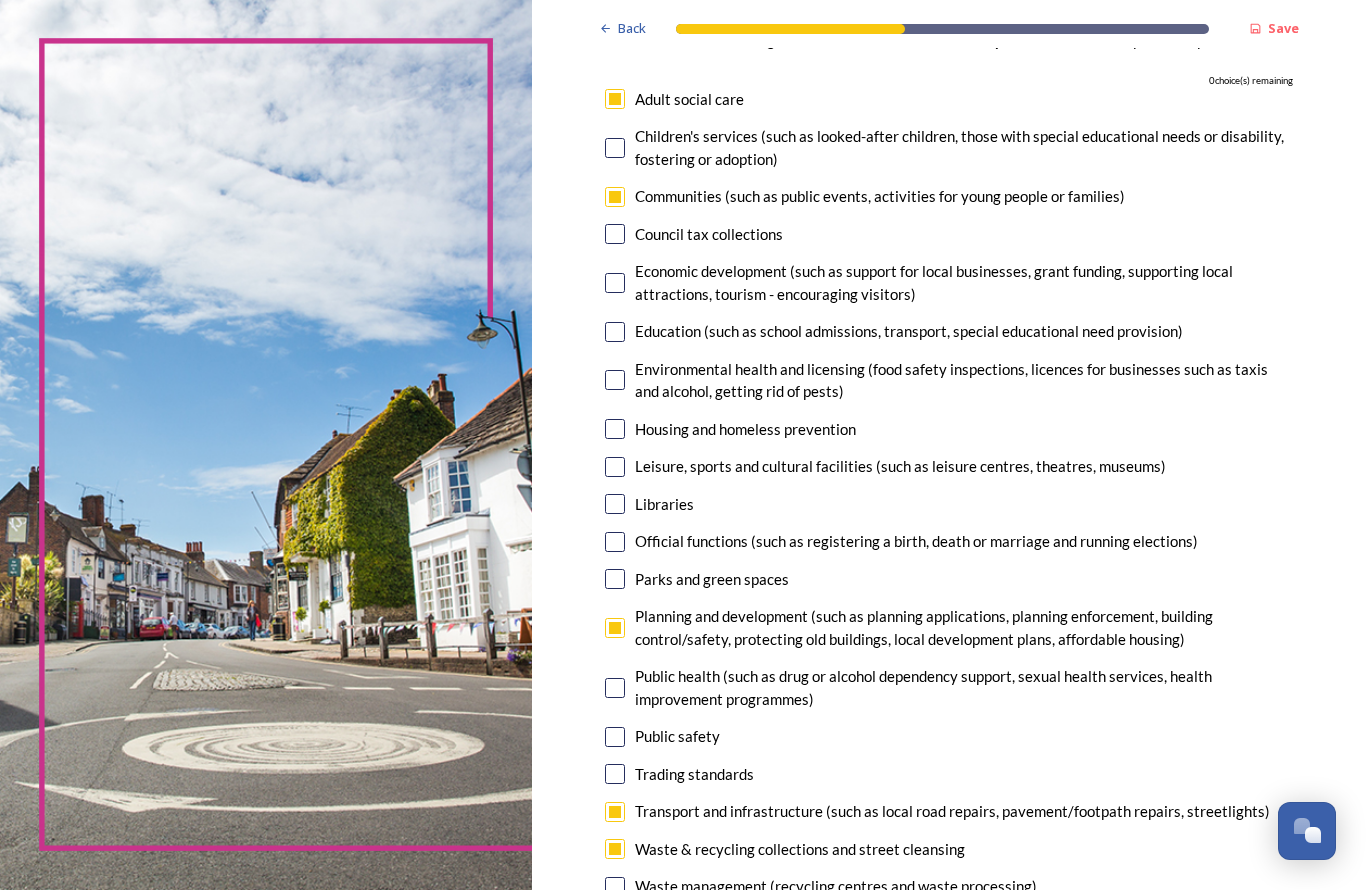 click at bounding box center (615, 468) 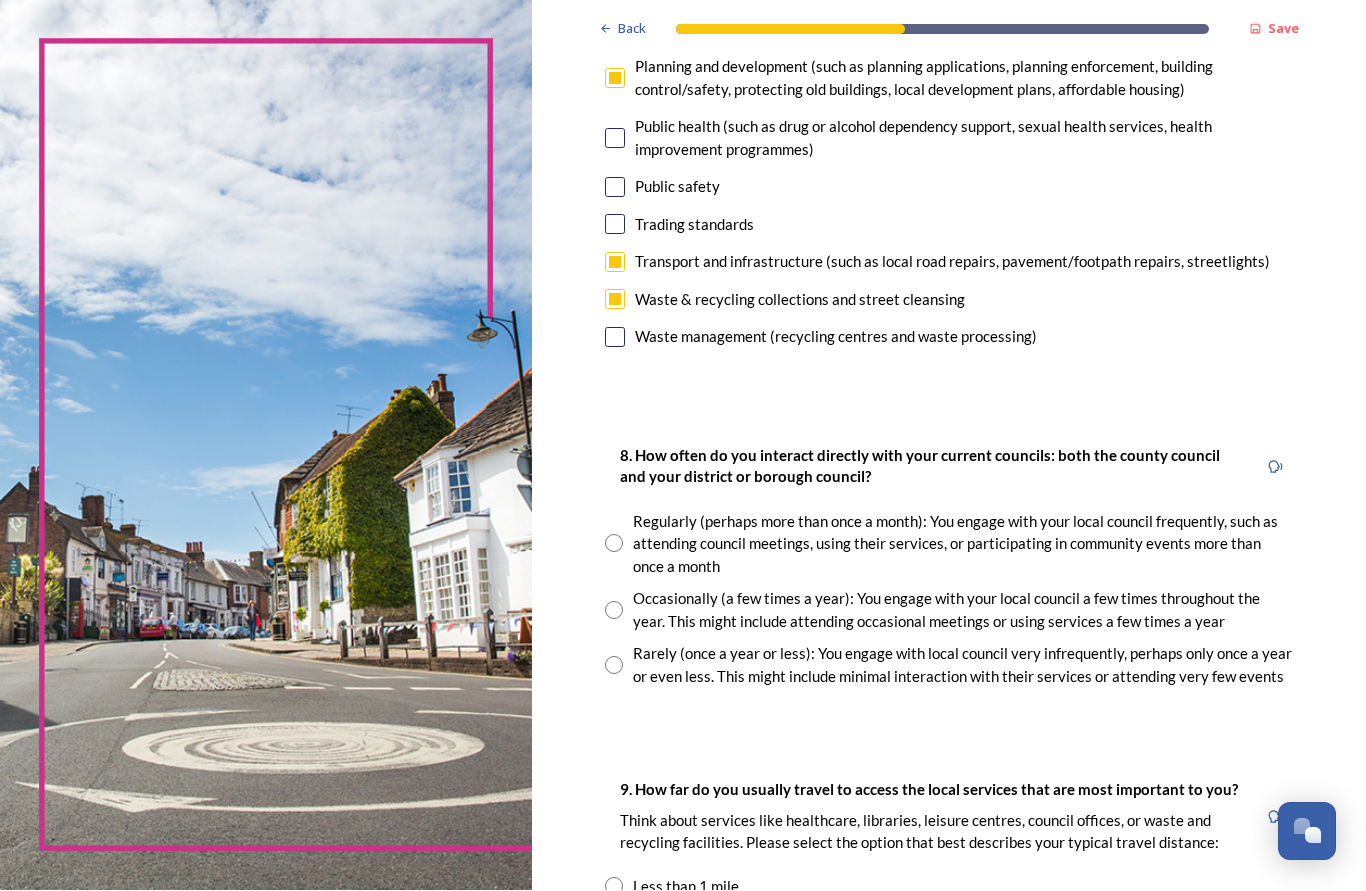 scroll, scrollTop: 748, scrollLeft: 0, axis: vertical 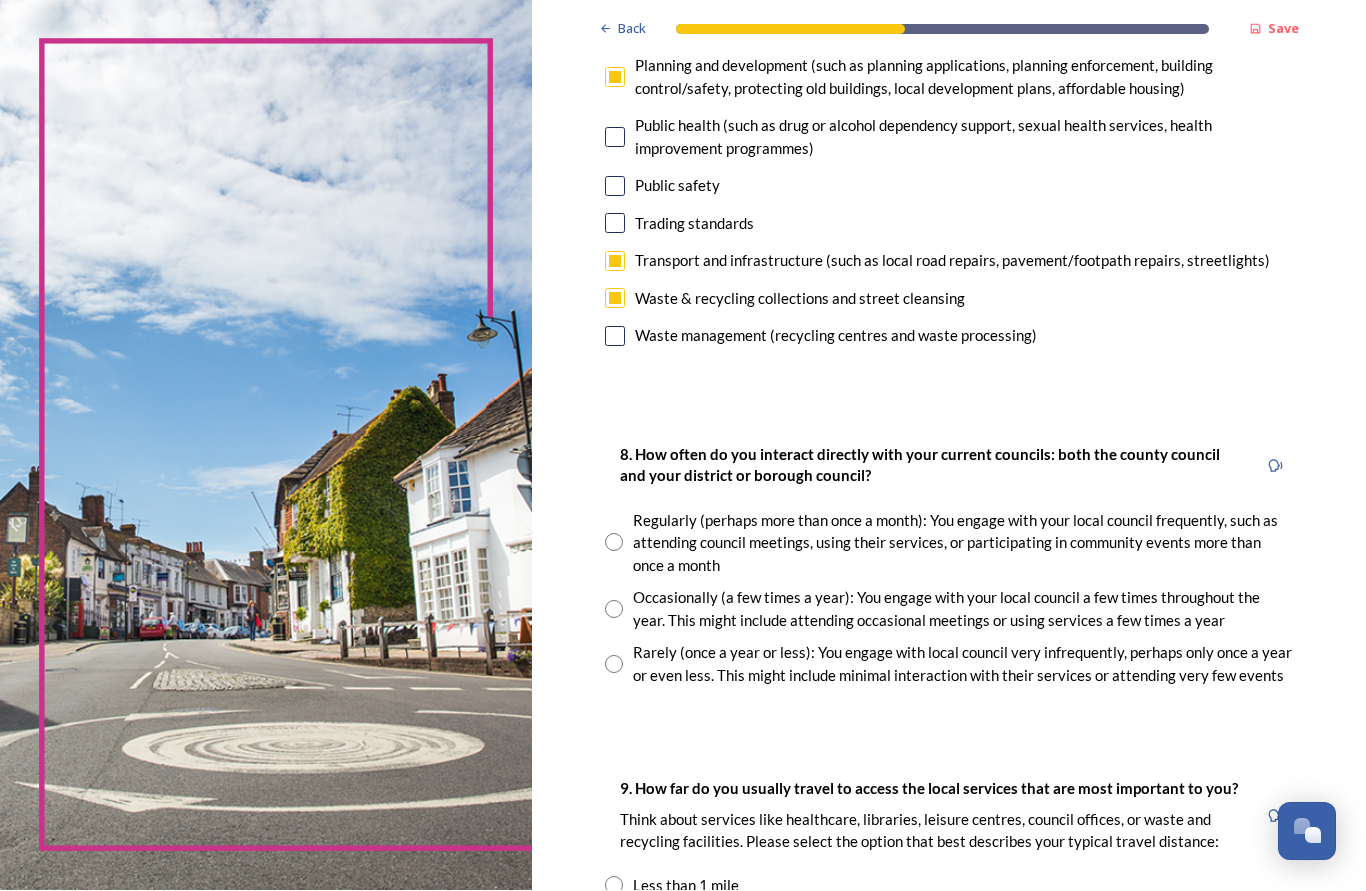click at bounding box center [614, 610] 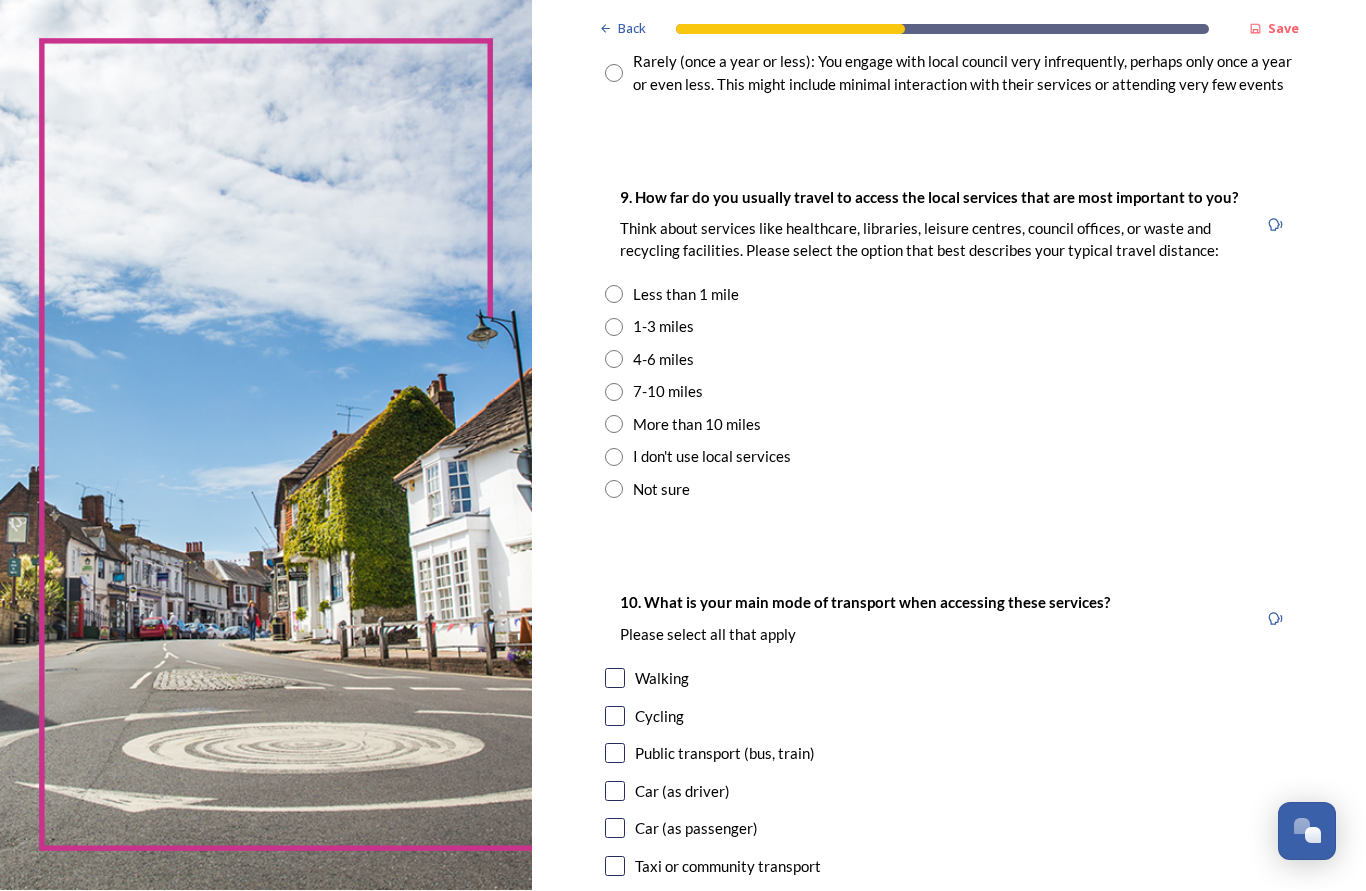 scroll, scrollTop: 1340, scrollLeft: 0, axis: vertical 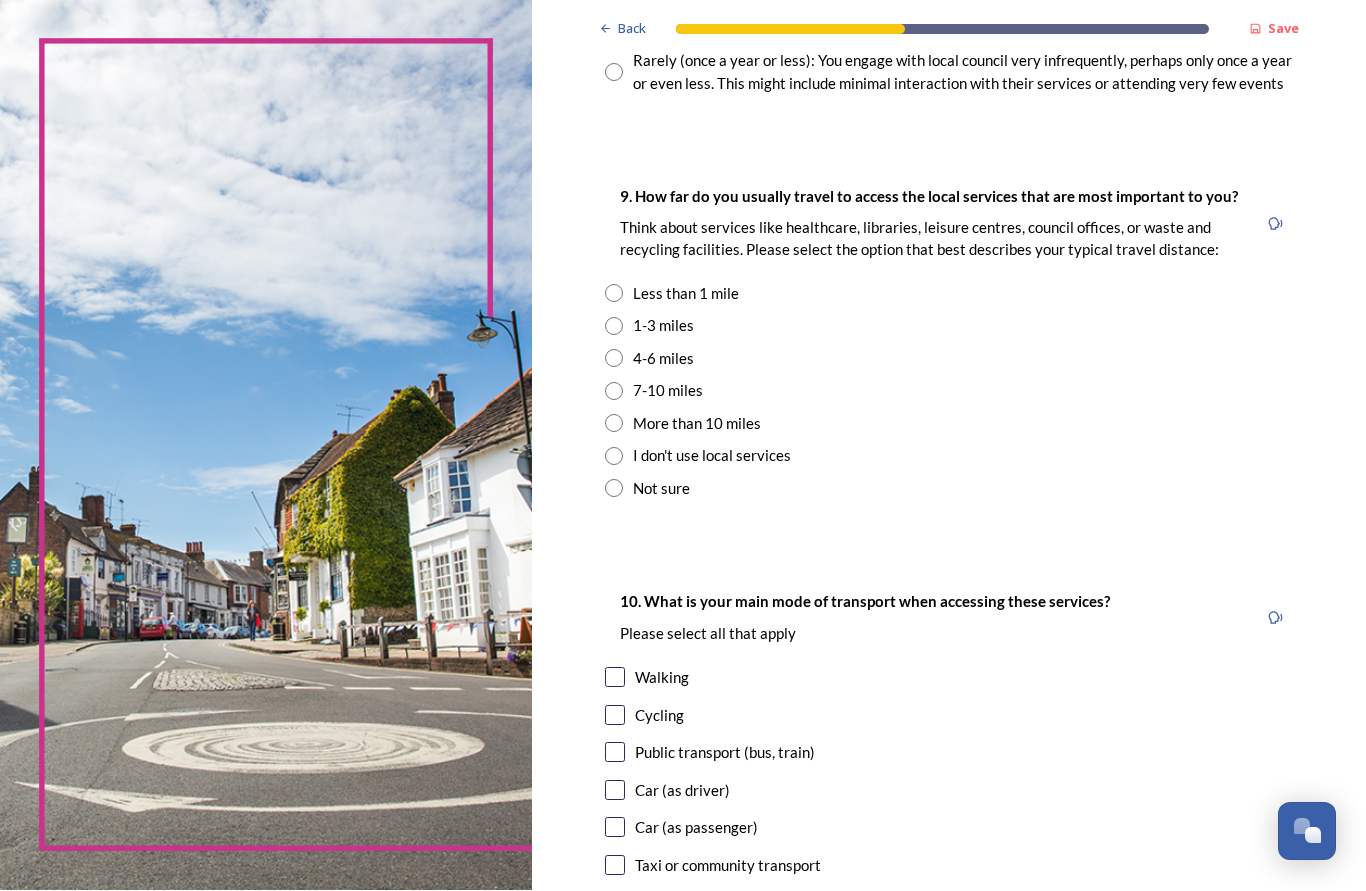 click at bounding box center (615, 791) 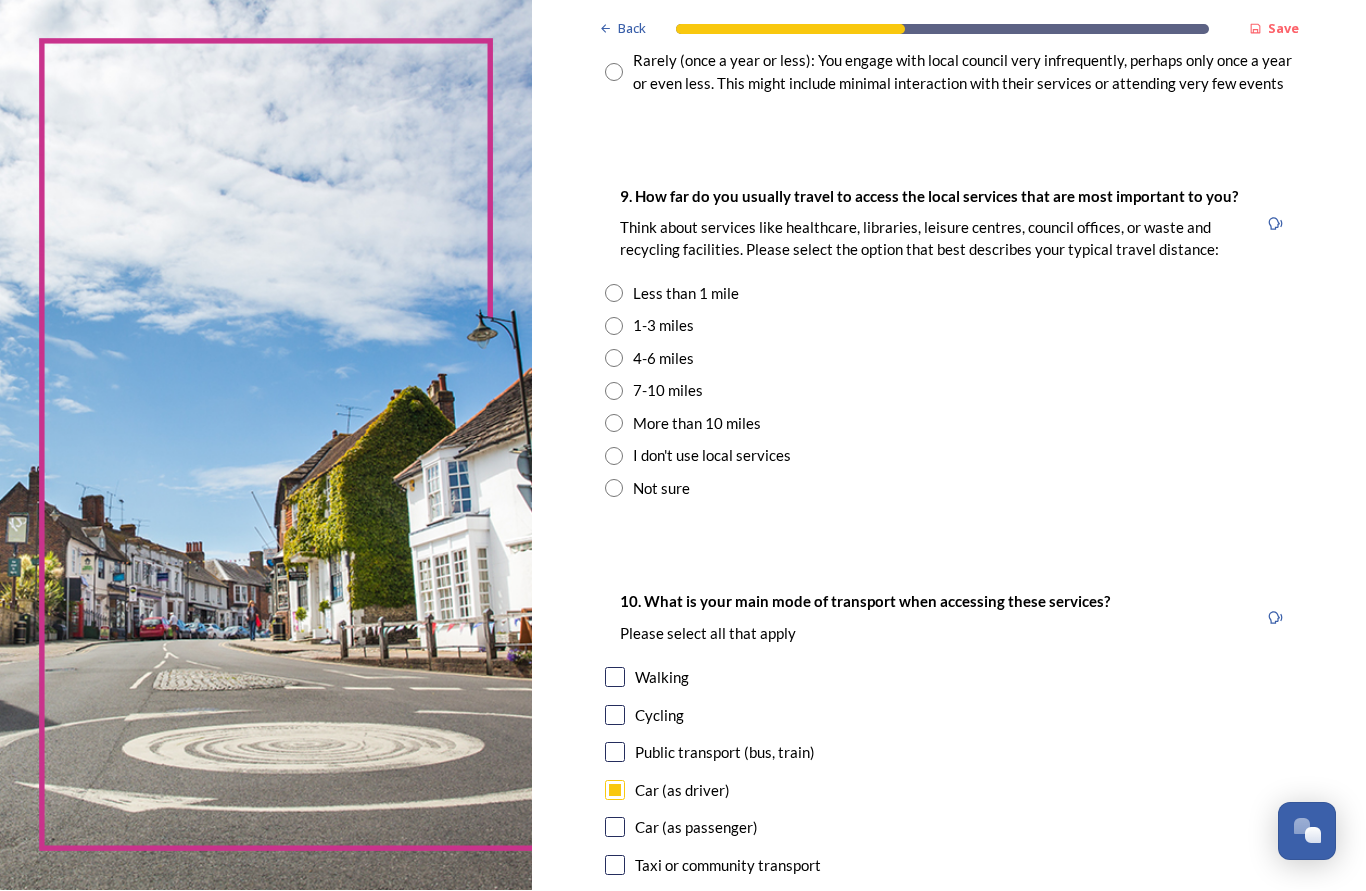 click on "10. What is your main mode of transport when accessing these services?  Please select all that apply Walking Cycling Public transport (bus, train) Car (as driver) Car (as passenger) Taxi or community transport Other Not applicable" at bounding box center (949, 773) 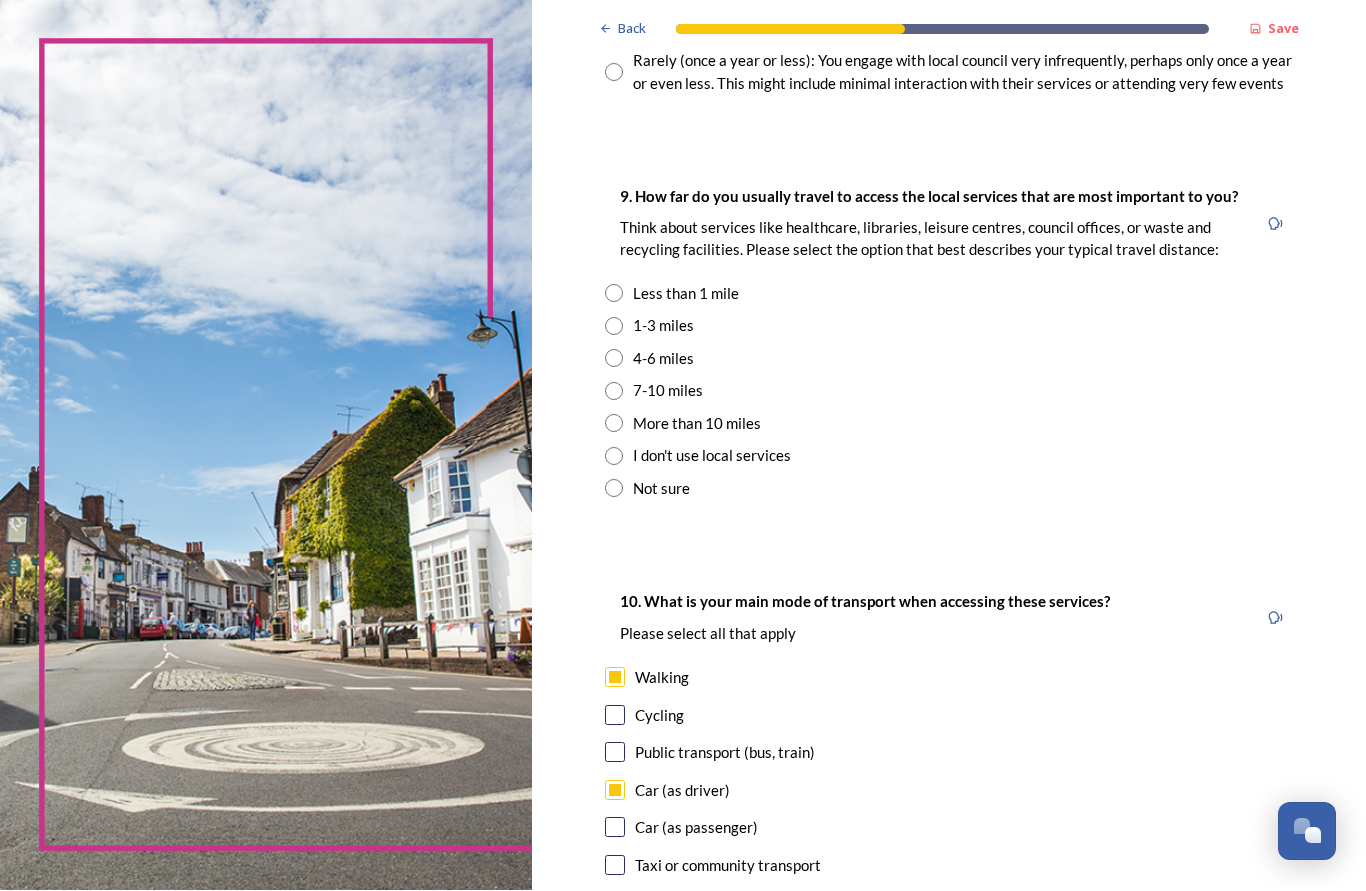click at bounding box center (615, 753) 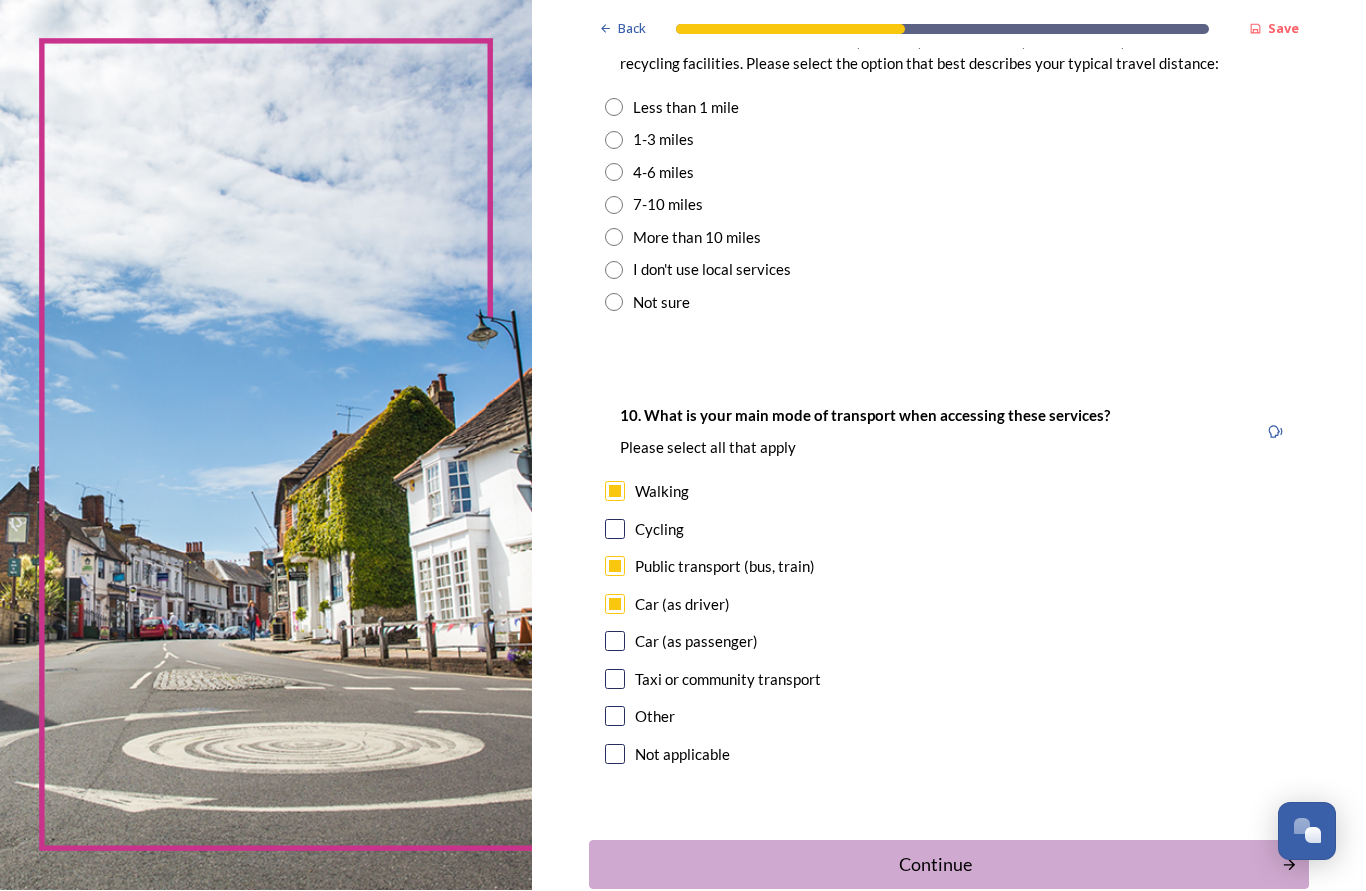 scroll, scrollTop: 1525, scrollLeft: 0, axis: vertical 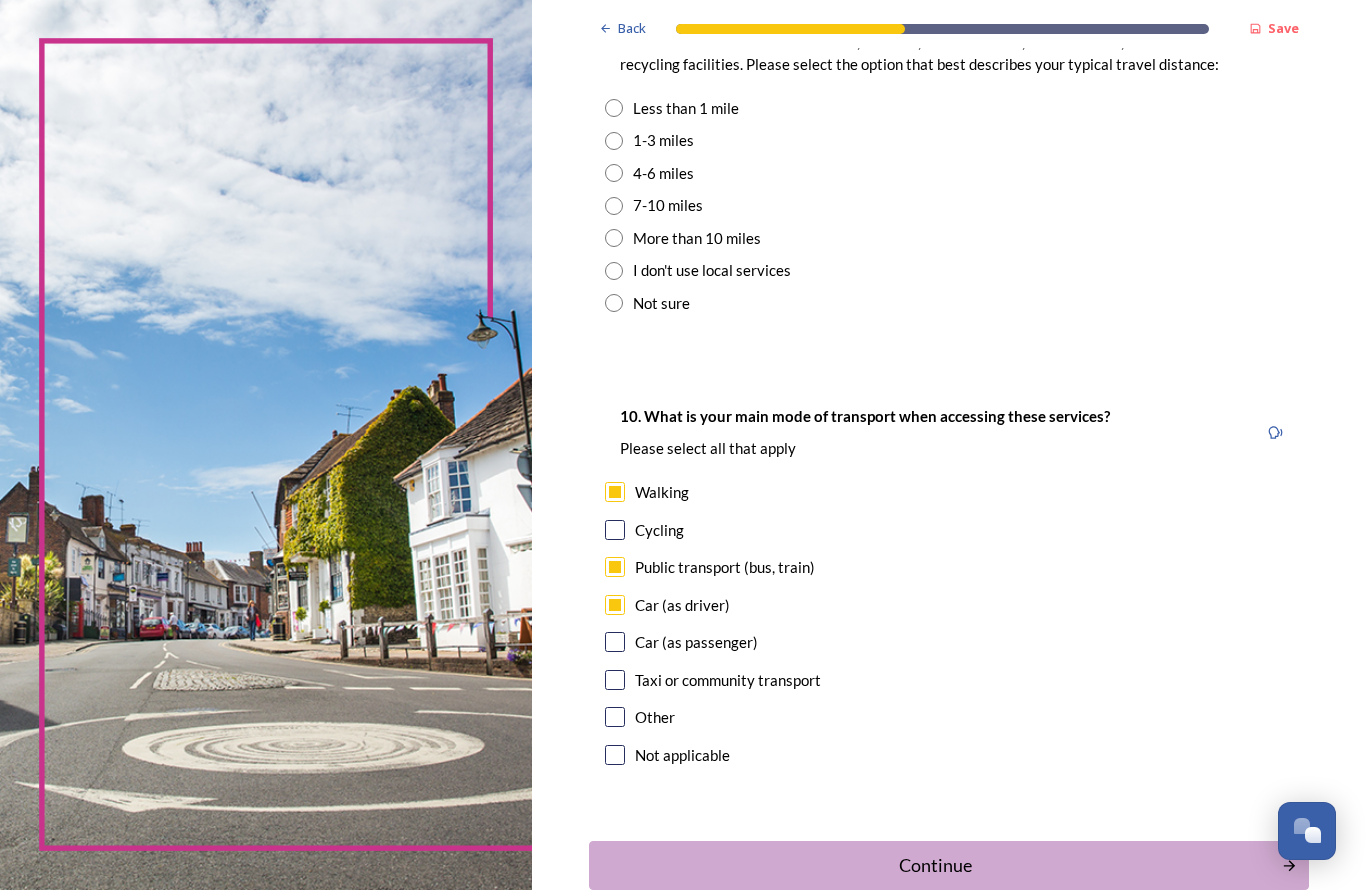 click on "Continue" at bounding box center (935, 866) 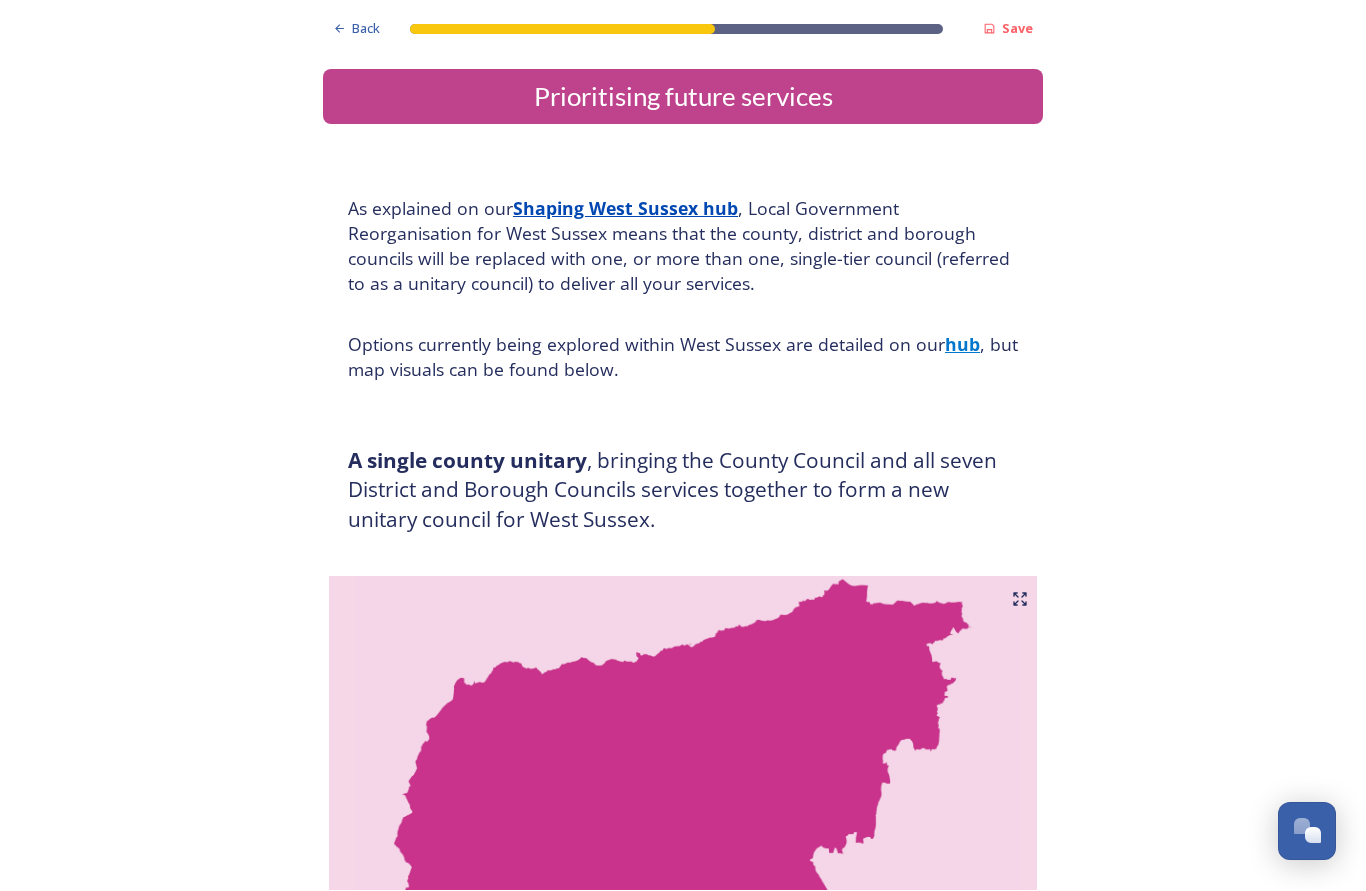 scroll, scrollTop: 0, scrollLeft: 0, axis: both 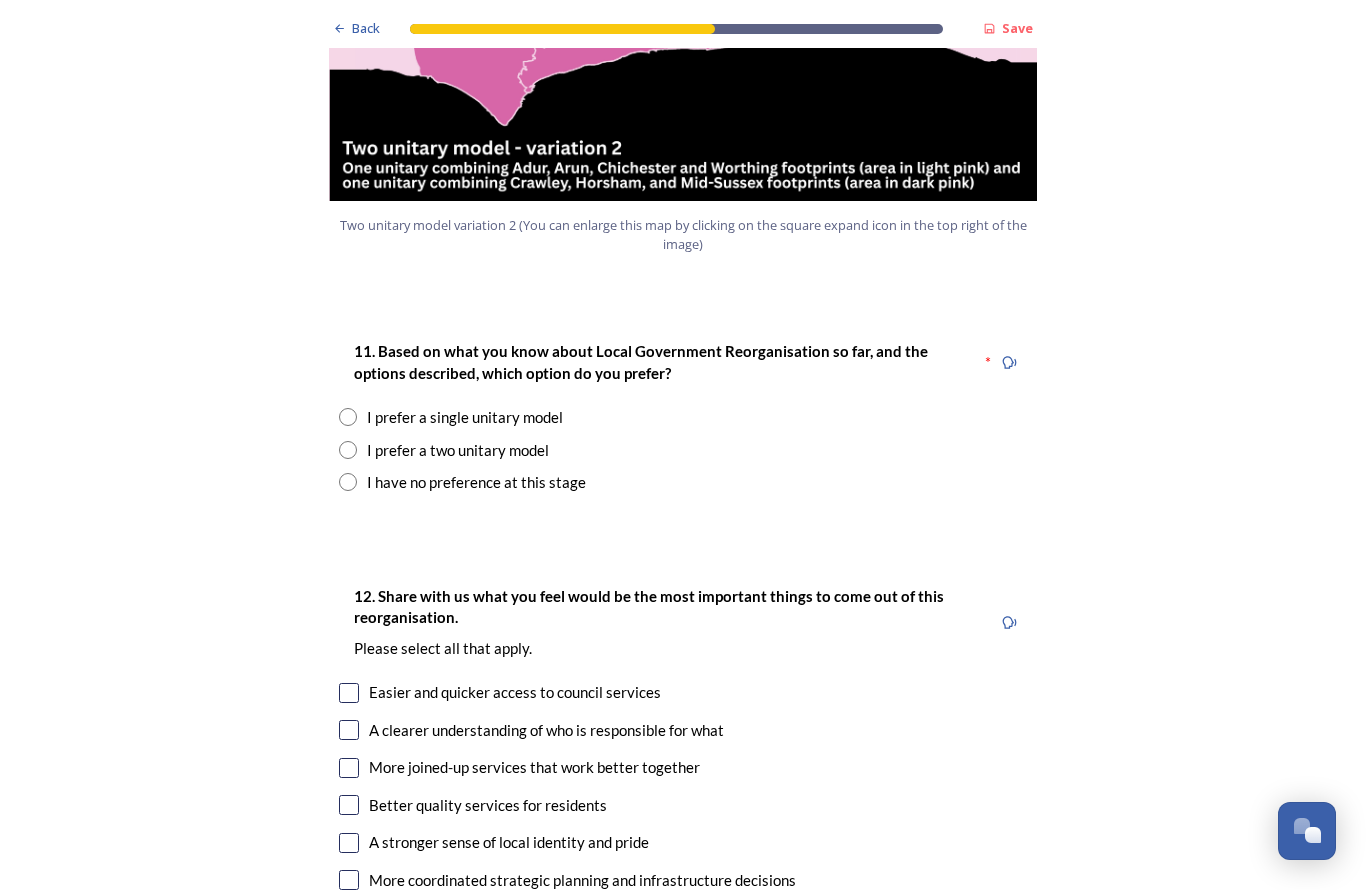 click on "Back Save Prioritising future services As explained on our  Shaping West Sussex hub , Local Government Reorganisation for West Sussex means that the county, district and borough councils will be replaced with one, or more than one, single-tier council (referred to as a unitary council) to deliver all your services.  Options currently being explored within West Sussex are detailed on our  hub , but map visuals can be found below. A single county unitary , bringing the County Council and all seven District and Borough Councils services together to form a new unitary council for West Sussex. Single unitary model (You can enlarge this map by clicking on the square expand icon in the top right of the image) Two unitary option, variation 1  -   one unitary combining Arun, Chichester and Worthing footprints and one unitary combining Adur, Crawley, Horsham, and Mid-Sussex footprints. Two unitary model variation 1 (You can enlarge this map by clicking on the square expand icon in the top right of the image) * Other [NUMBER]" at bounding box center (683, 694) 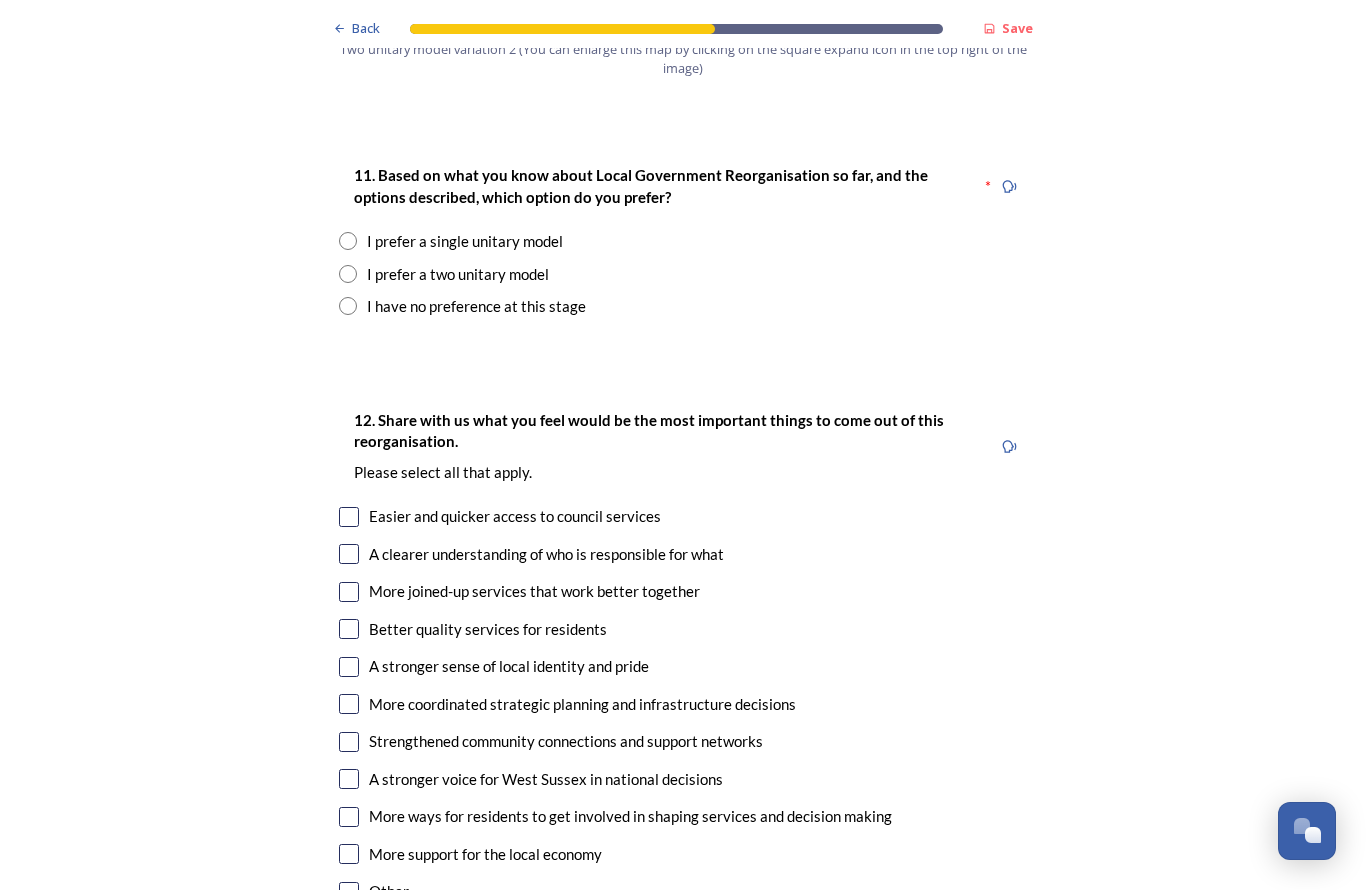 scroll, scrollTop: 2574, scrollLeft: 0, axis: vertical 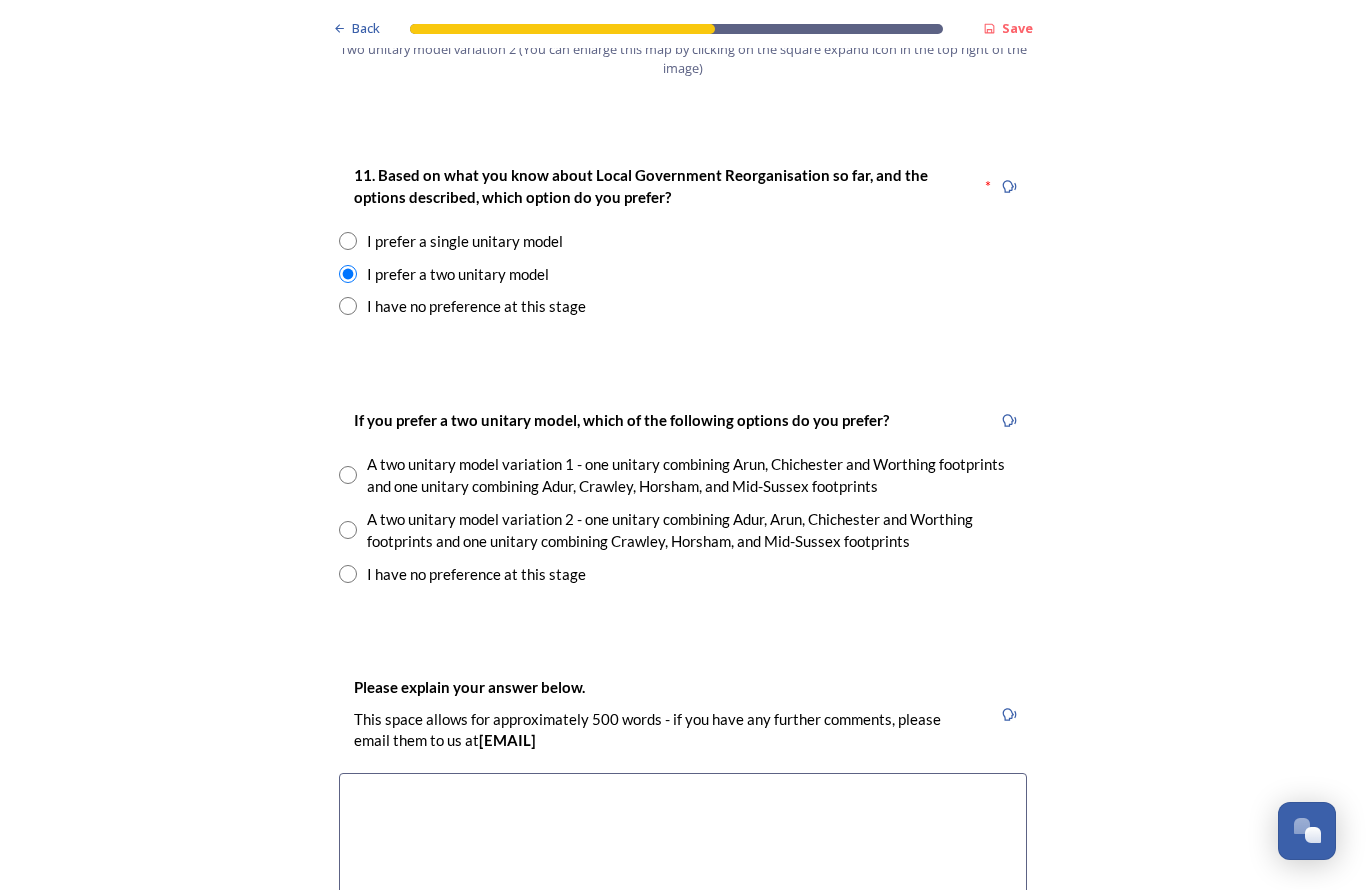 click at bounding box center [348, 531] 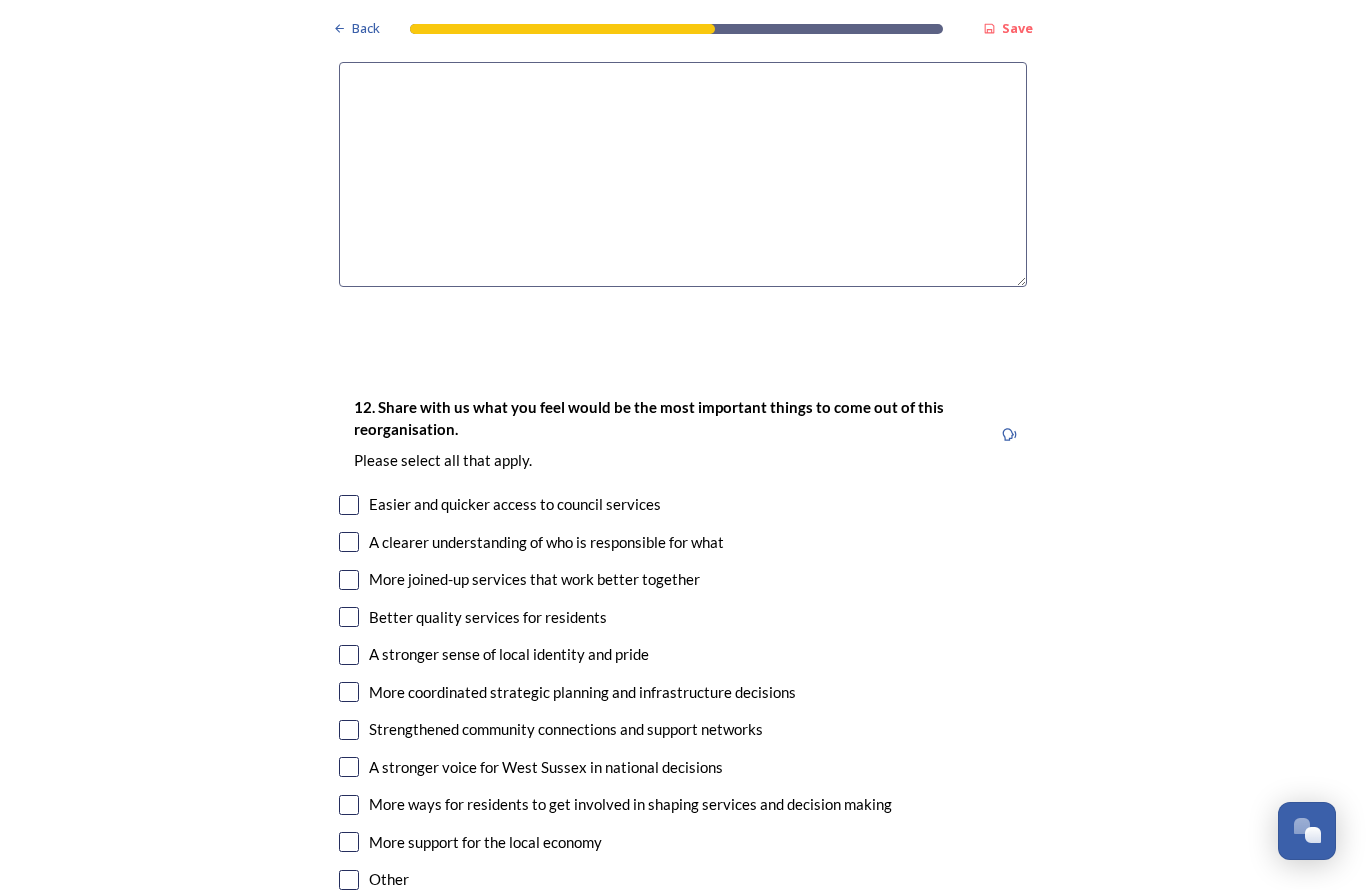 scroll, scrollTop: 3285, scrollLeft: 0, axis: vertical 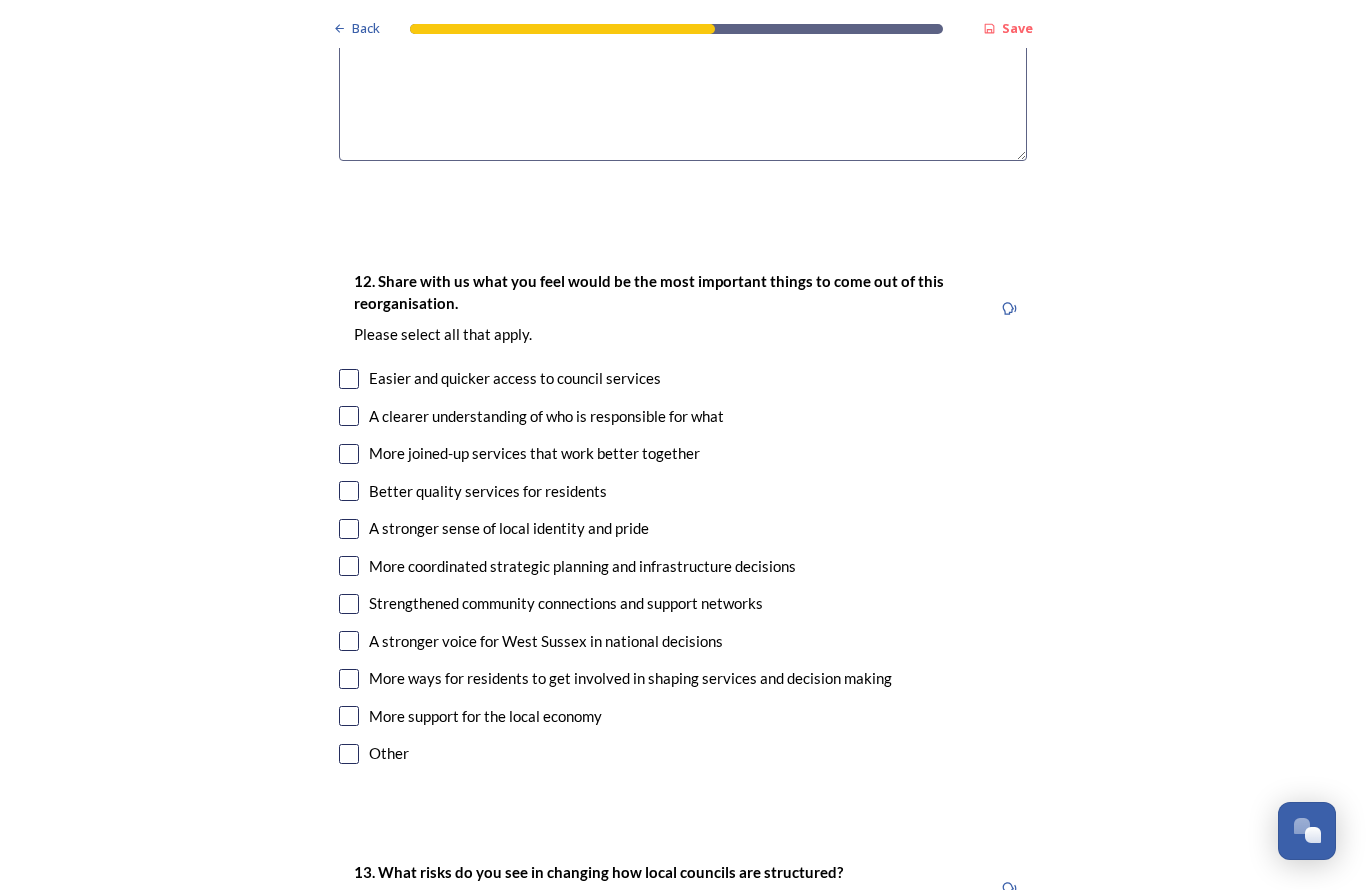 click on "Back Save Prioritising future services As explained on our  Shaping West Sussex hub , Local Government Reorganisation for West Sussex means that the county, district and borough councils will be replaced with one, or more than one, single-tier council (referred to as a unitary council) to deliver all your services.  Options currently being explored within West Sussex are detailed on our  hub , but map visuals can be found below. A single county unitary , bringing the County Council and all seven District and Borough Councils services together to form a new unitary council for West Sussex. Single unitary model (You can enlarge this map by clicking on the square expand icon in the top right of the image) Two unitary option, variation 1  -   one unitary combining Arun, Chichester and Worthing footprints and one unitary combining Adur, Crawley, Horsham, and Mid-Sussex footprints. Two unitary model variation 1 (You can enlarge this map by clicking on the square expand icon in the top right of the image) * Other [NUMBER]" at bounding box center [683, 31] 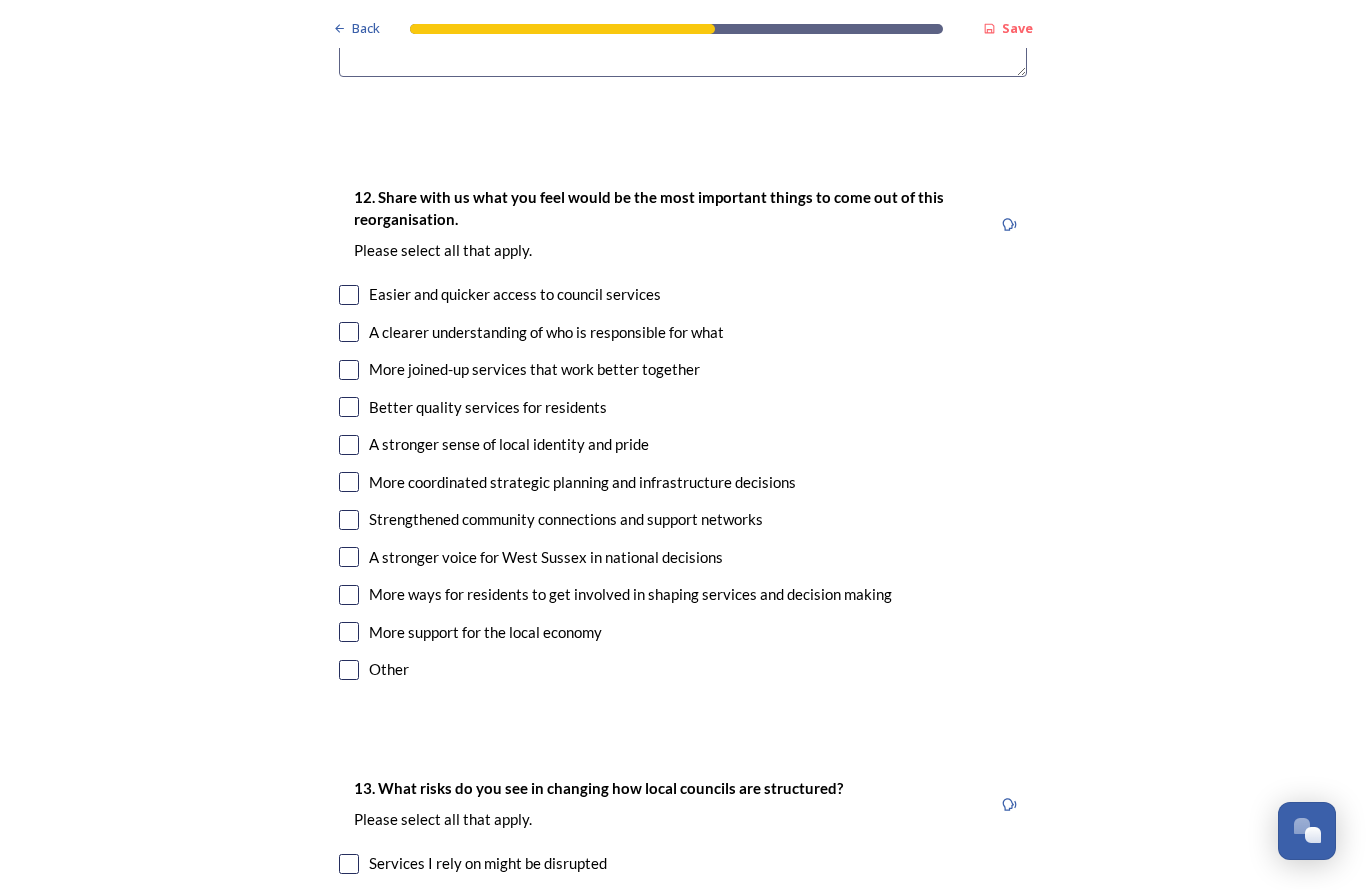 scroll, scrollTop: 3496, scrollLeft: 0, axis: vertical 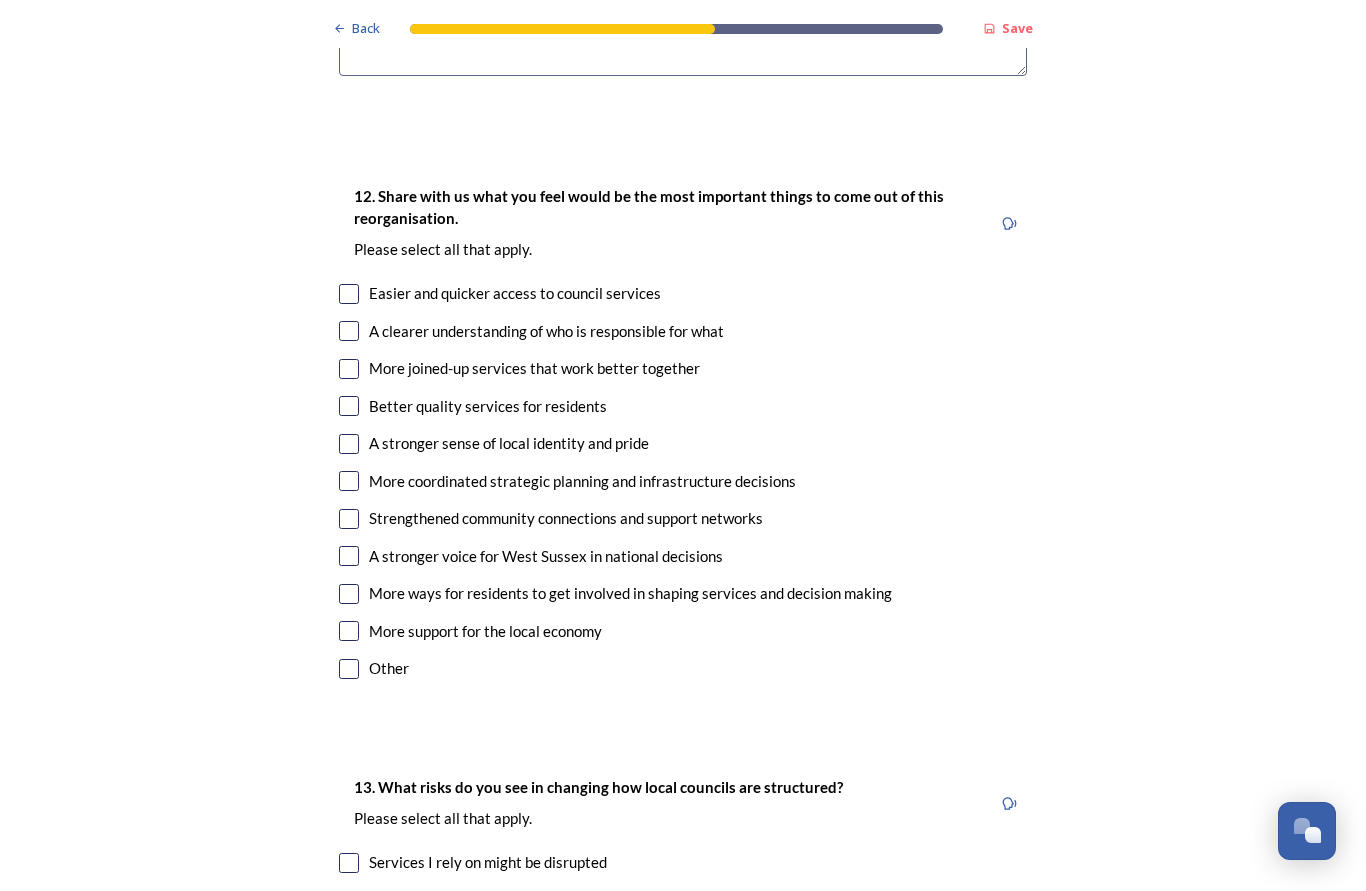 click at bounding box center [349, 557] 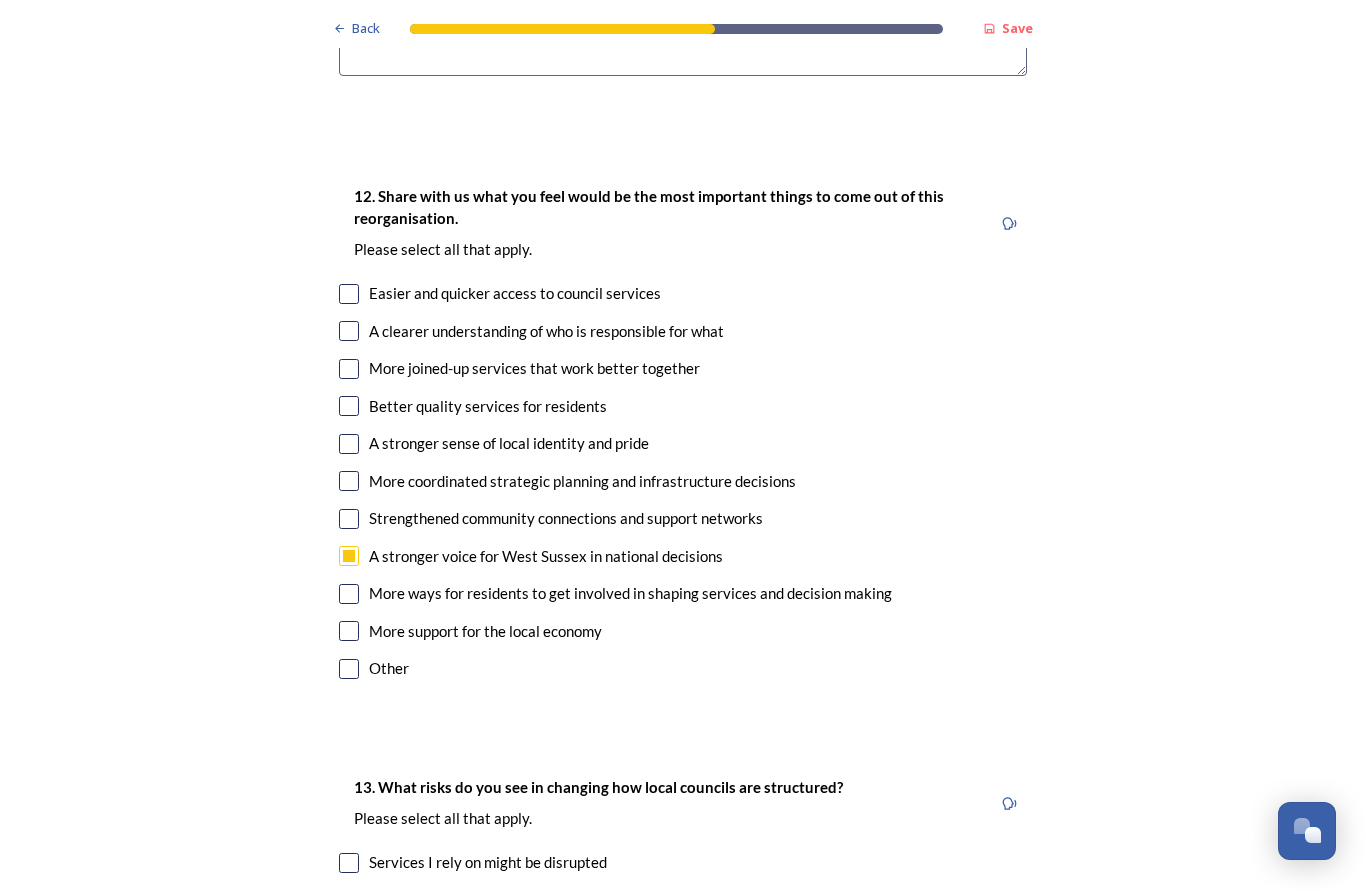 click at bounding box center (349, 332) 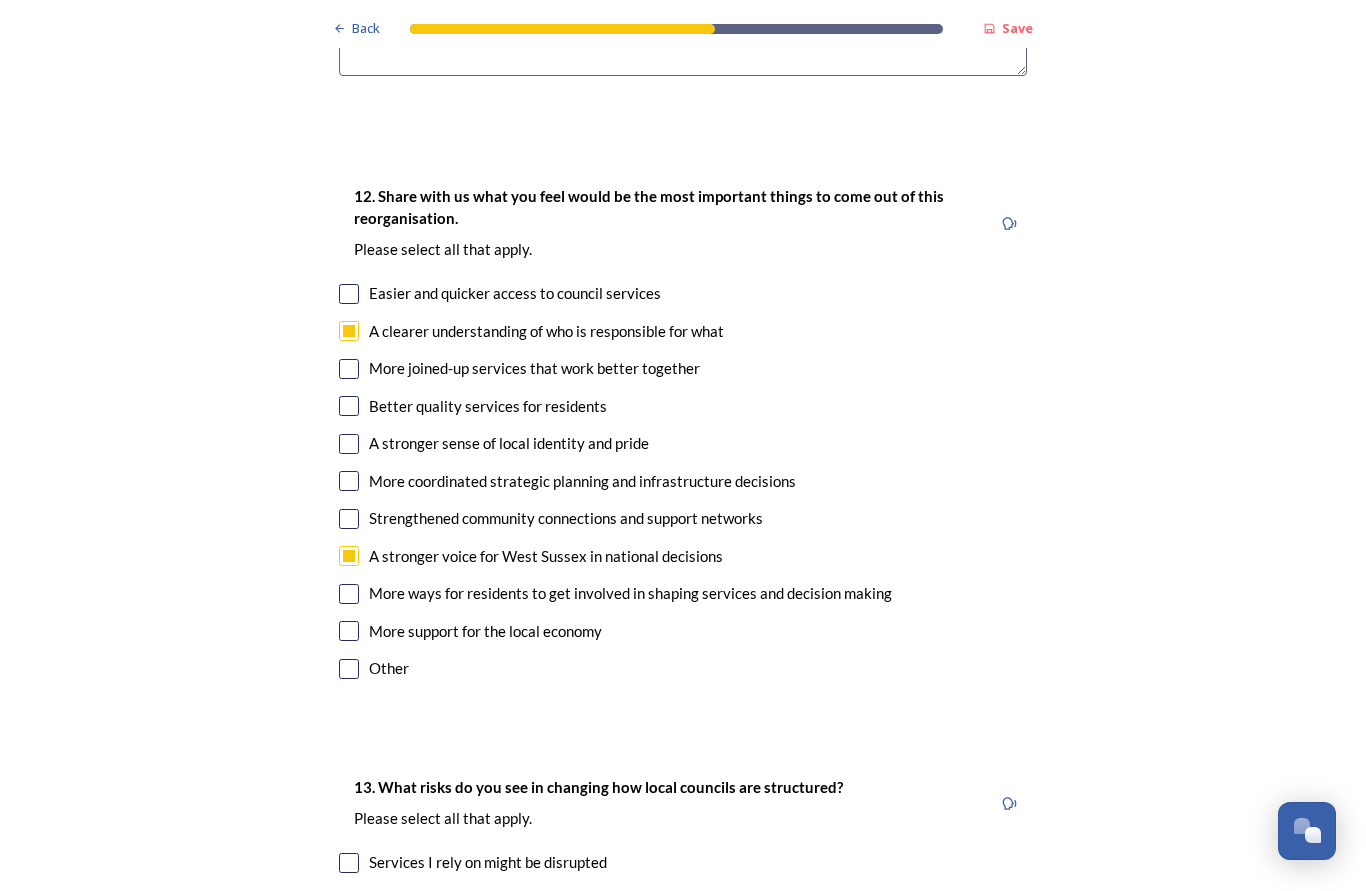 click at bounding box center [349, 445] 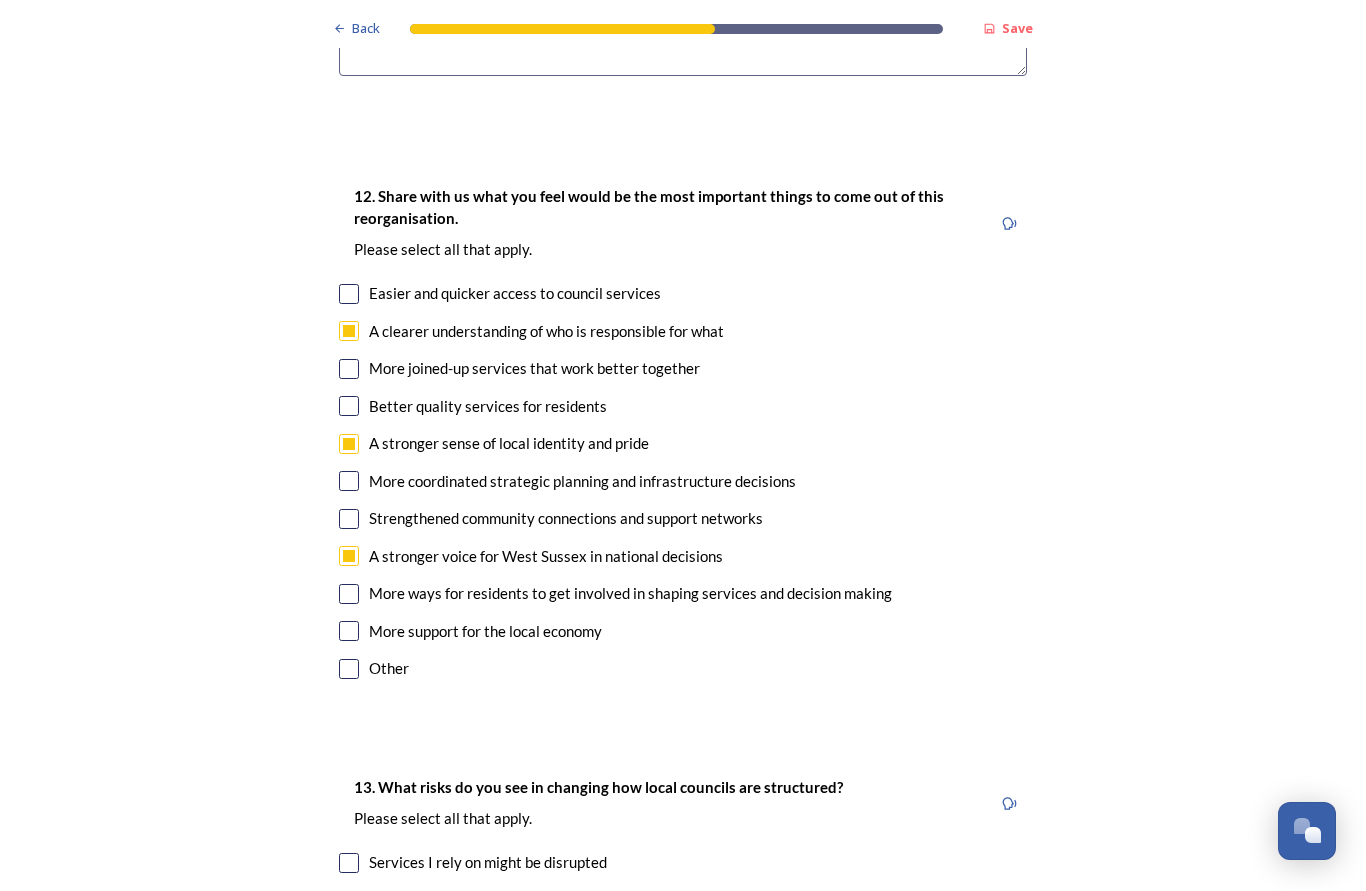 click at bounding box center (349, 407) 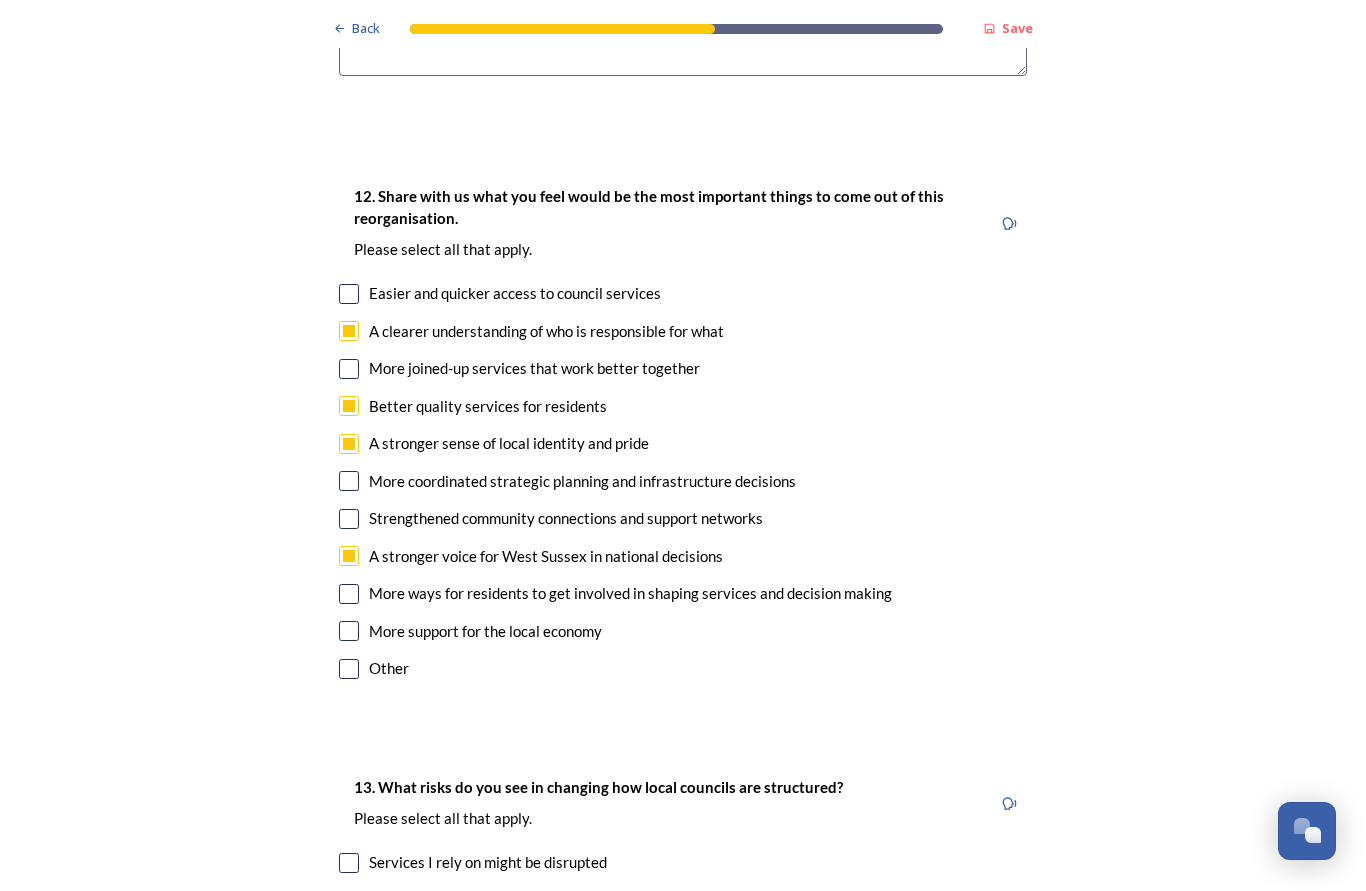 click at bounding box center (349, 370) 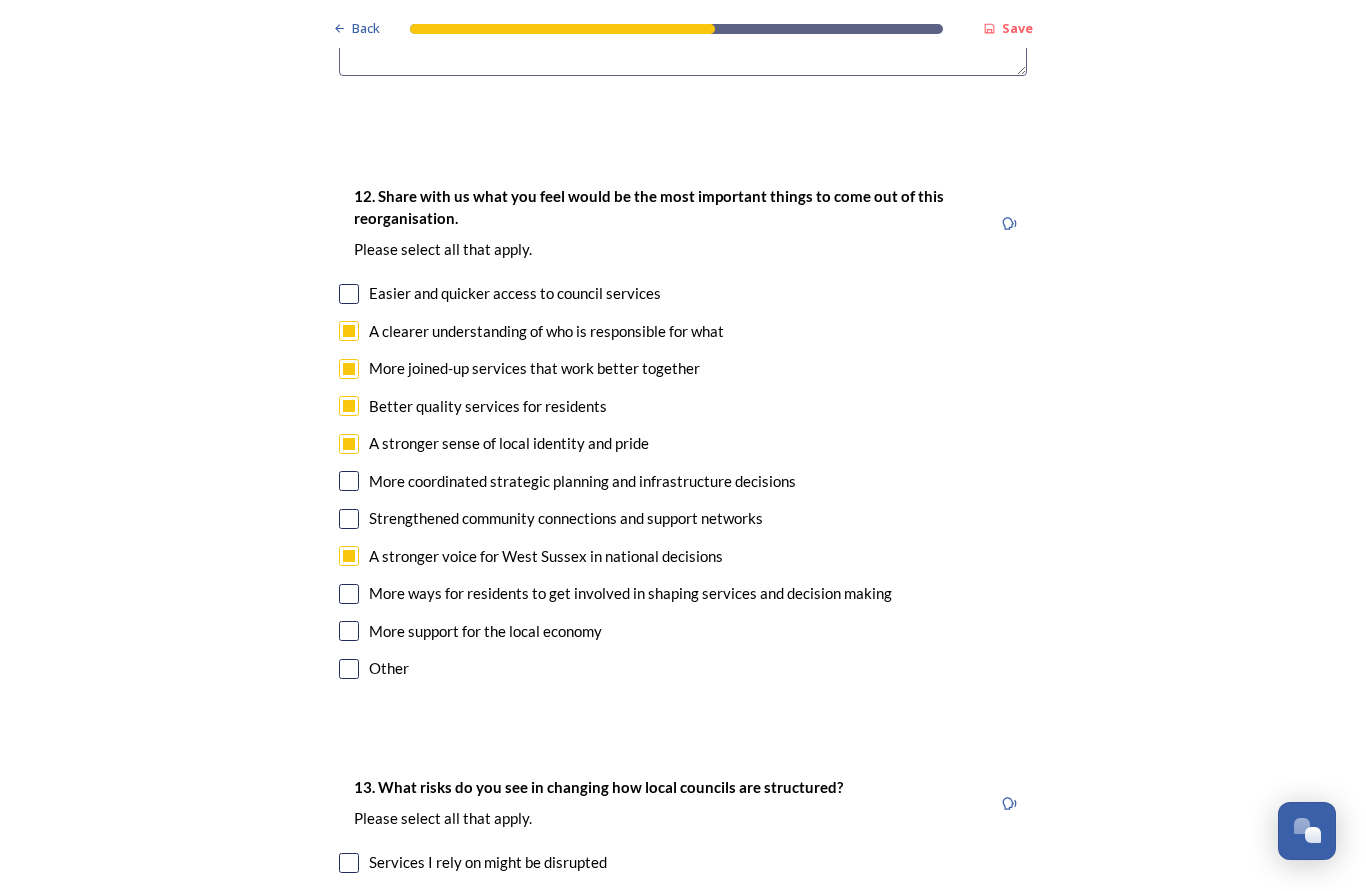 click at bounding box center (349, 482) 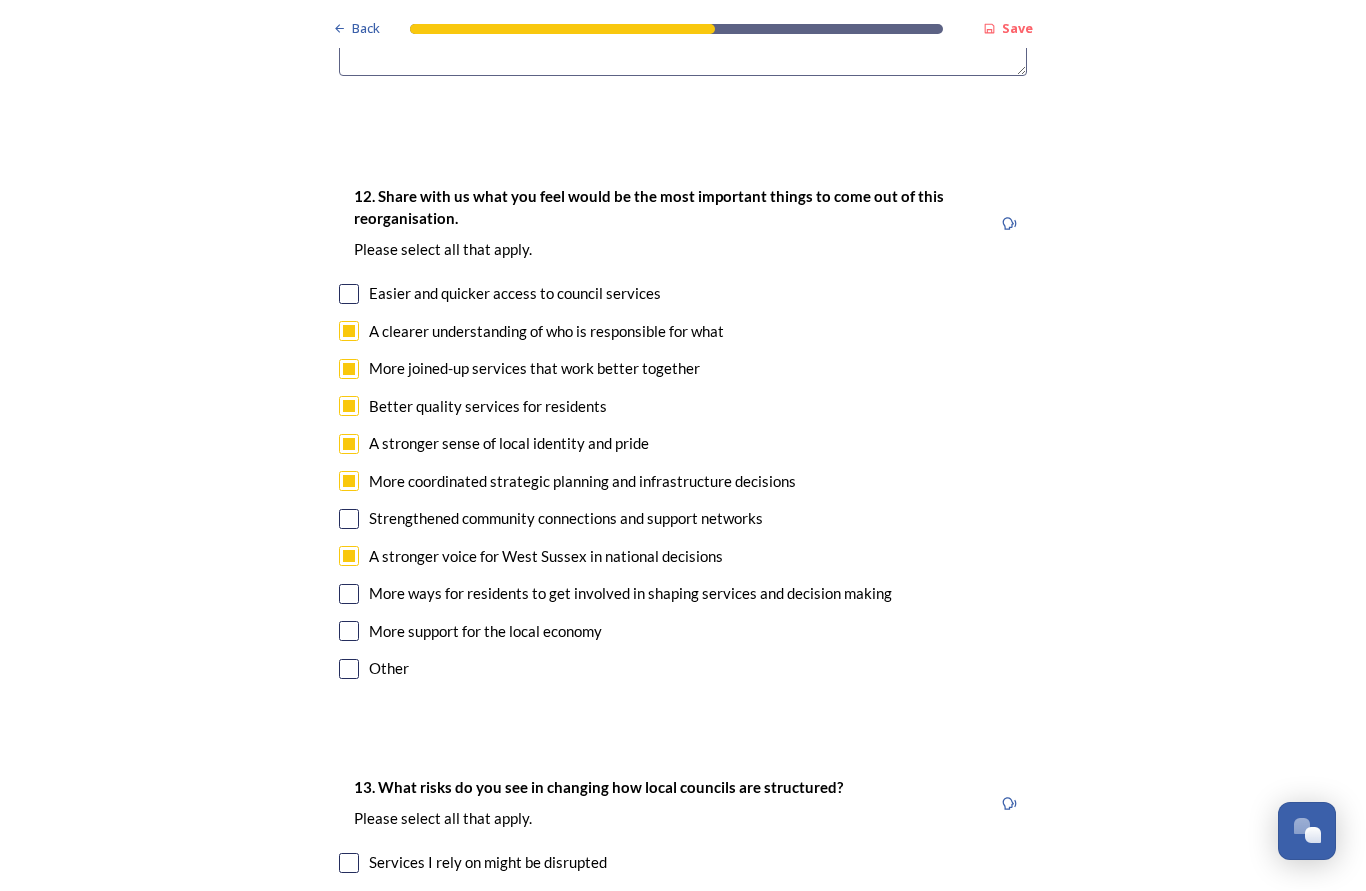 click on "Back Save Prioritising future services As explained on our  Shaping West Sussex hub , Local Government Reorganisation for West Sussex means that the county, district and borough councils will be replaced with one, or more than one, single-tier council (referred to as a unitary council) to deliver all your services.  Options currently being explored within West Sussex are detailed on our  hub , but map visuals can be found below. A single county unitary , bringing the County Council and all seven District and Borough Councils services together to form a new unitary council for West Sussex. Single unitary model (You can enlarge this map by clicking on the square expand icon in the top right of the image) Two unitary option, variation 1  -   one unitary combining Arun, Chichester and Worthing footprints and one unitary combining Adur, Crawley, Horsham, and Mid-Sussex footprints. Two unitary model variation 1 (You can enlarge this map by clicking on the square expand icon in the top right of the image) * Other [NUMBER]" at bounding box center (683, -54) 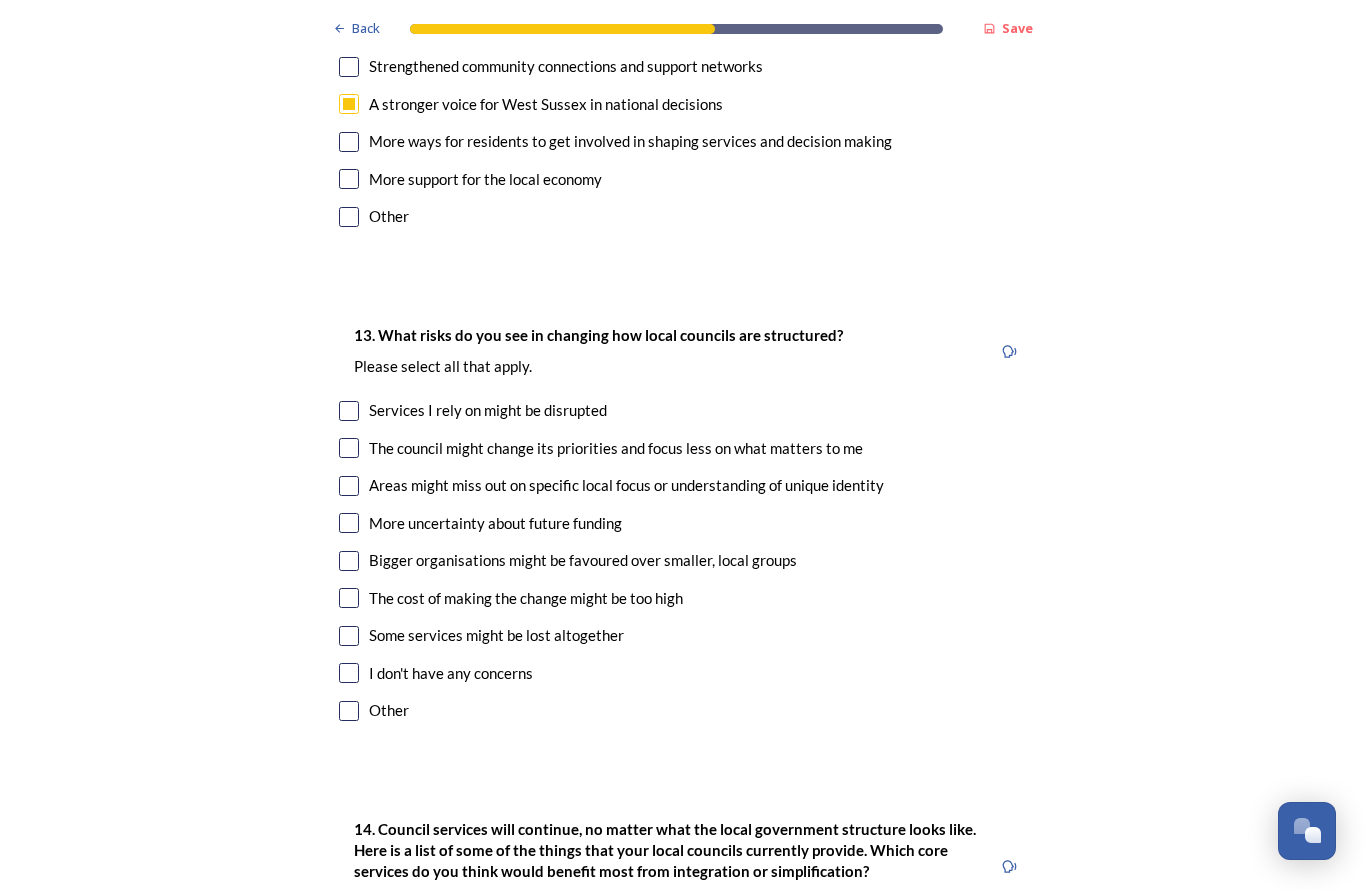 scroll, scrollTop: 3949, scrollLeft: 0, axis: vertical 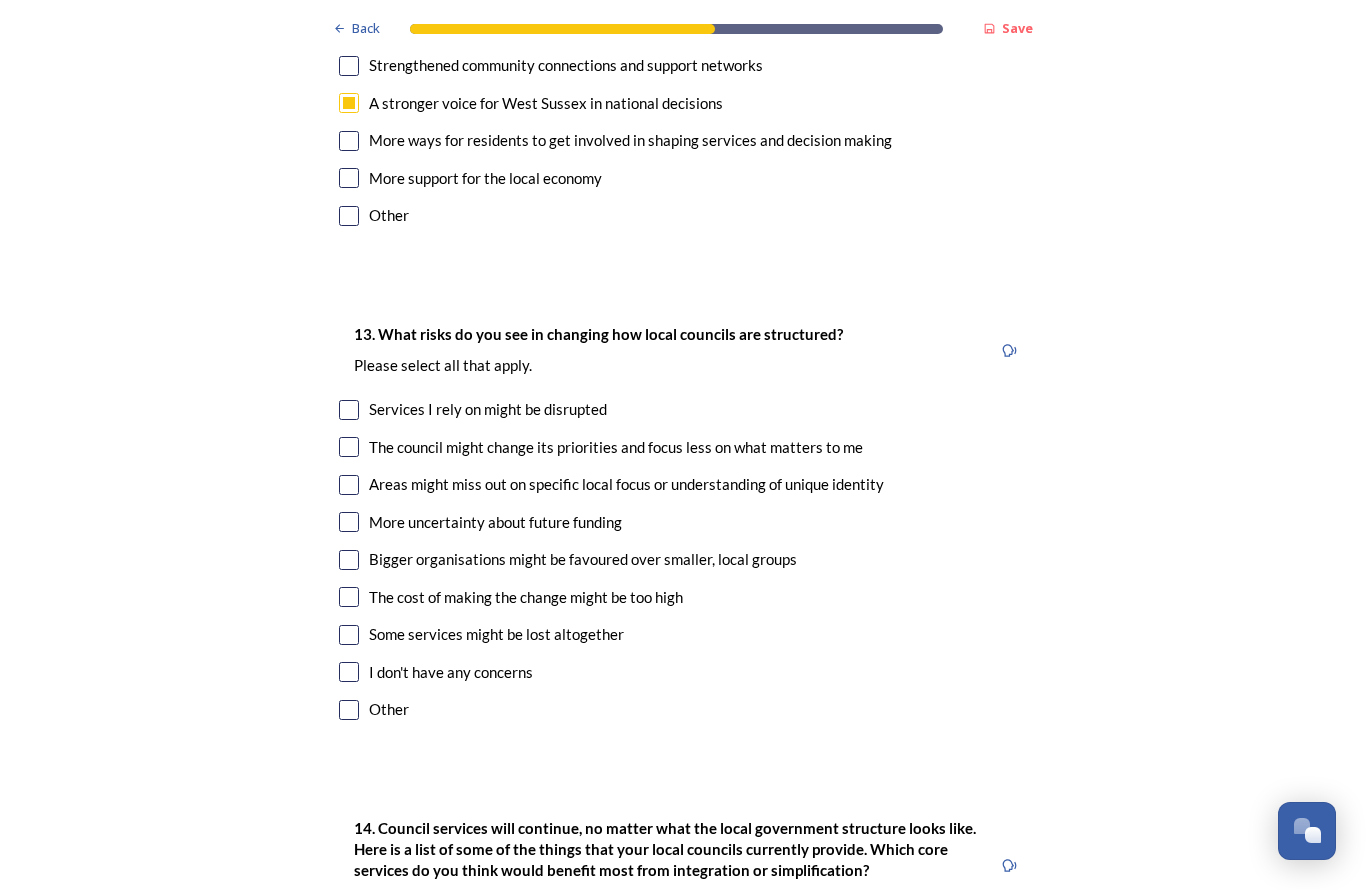 click on "The council might change its priorities and focus less on what matters to me" at bounding box center (683, 448) 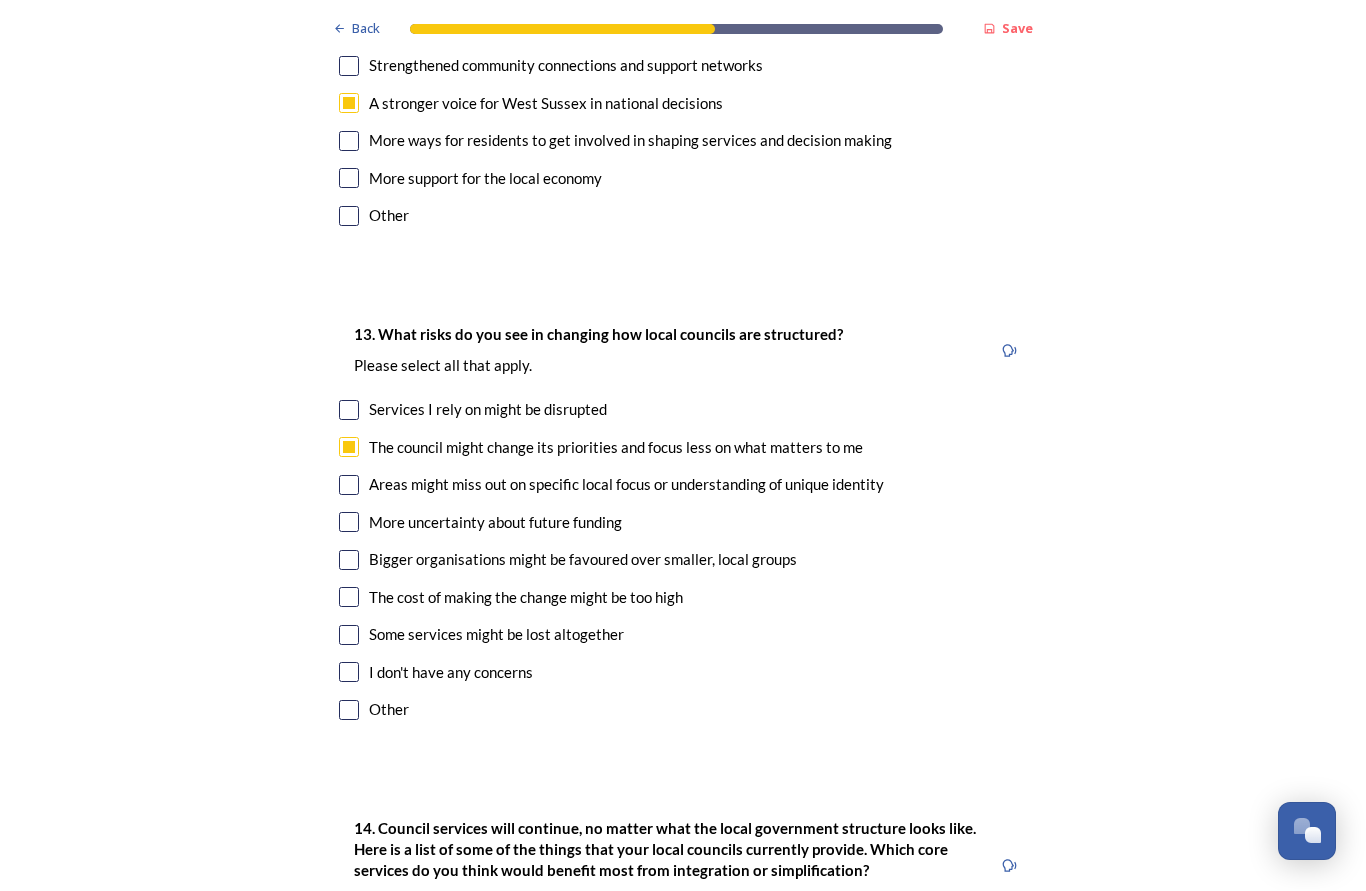 checkbox on "true" 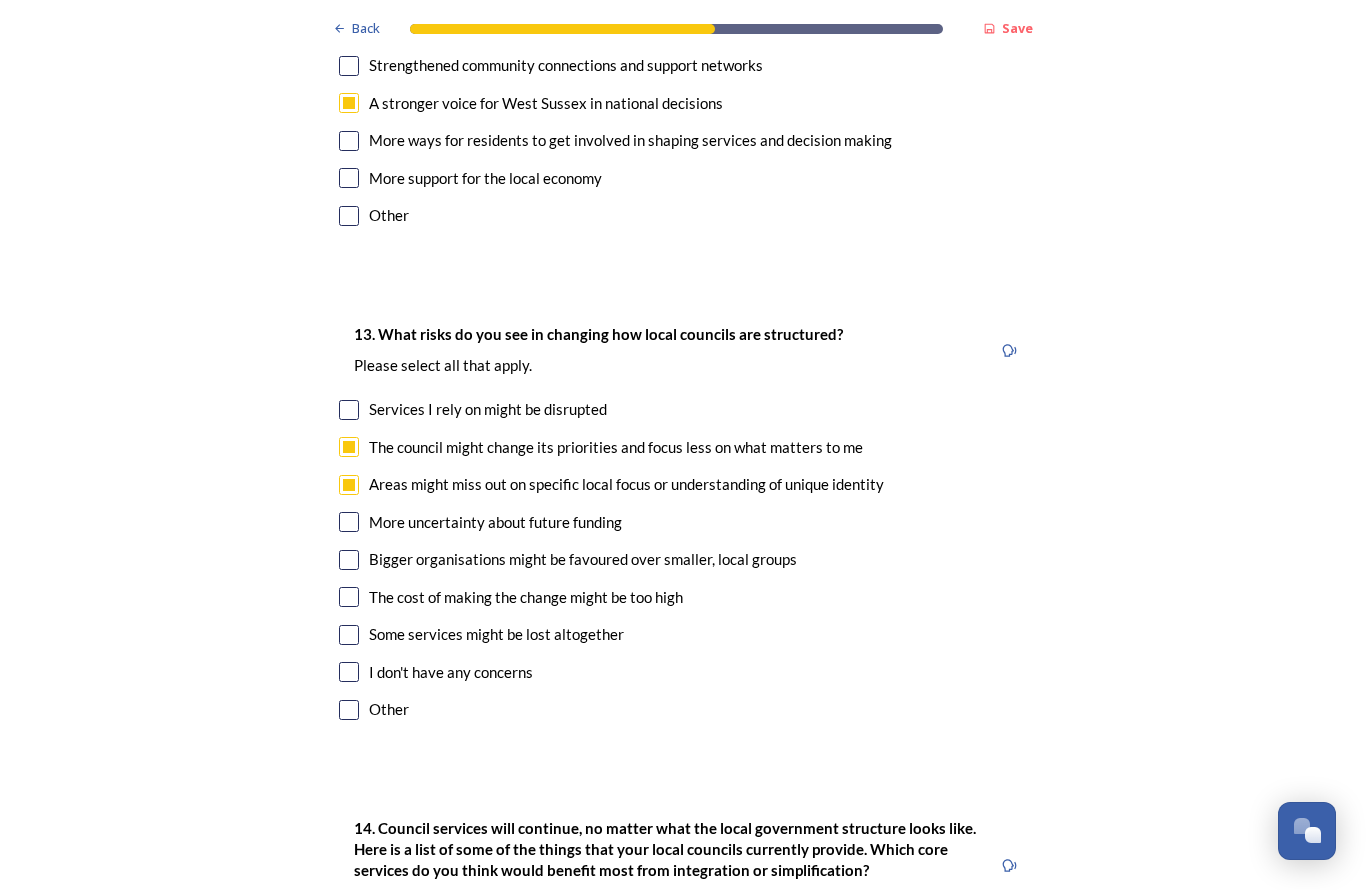 click at bounding box center [349, 598] 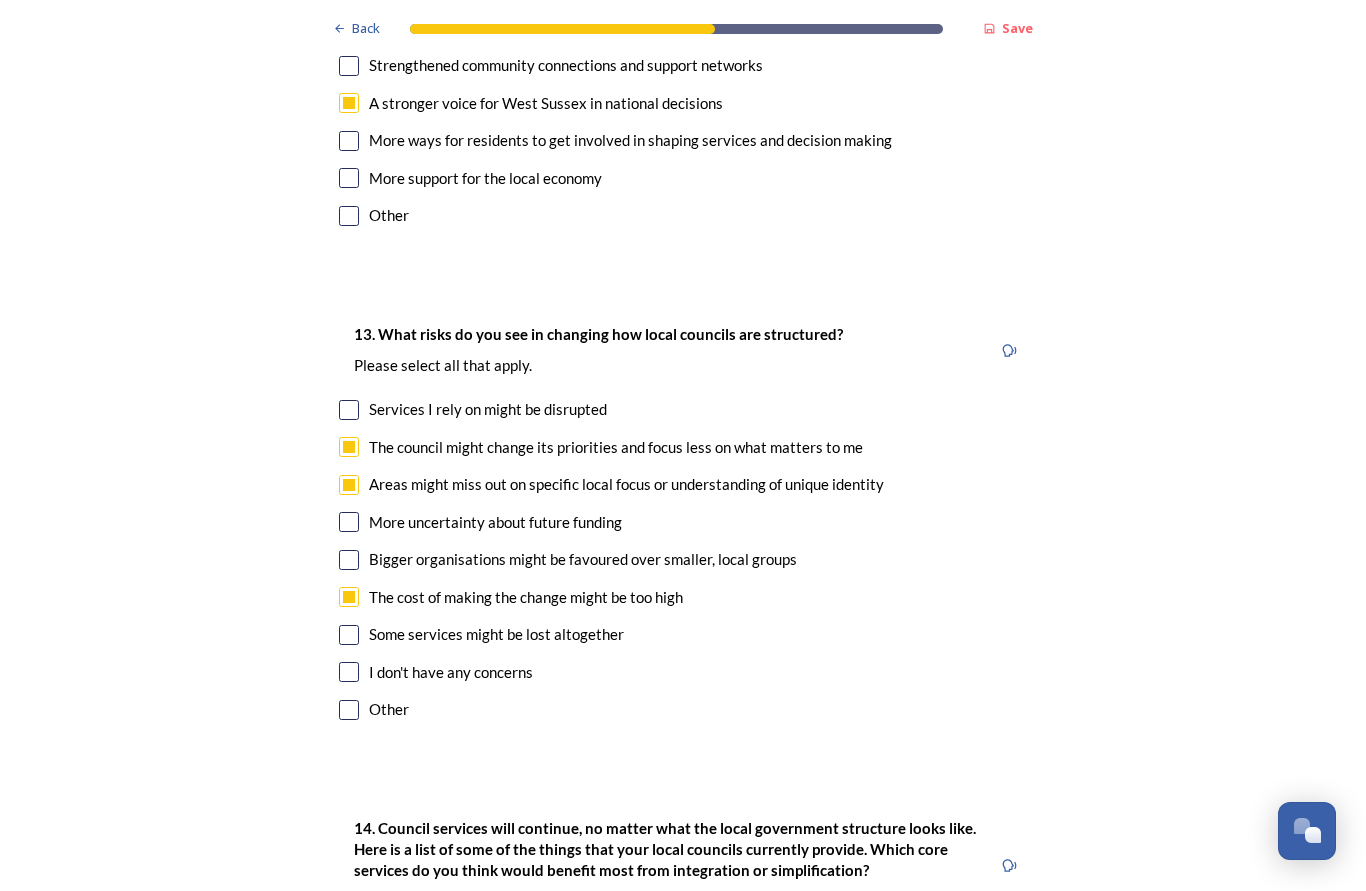 click at bounding box center (349, 561) 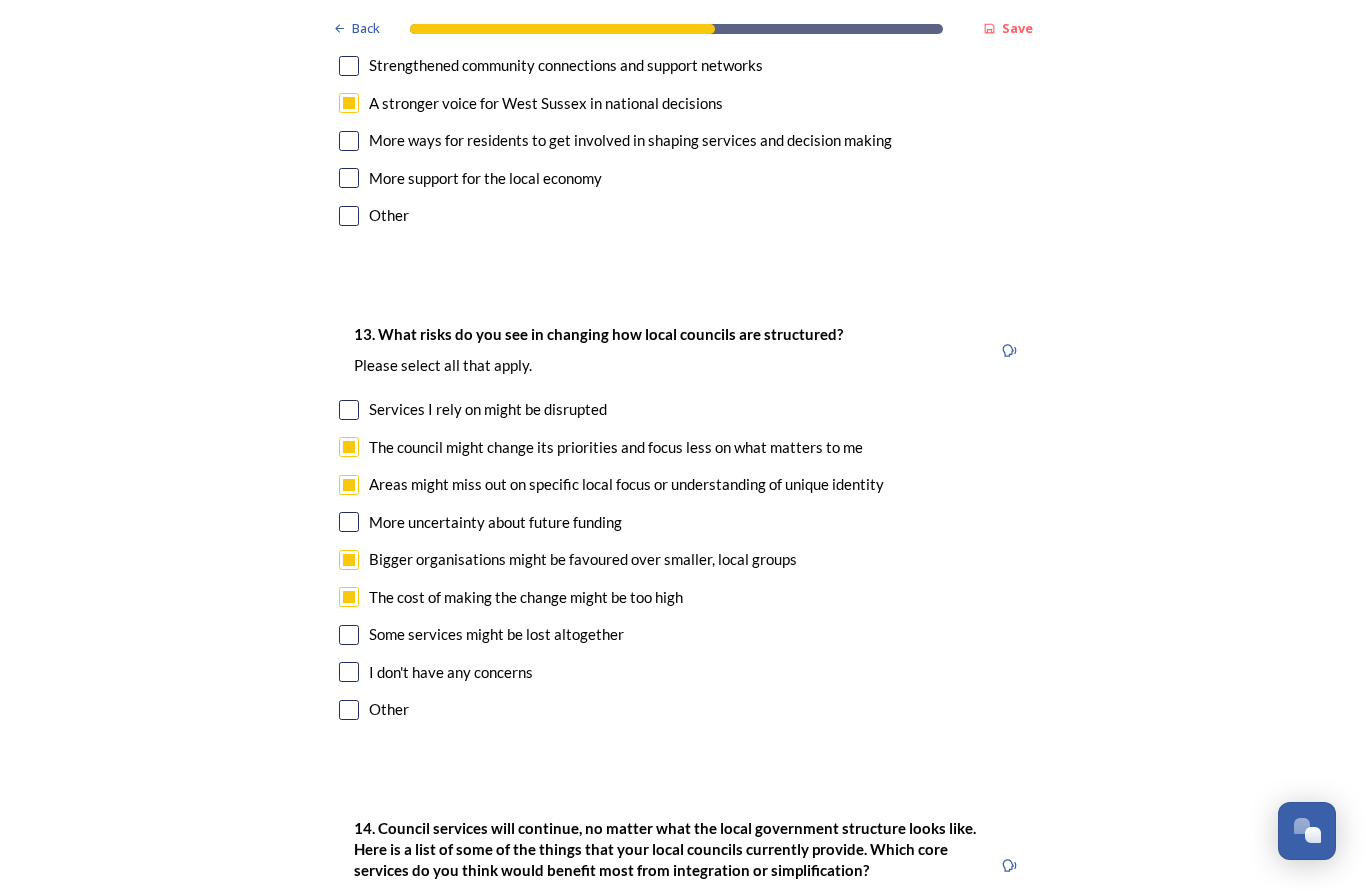 click at bounding box center [349, 523] 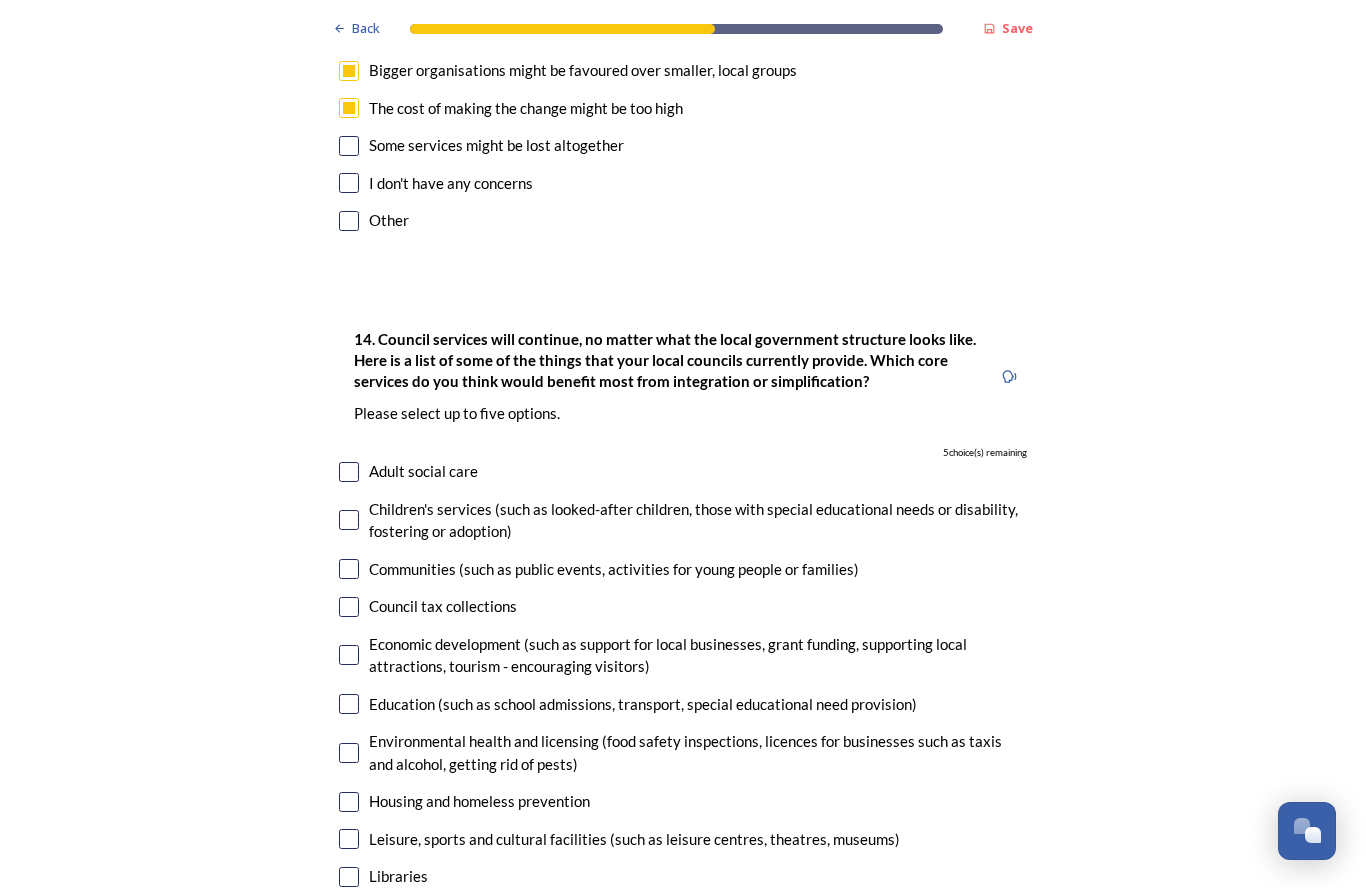 scroll, scrollTop: 4439, scrollLeft: 0, axis: vertical 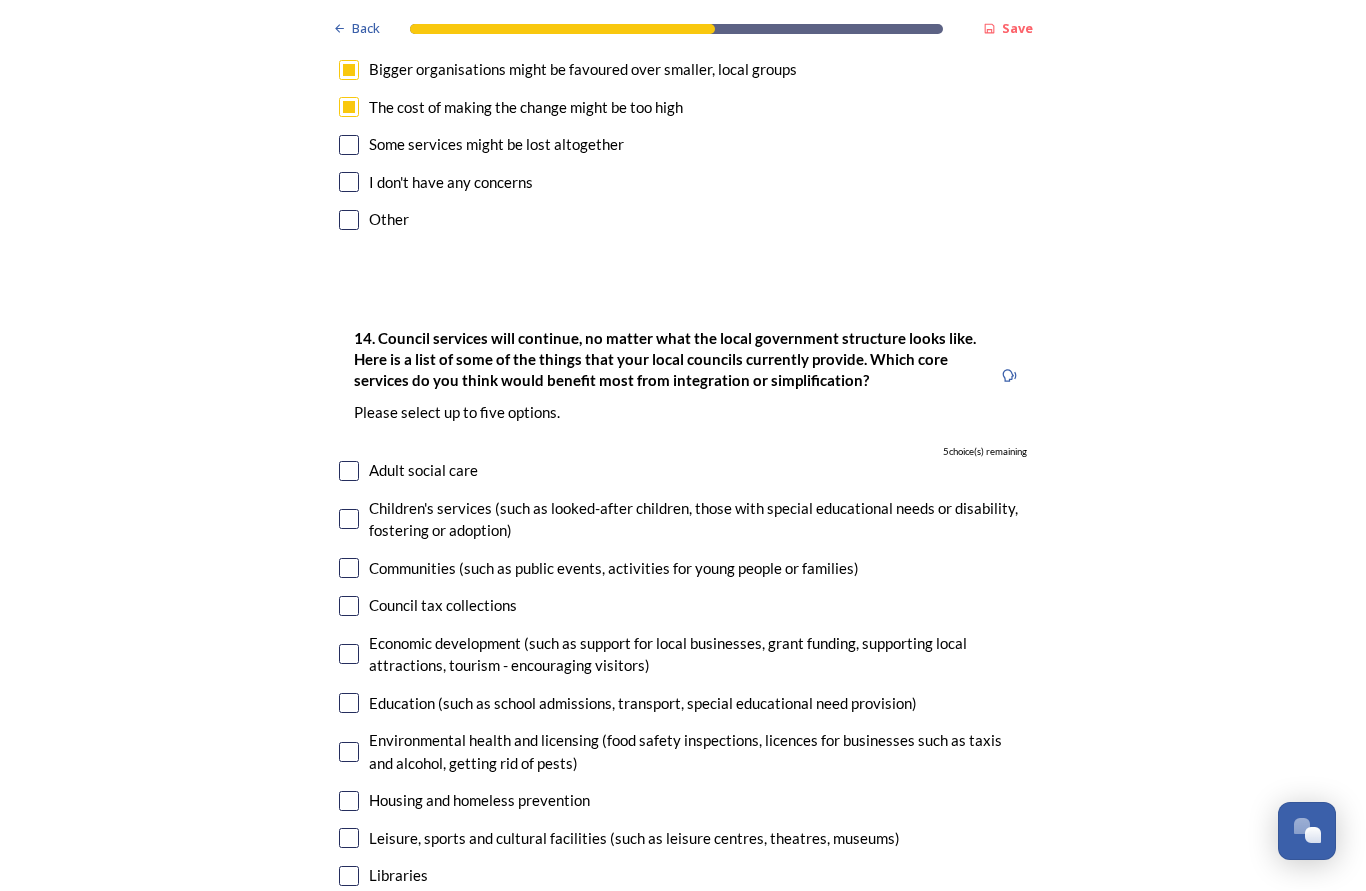 click at bounding box center (349, 655) 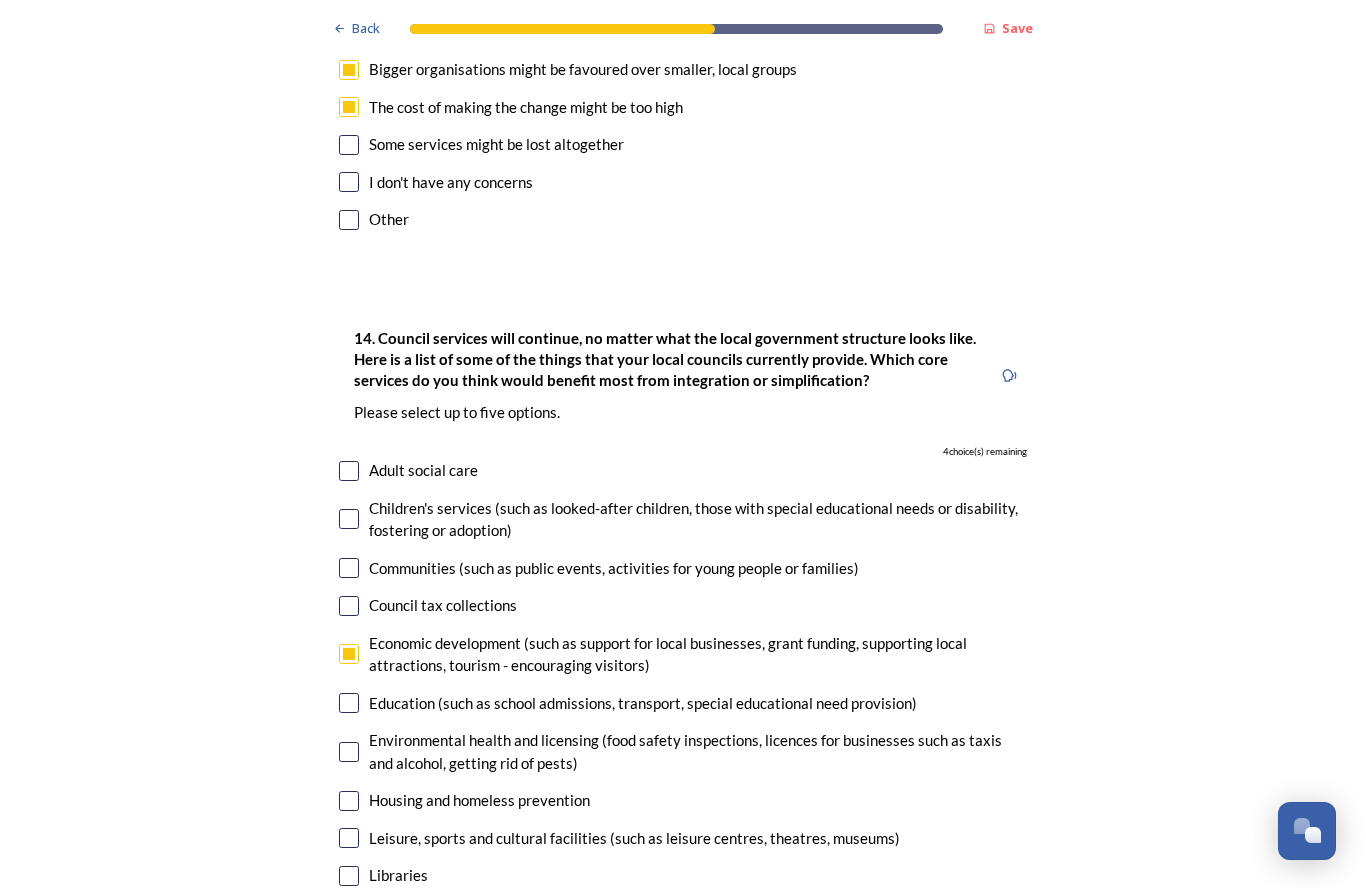 click at bounding box center [349, 704] 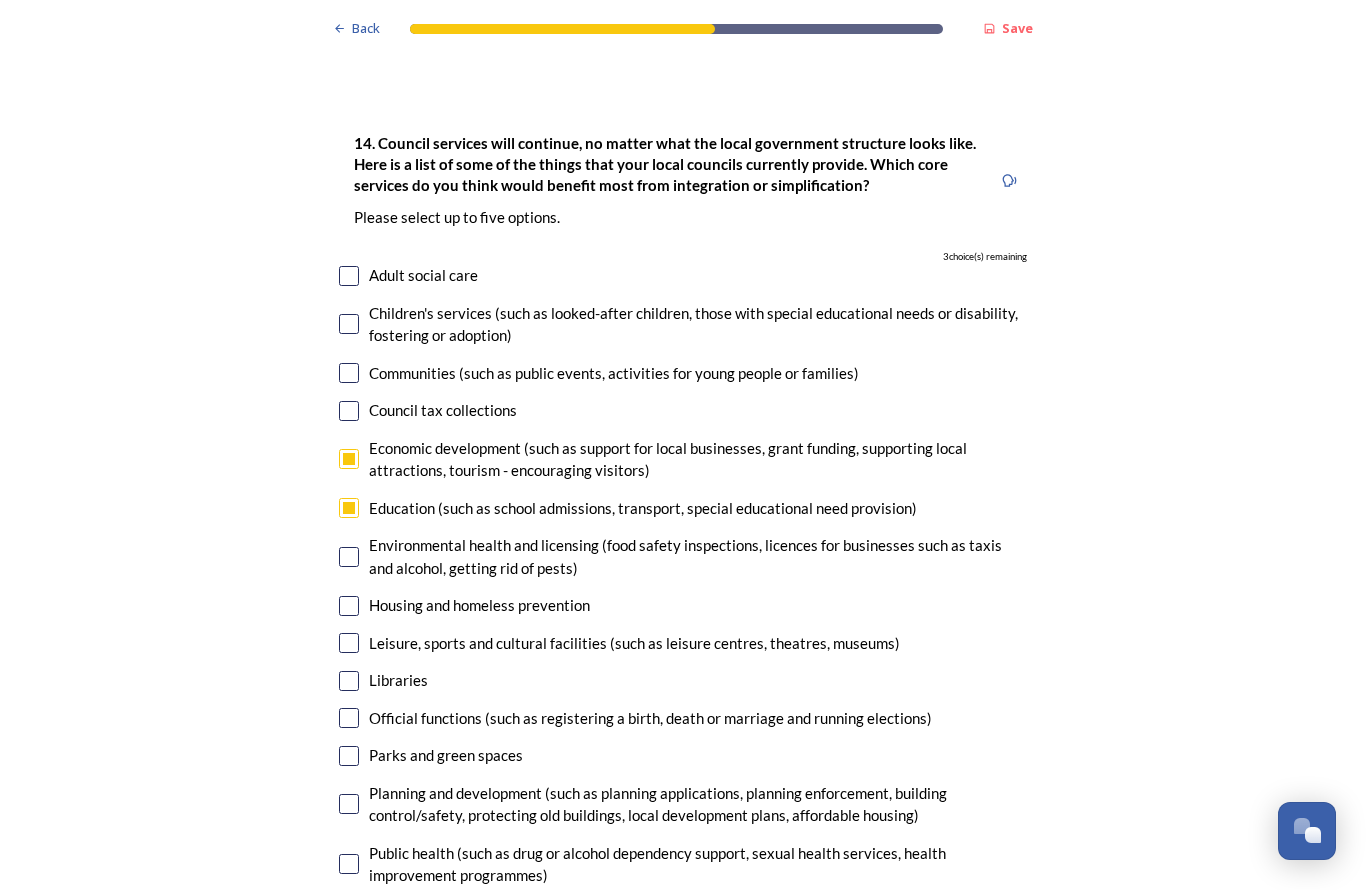 scroll, scrollTop: 4645, scrollLeft: 0, axis: vertical 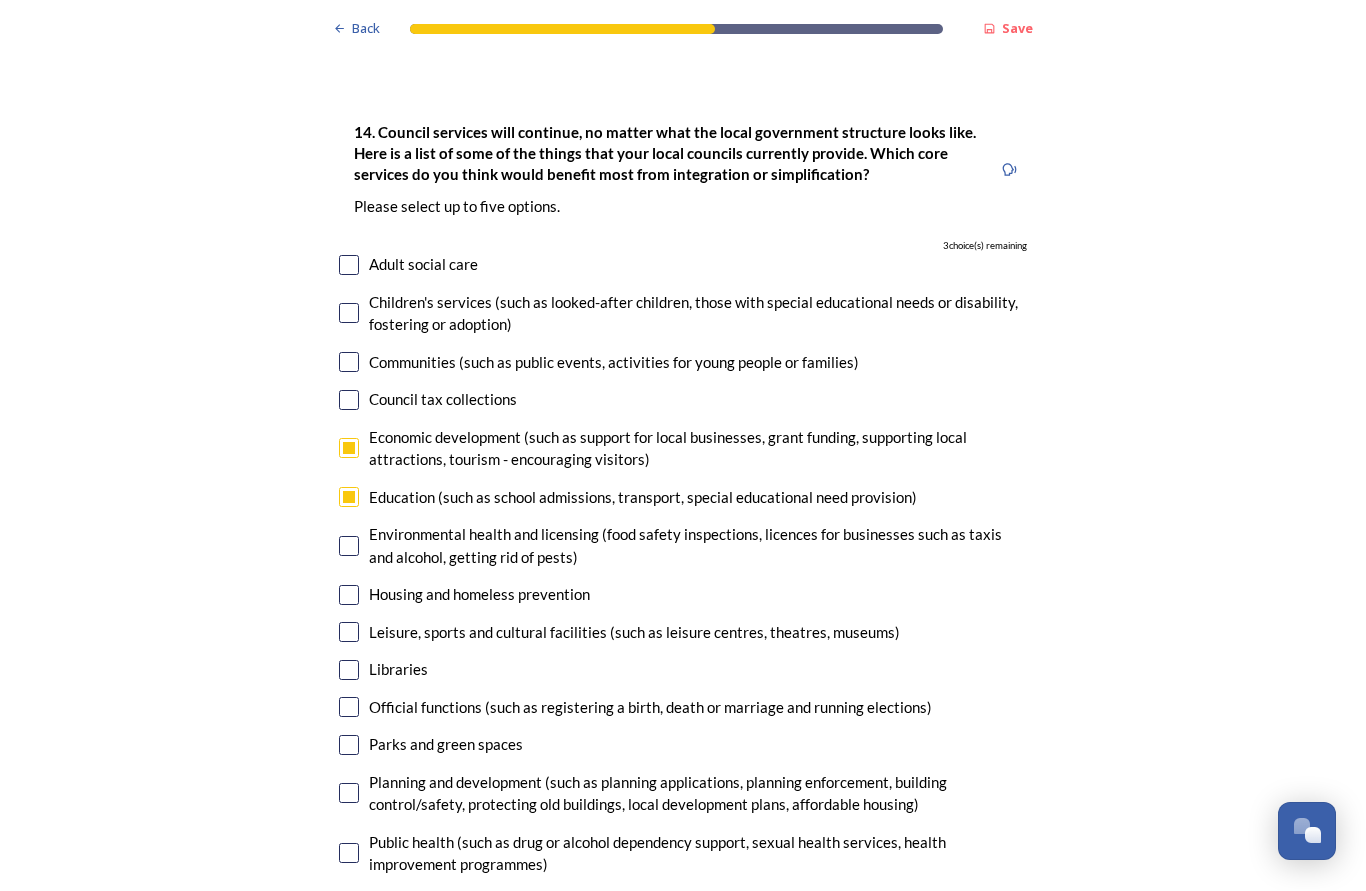click on "Back Save Prioritising future services As explained on our  Shaping West Sussex hub , Local Government Reorganisation for West Sussex means that the county, district and borough councils will be replaced with one, or more than one, single-tier council (referred to as a unitary council) to deliver all your services.  Options currently being explored within West Sussex are detailed on our  hub , but map visuals can be found below. A single county unitary , bringing the County Council and all seven District and Borough Councils services together to form a new unitary council for West Sussex. Single unitary model (You can enlarge this map by clicking on the square expand icon in the top right of the image) Two unitary option, variation 1  -   one unitary combining Arun, Chichester and Worthing footprints and one unitary combining Adur, Crawley, Horsham, and Mid-Sussex footprints. Two unitary model variation 1 (You can enlarge this map by clicking on the square expand icon in the top right of the image) * Other [NUMBER]" at bounding box center (683, -1203) 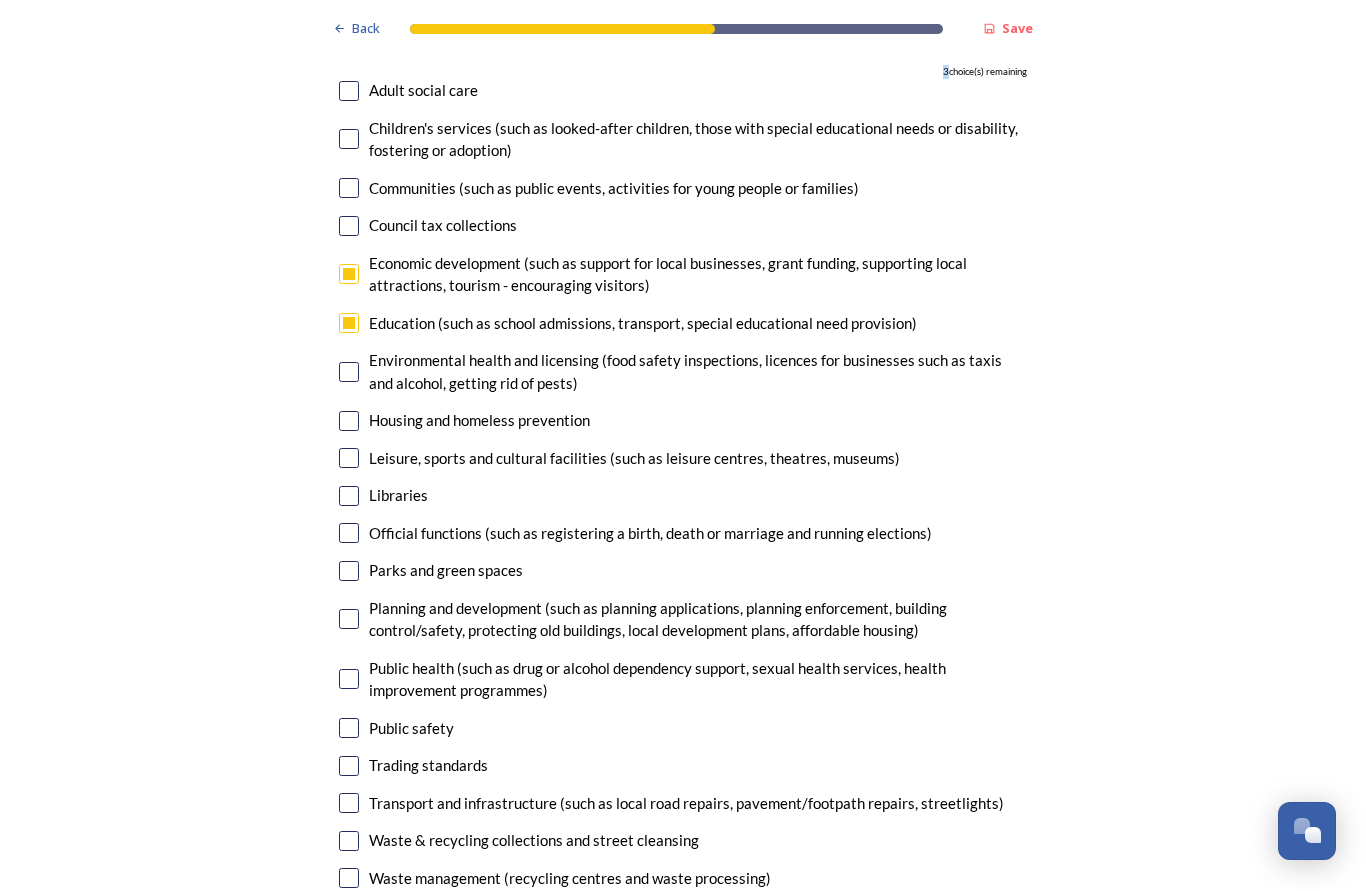 scroll, scrollTop: 4819, scrollLeft: 0, axis: vertical 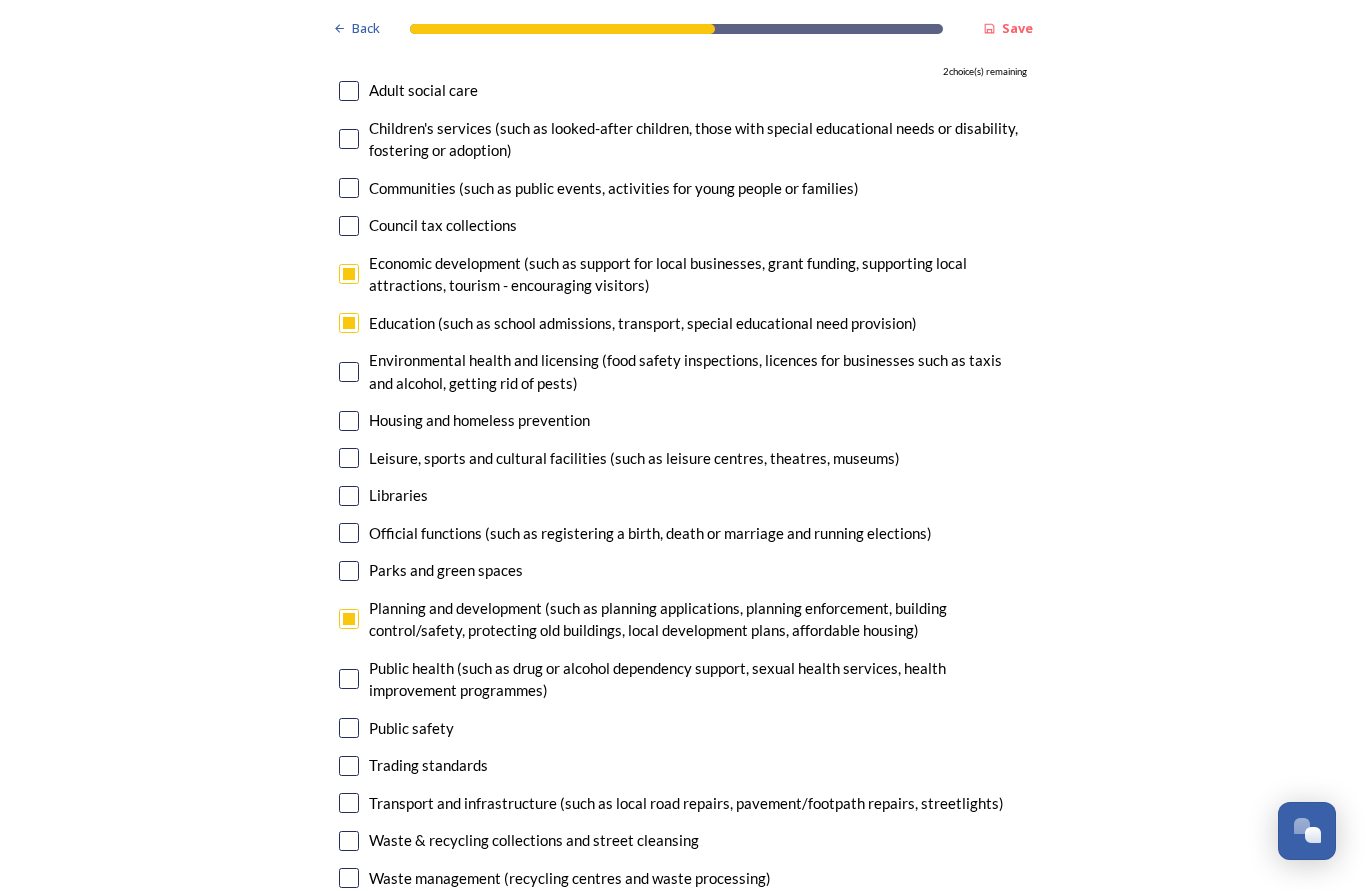 click at bounding box center [349, 879] 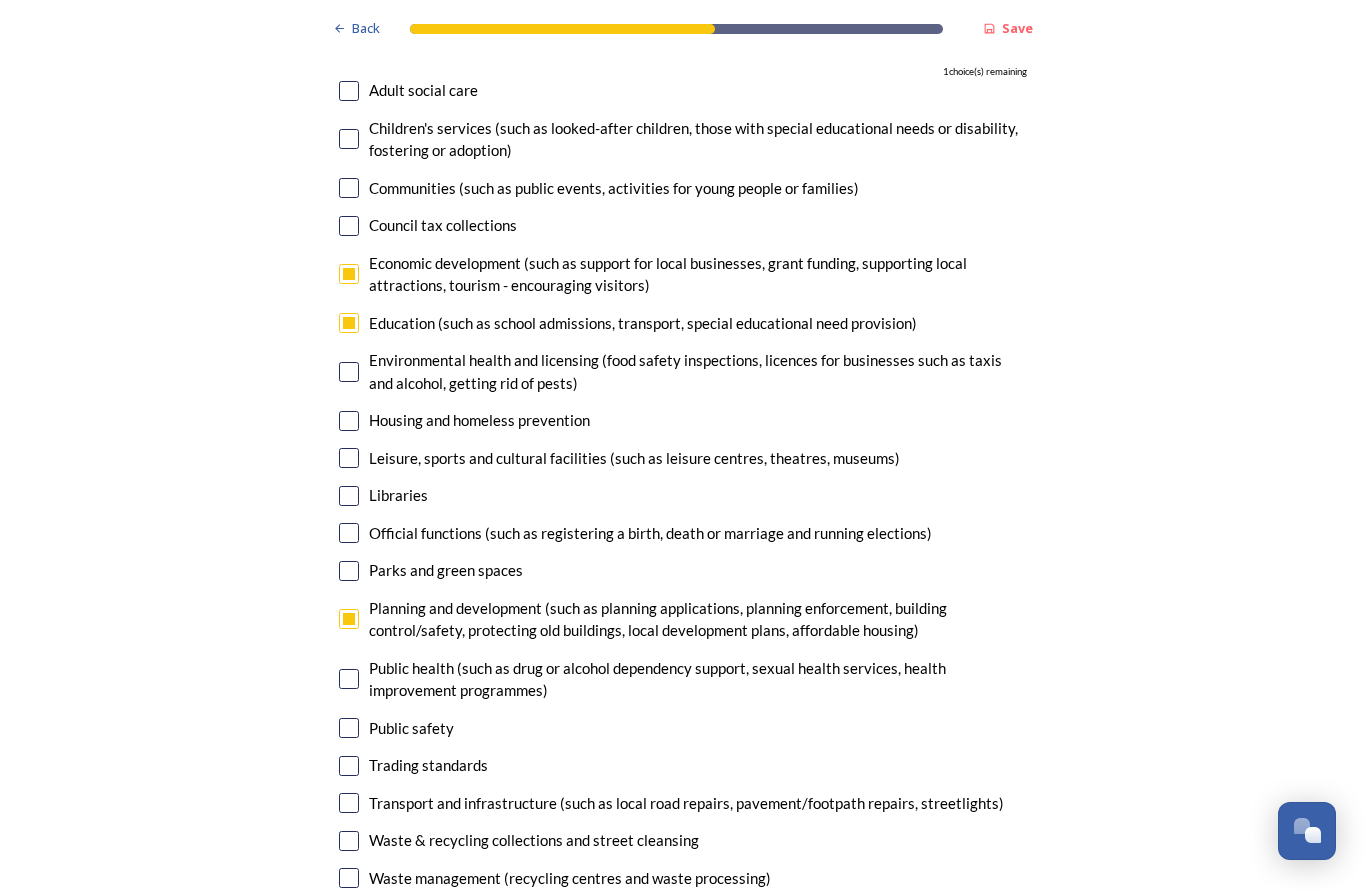 checkbox on "true" 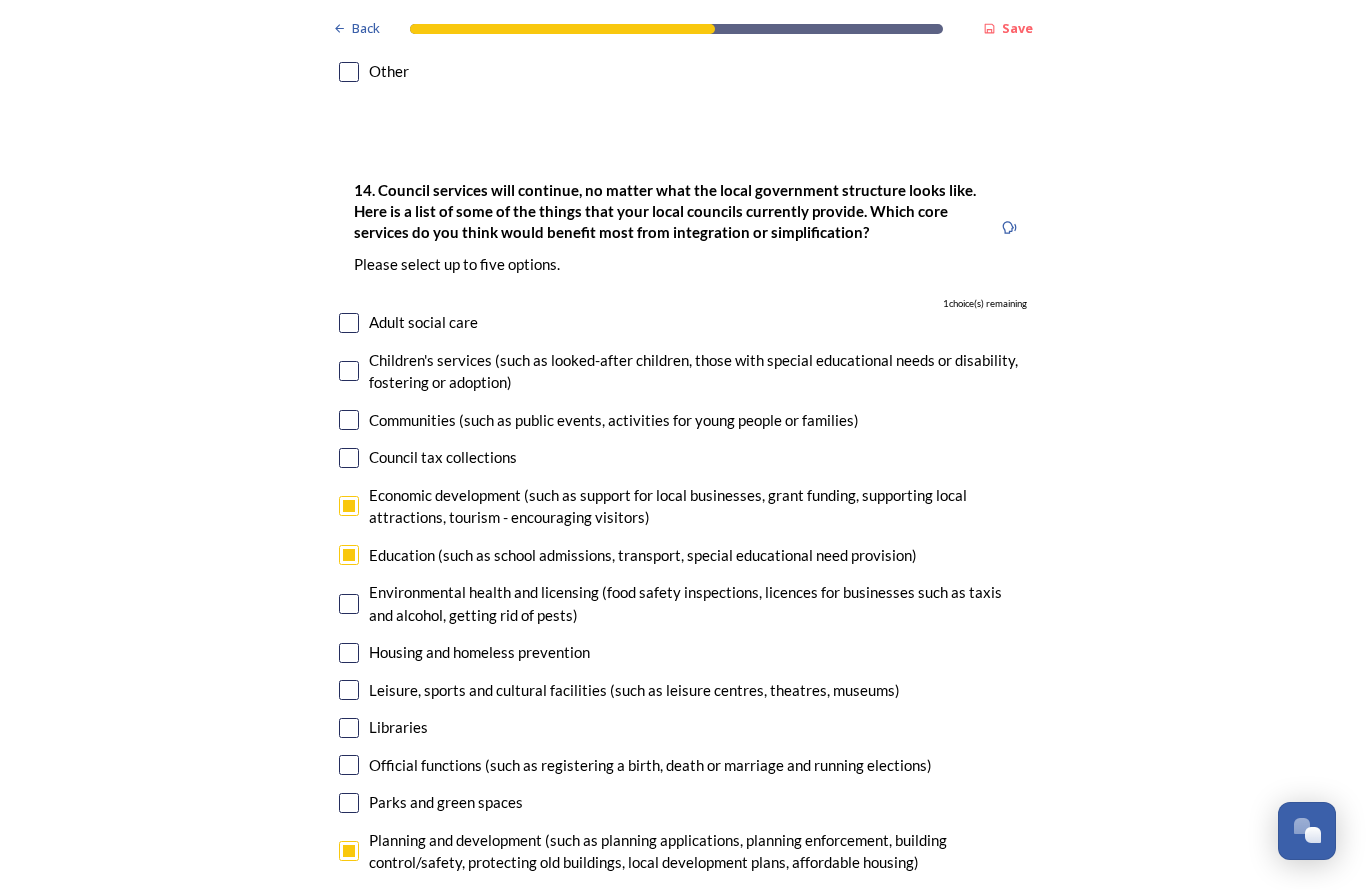 scroll, scrollTop: 4587, scrollLeft: 0, axis: vertical 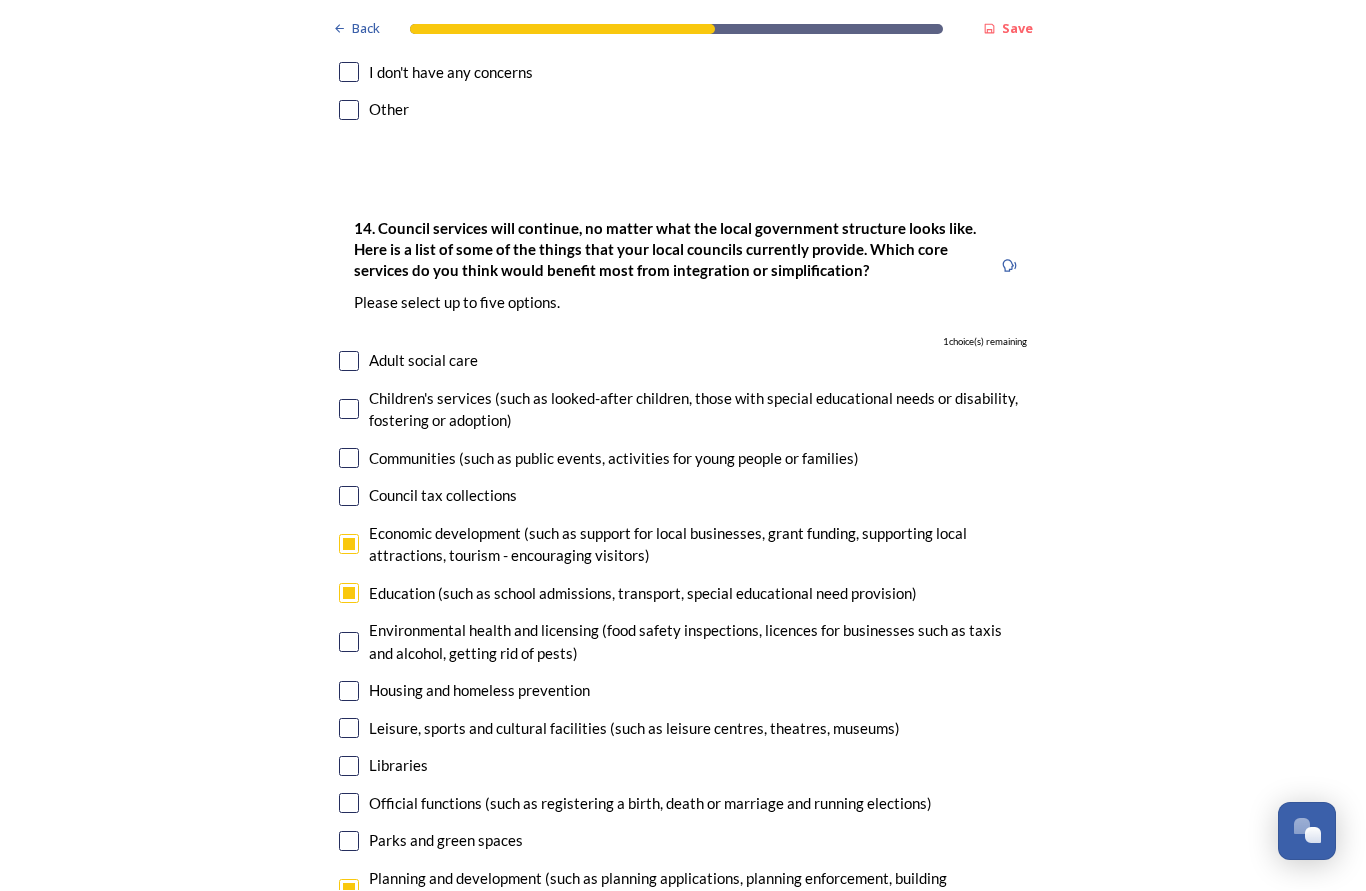 click at bounding box center (349, 362) 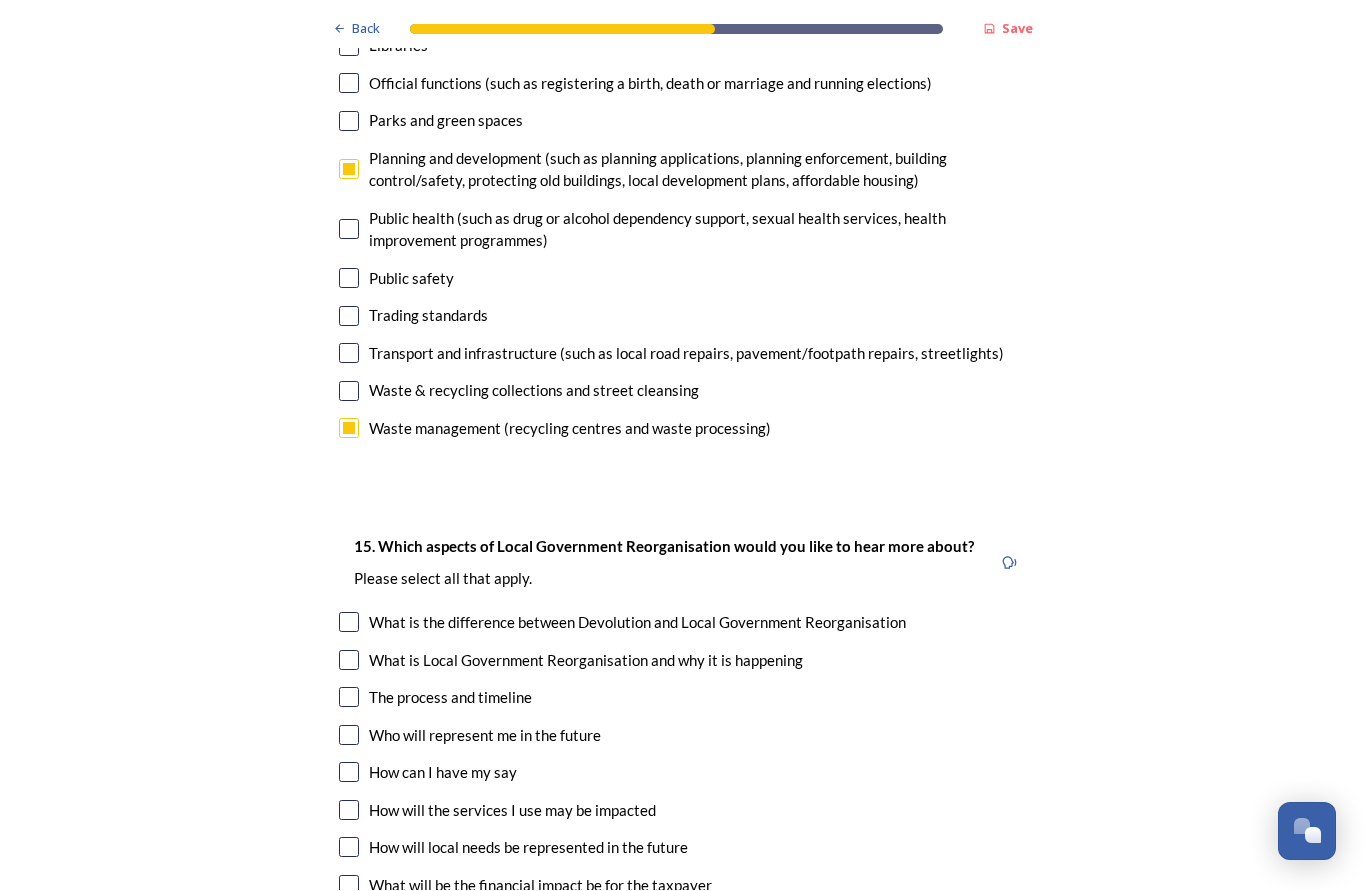 scroll, scrollTop: 5269, scrollLeft: 0, axis: vertical 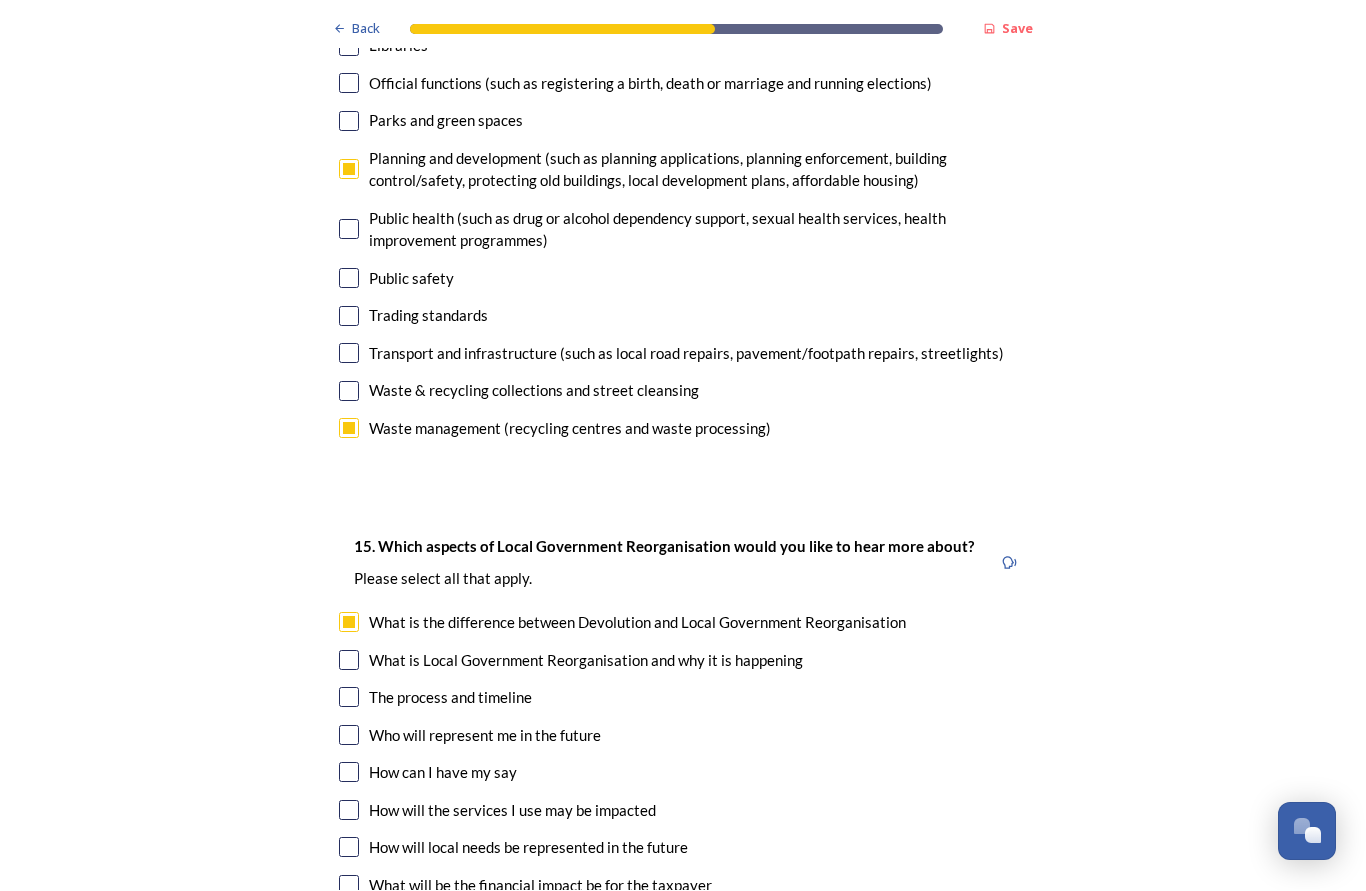 click at bounding box center [349, 661] 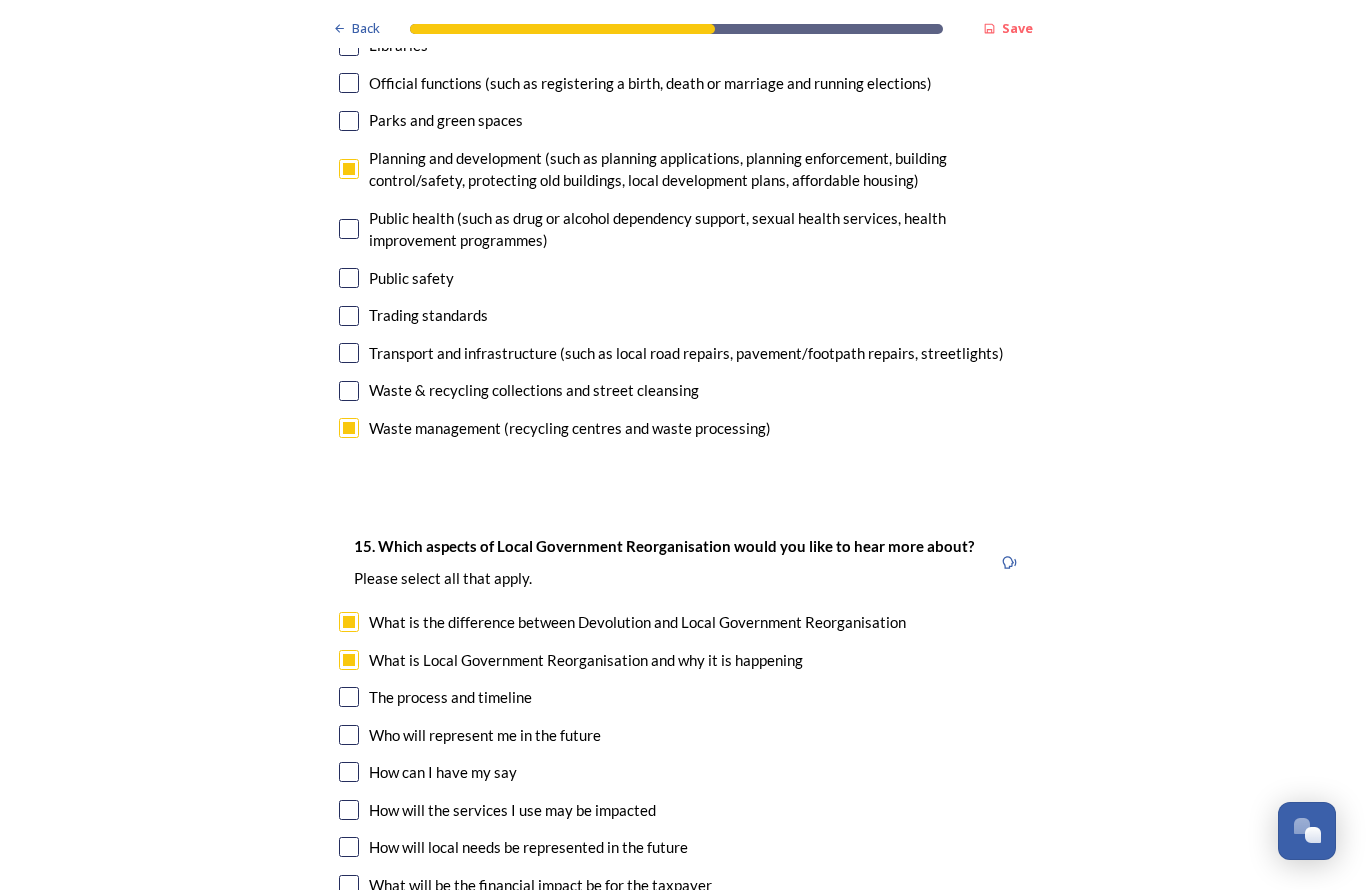click at bounding box center [349, 698] 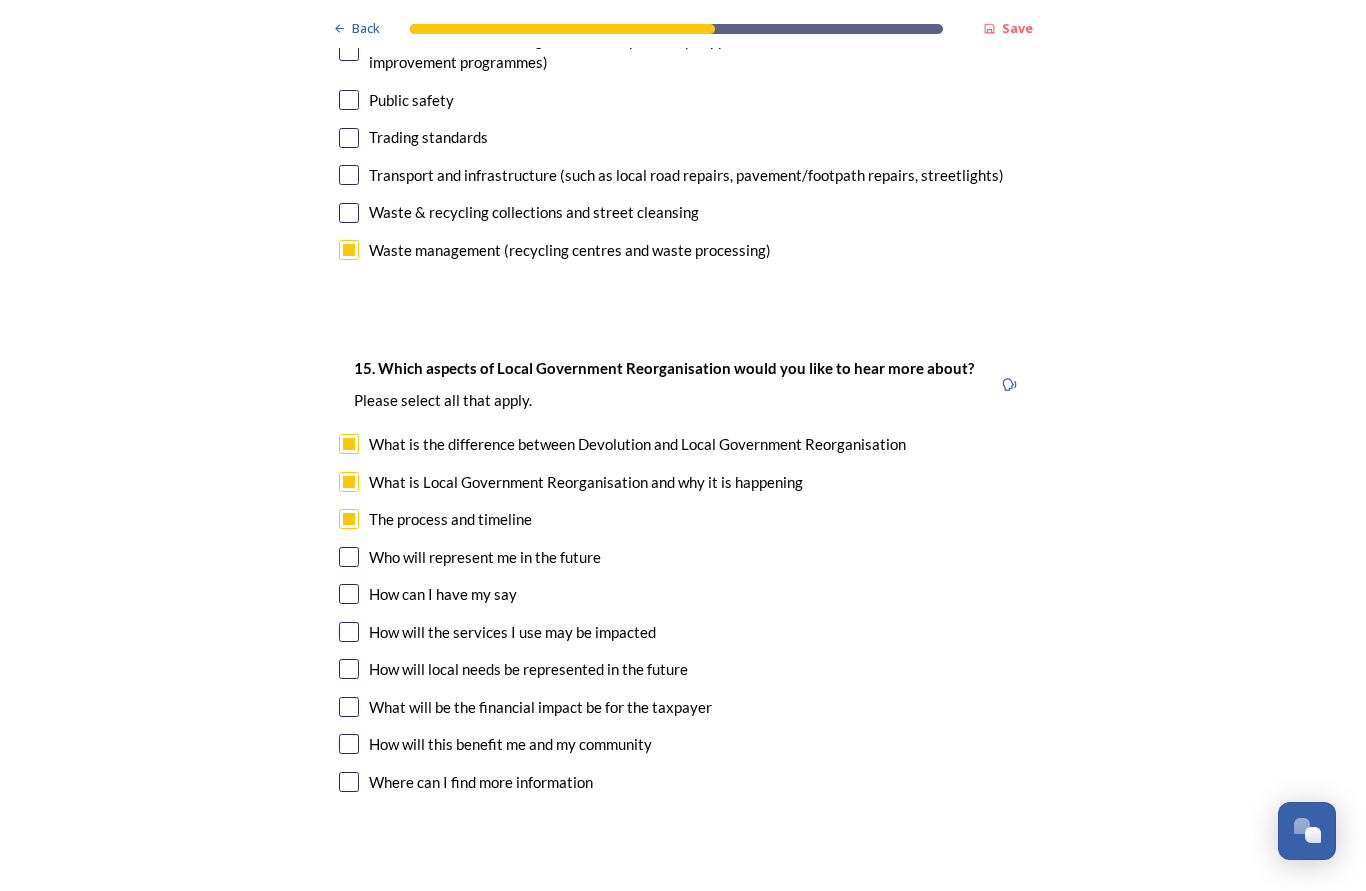 scroll, scrollTop: 5448, scrollLeft: 0, axis: vertical 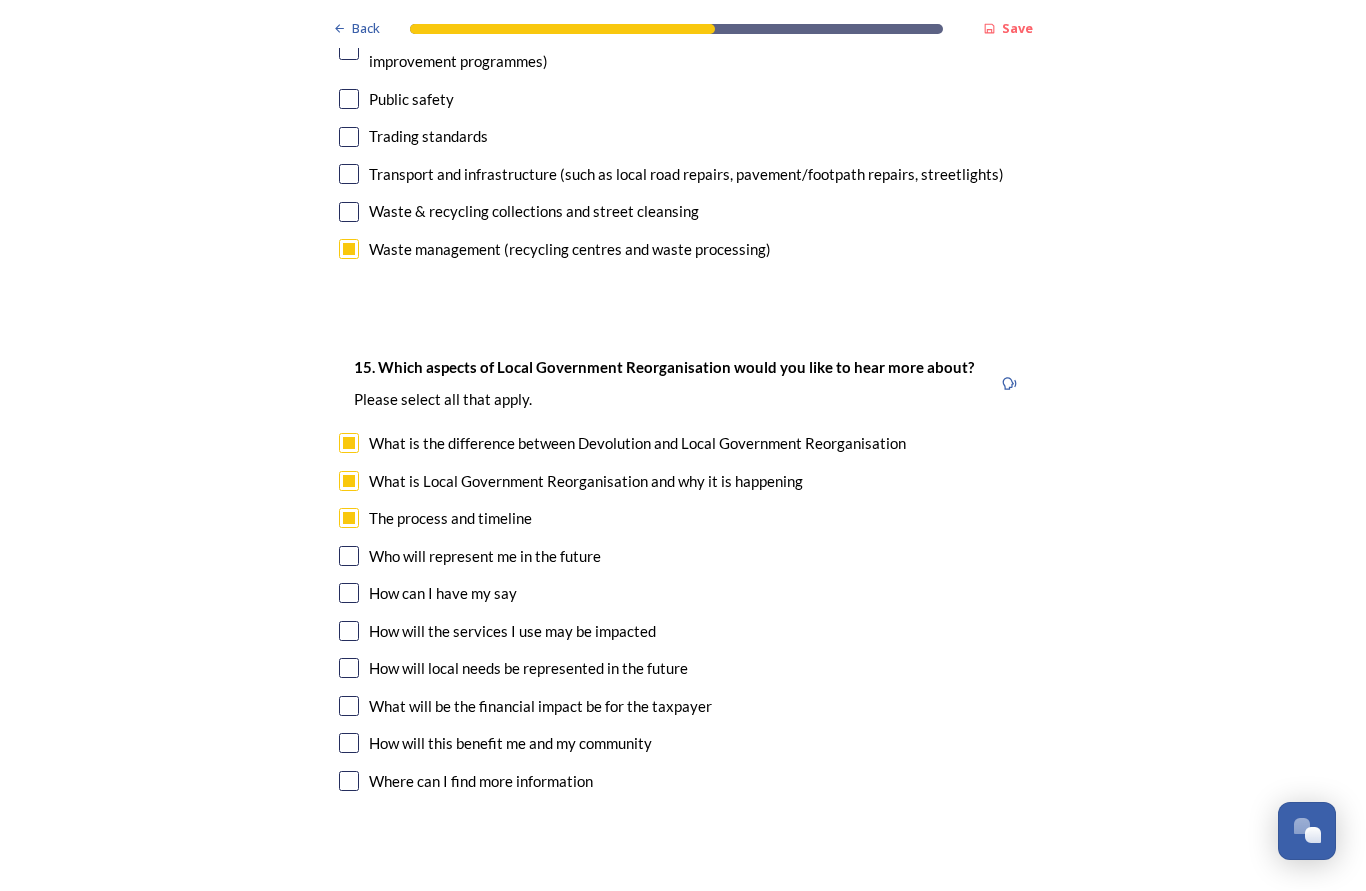 click at bounding box center [349, 707] 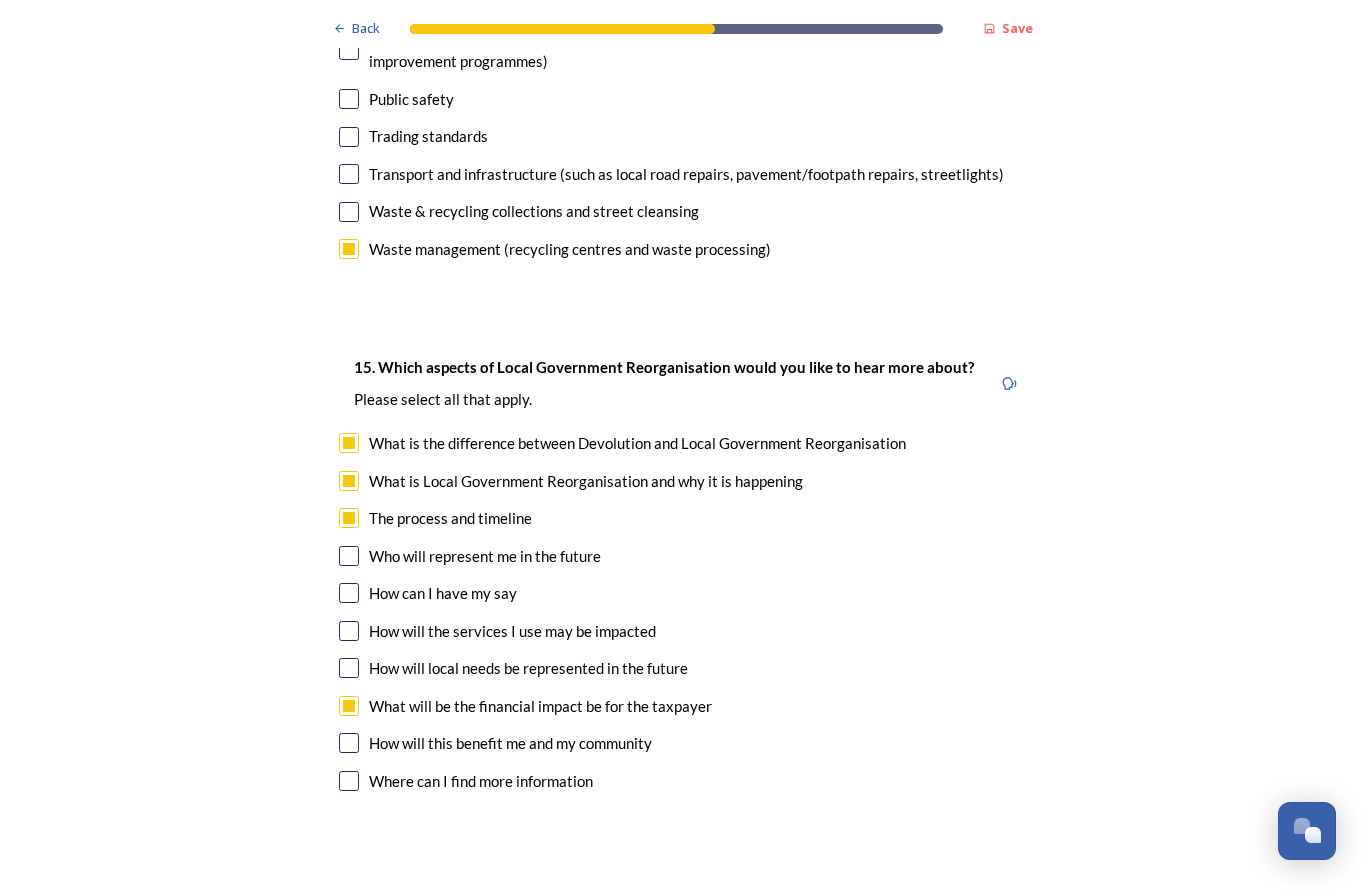 click on "Who will represent me in the future" at bounding box center [683, 557] 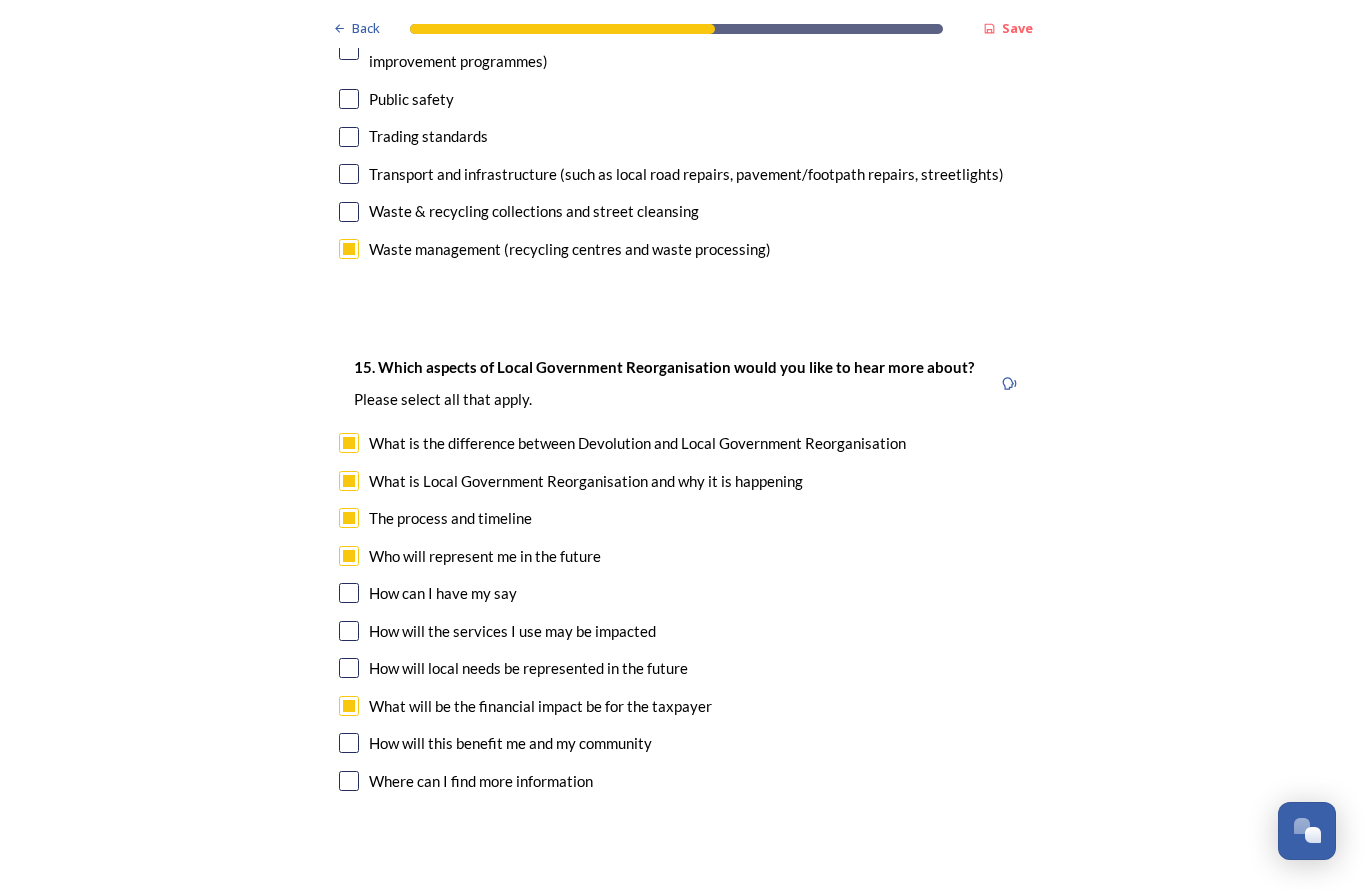 checkbox on "true" 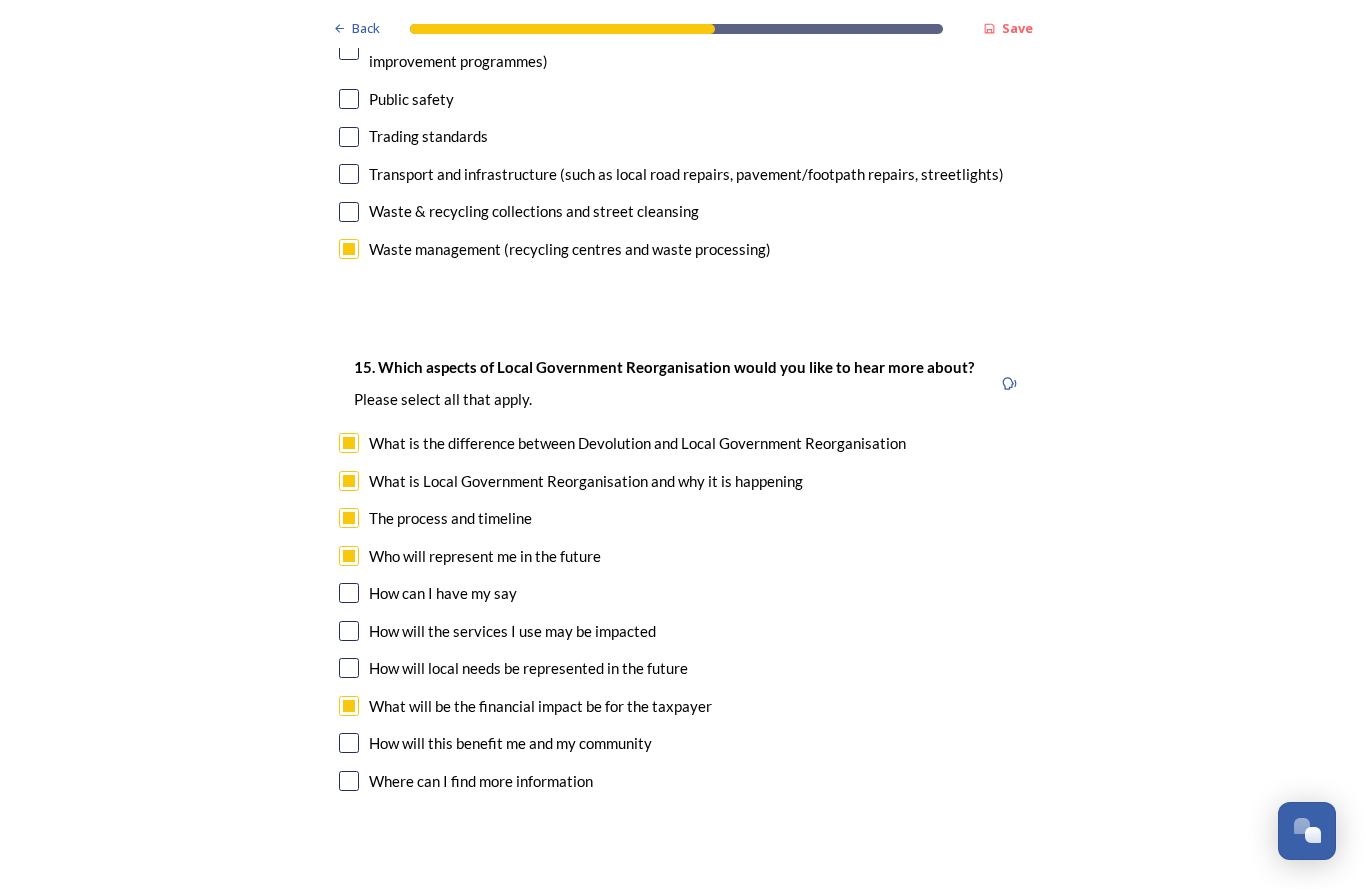click at bounding box center [349, 669] 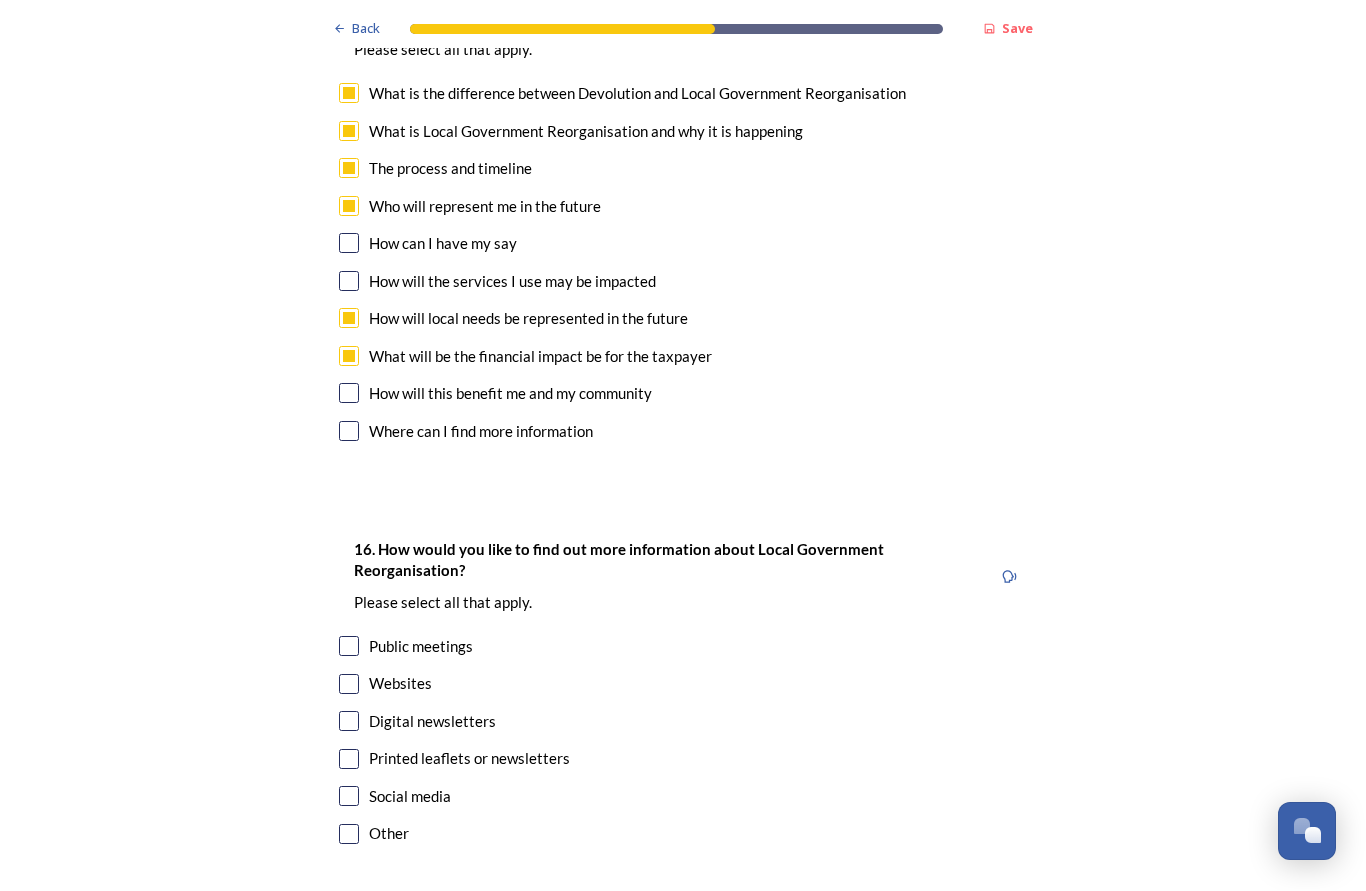 scroll, scrollTop: 5798, scrollLeft: 0, axis: vertical 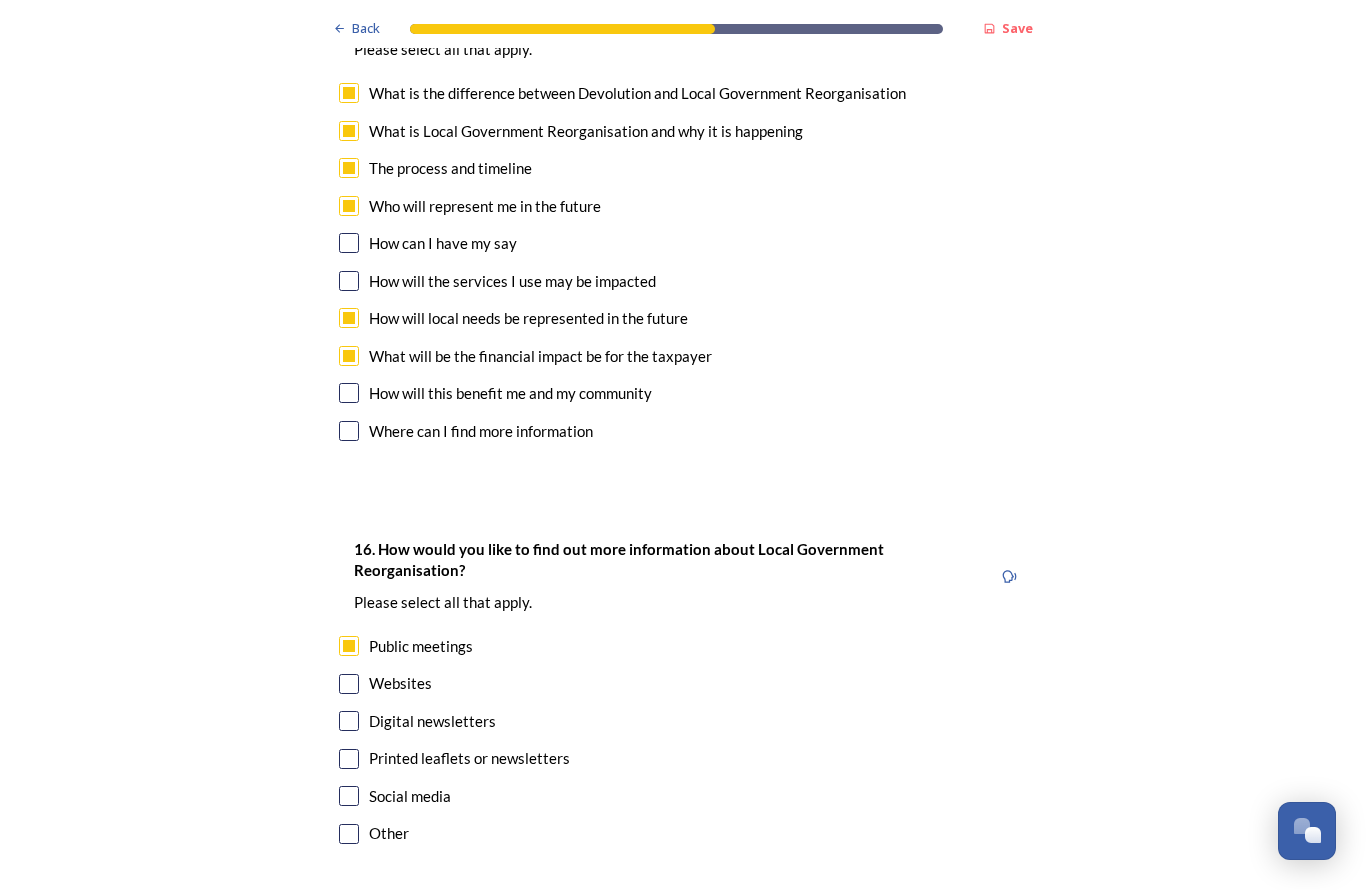 click at bounding box center (349, 760) 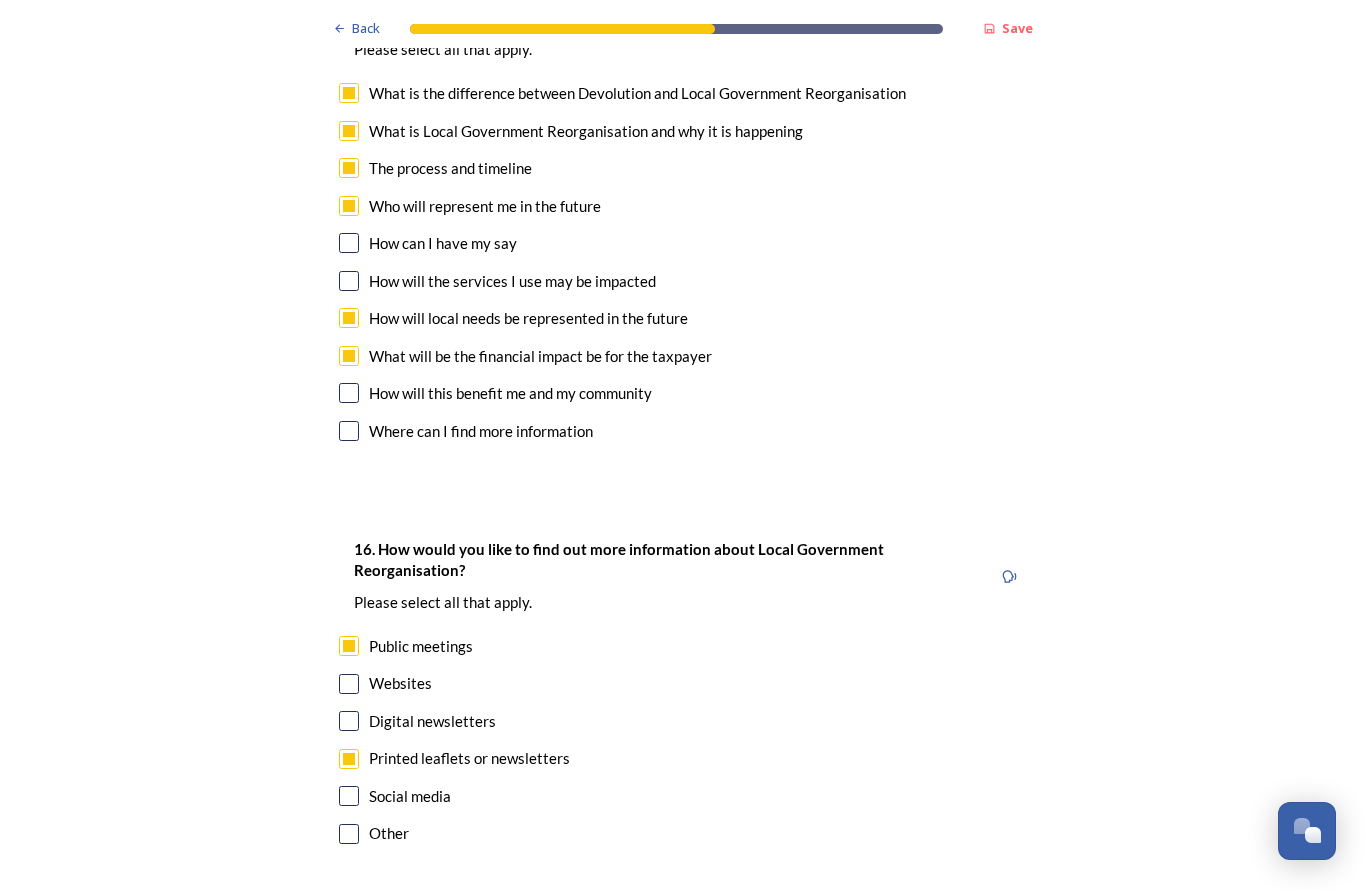 click at bounding box center (349, 722) 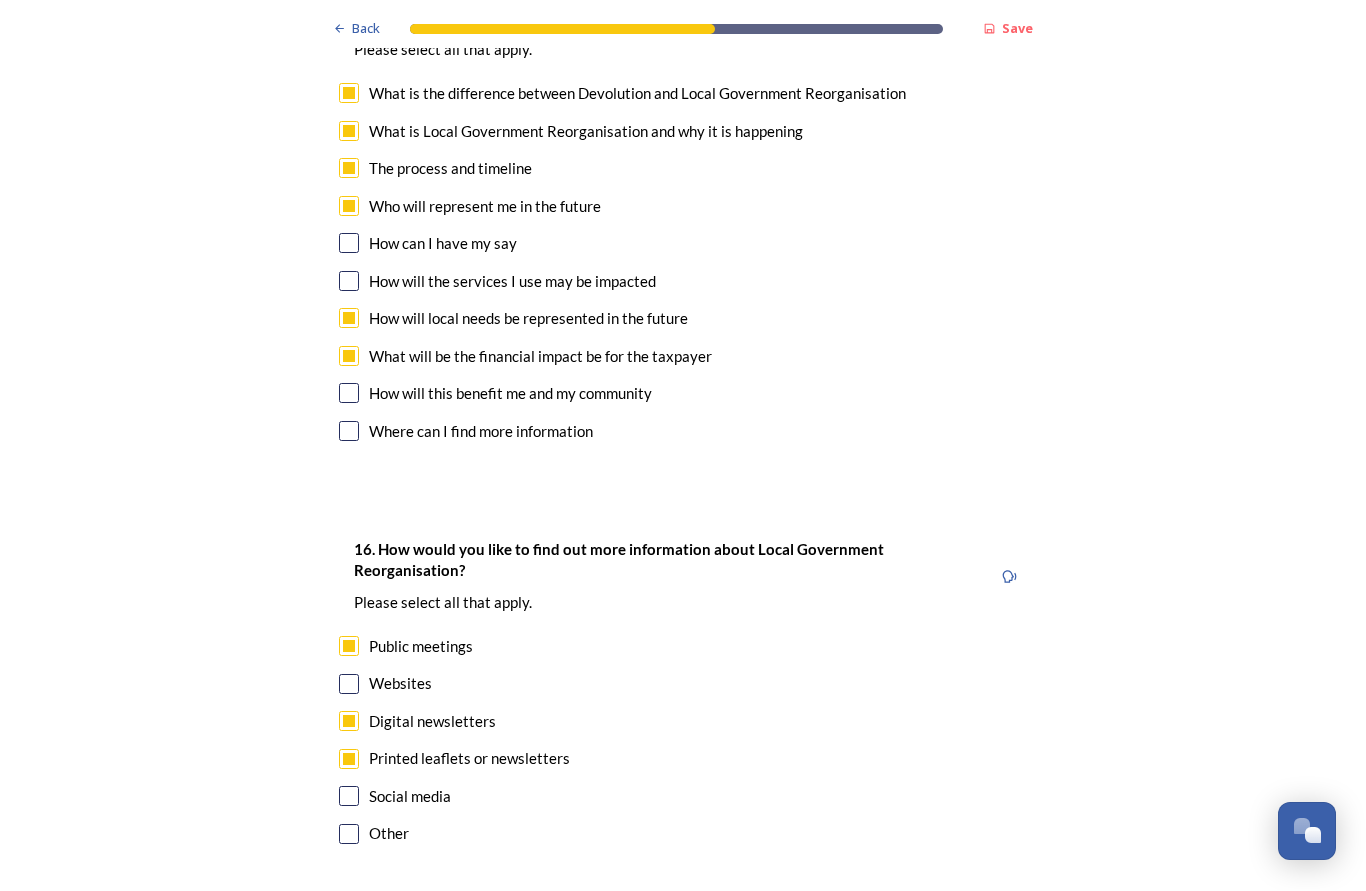 click on "Continue" at bounding box center [669, 945] 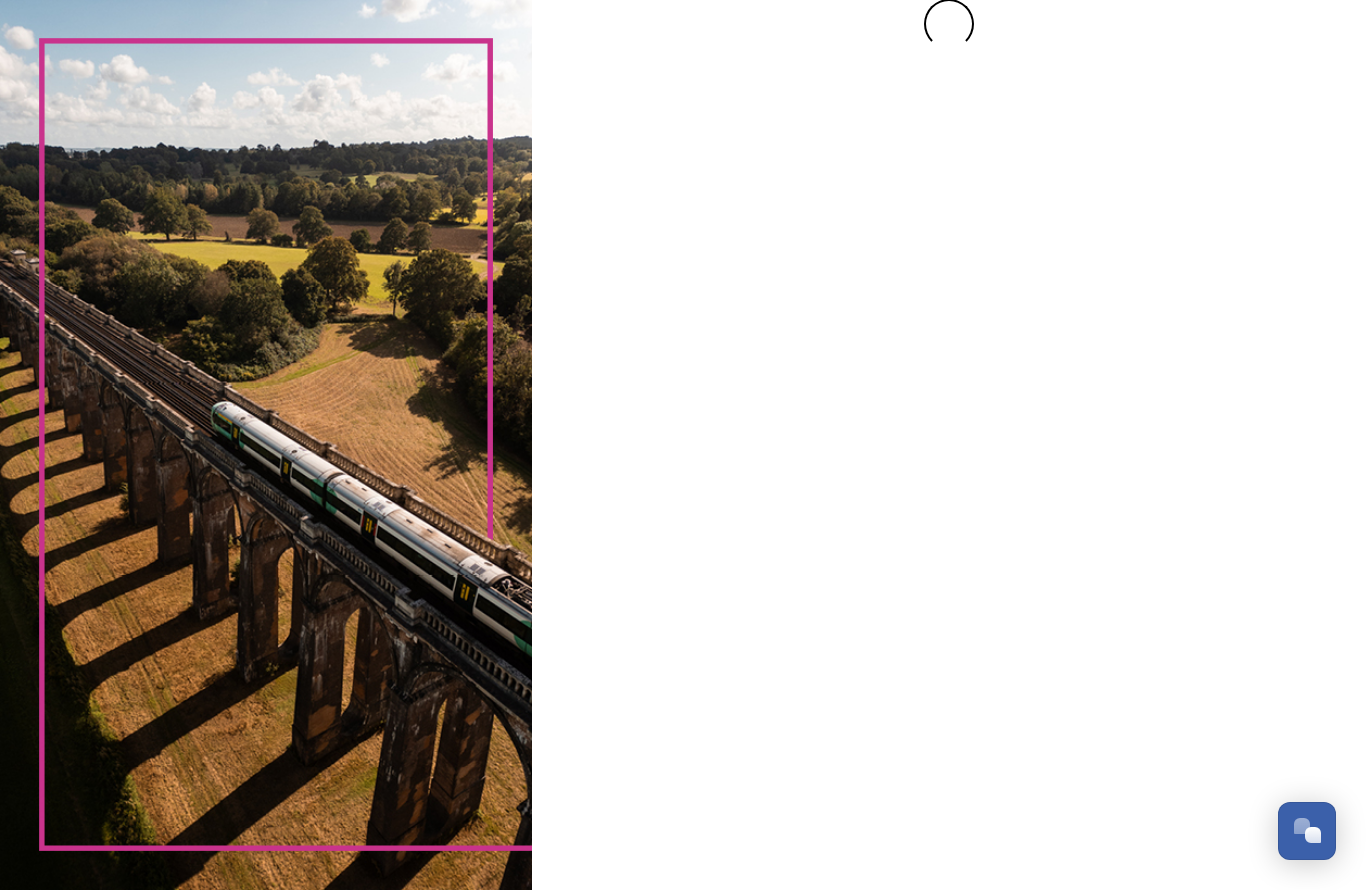 scroll, scrollTop: 0, scrollLeft: 0, axis: both 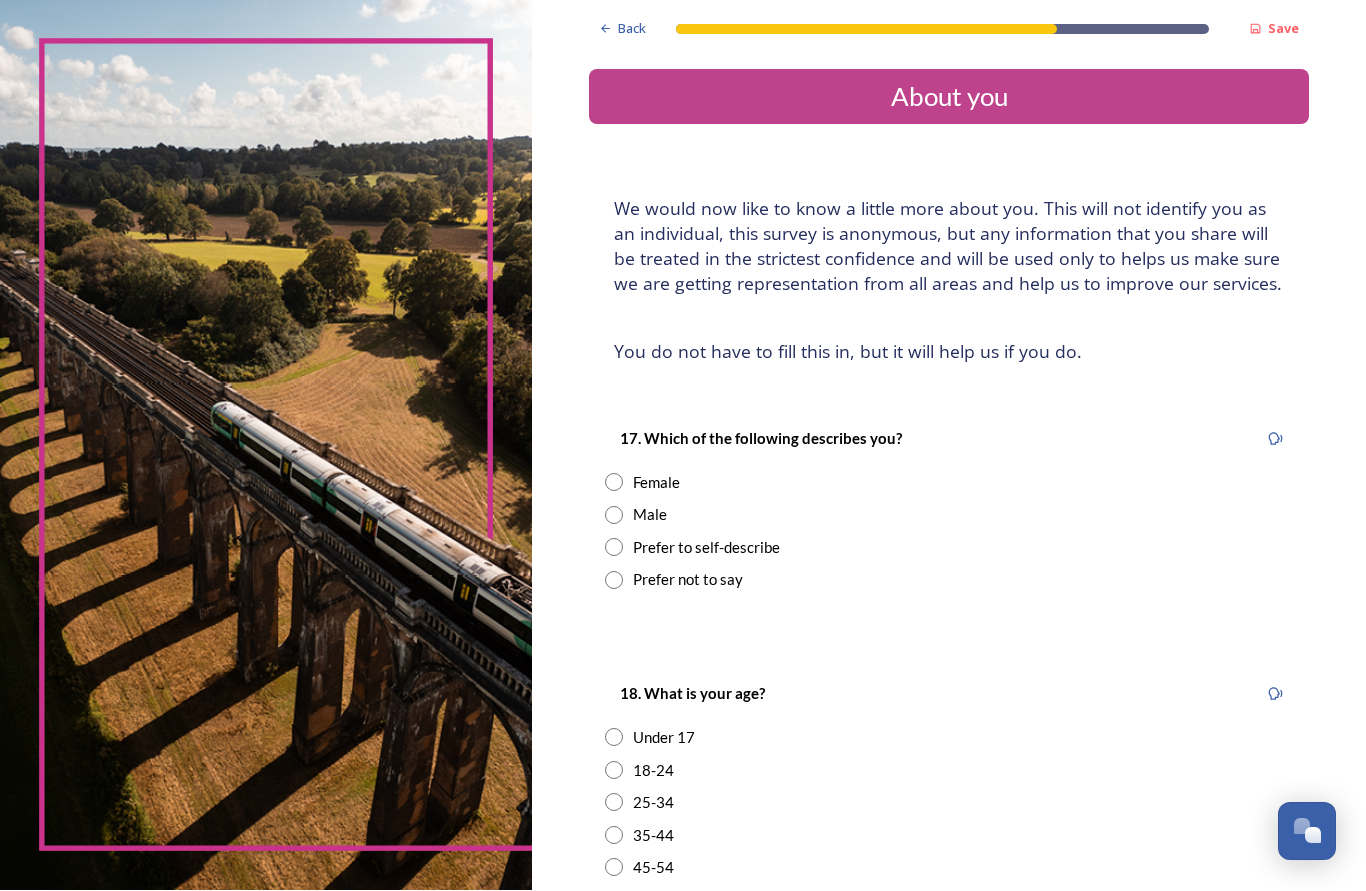 click at bounding box center (614, 483) 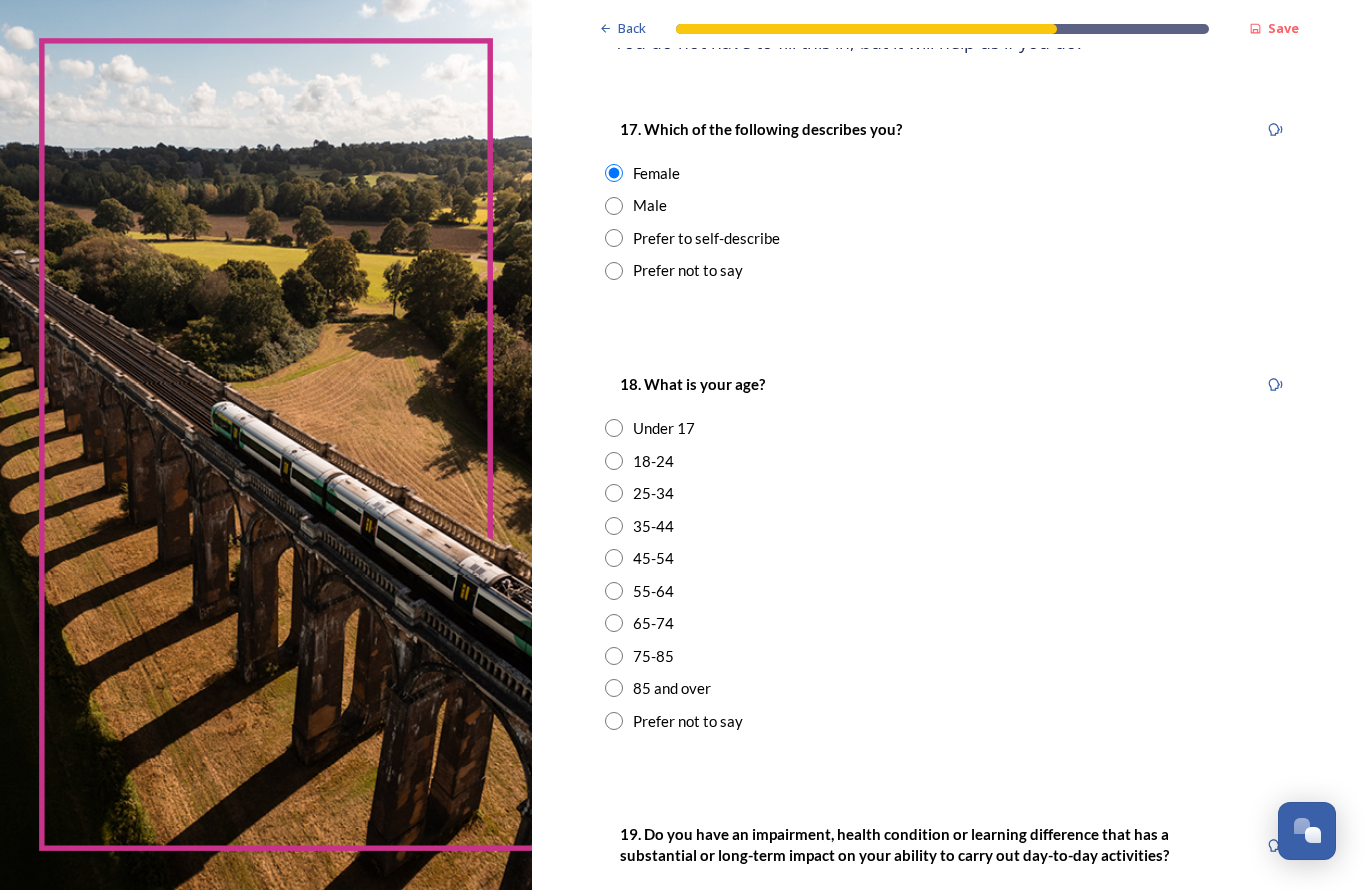 scroll, scrollTop: 309, scrollLeft: 0, axis: vertical 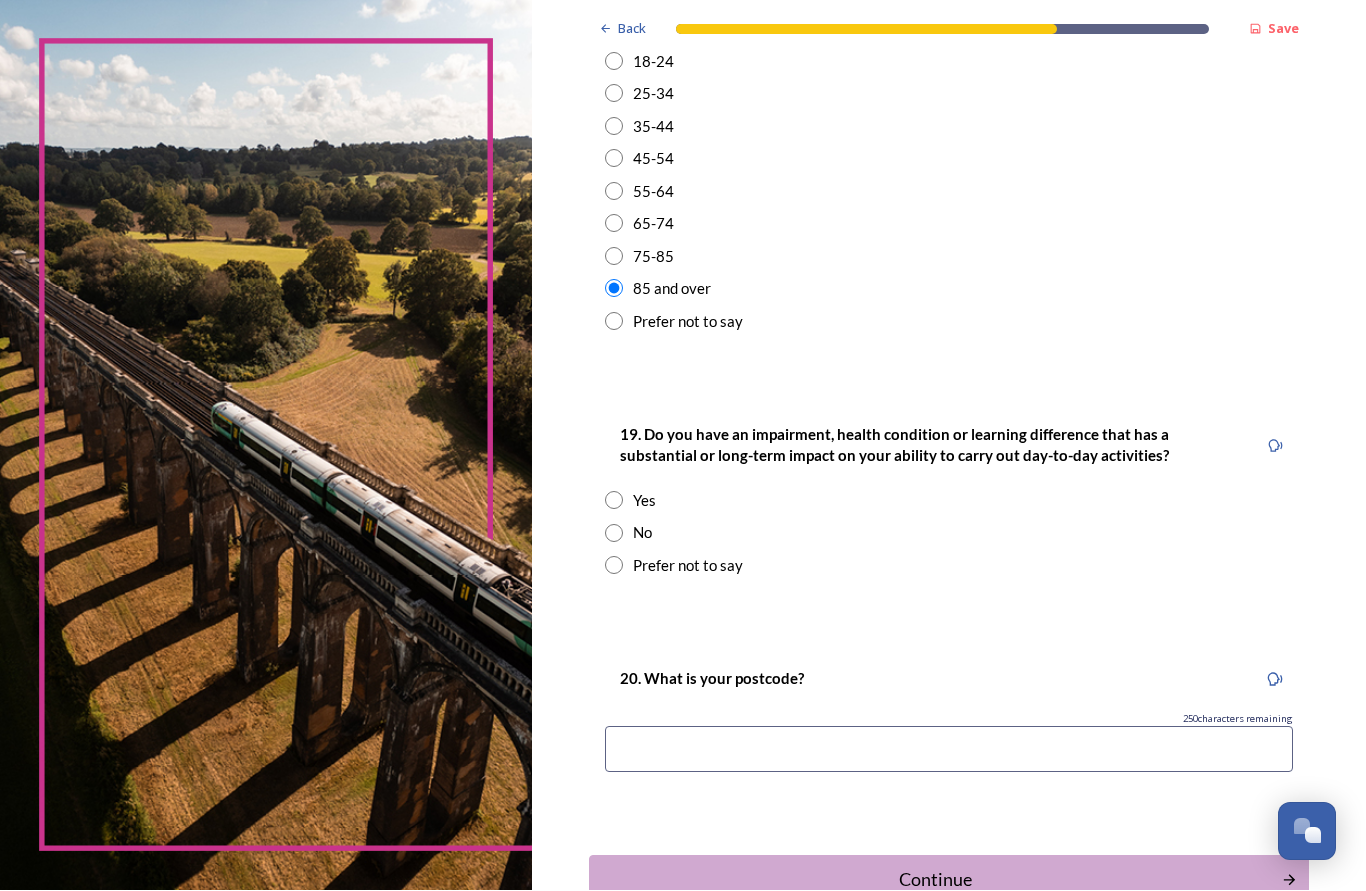 click at bounding box center (614, 534) 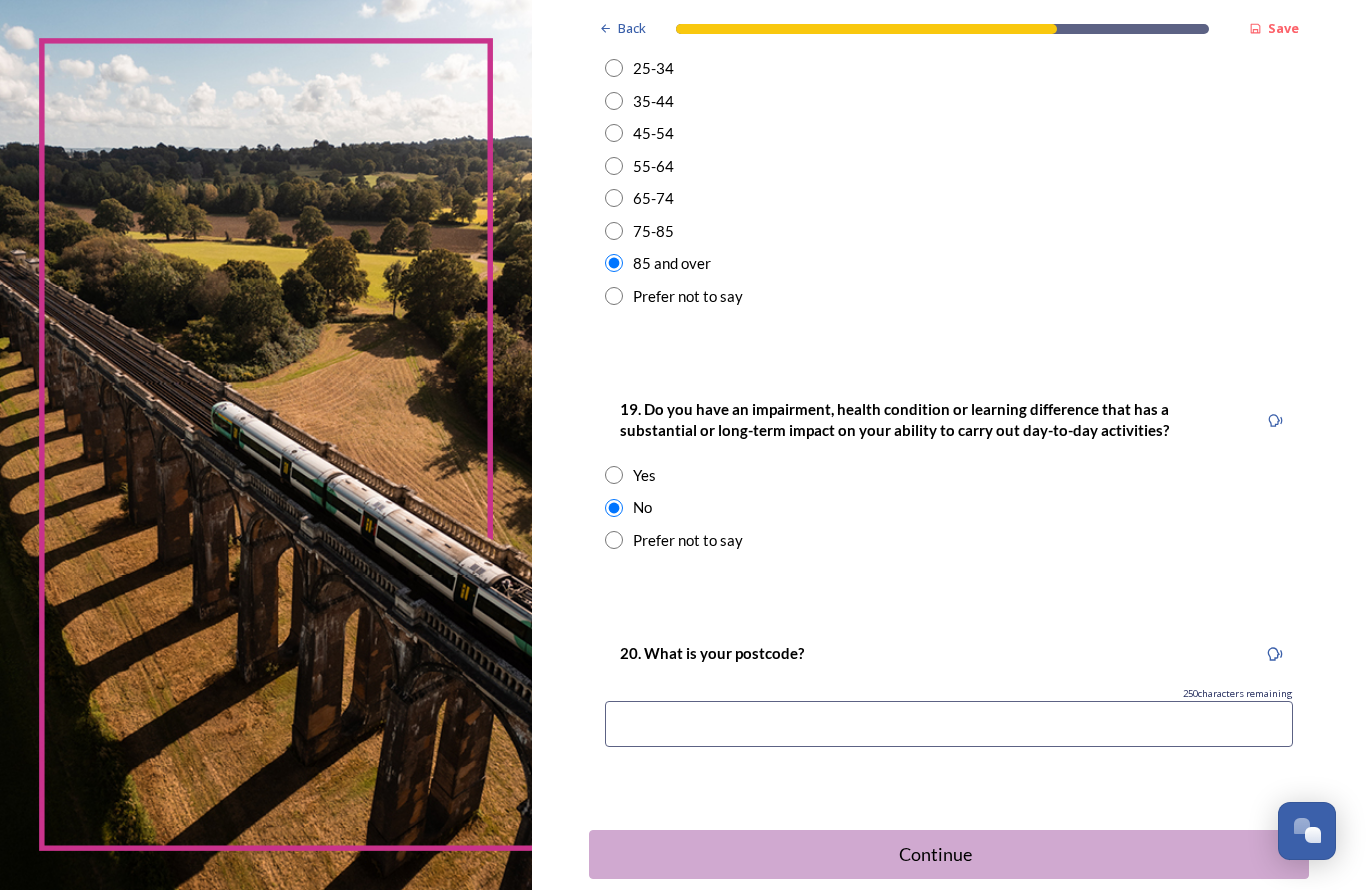 scroll, scrollTop: 732, scrollLeft: 0, axis: vertical 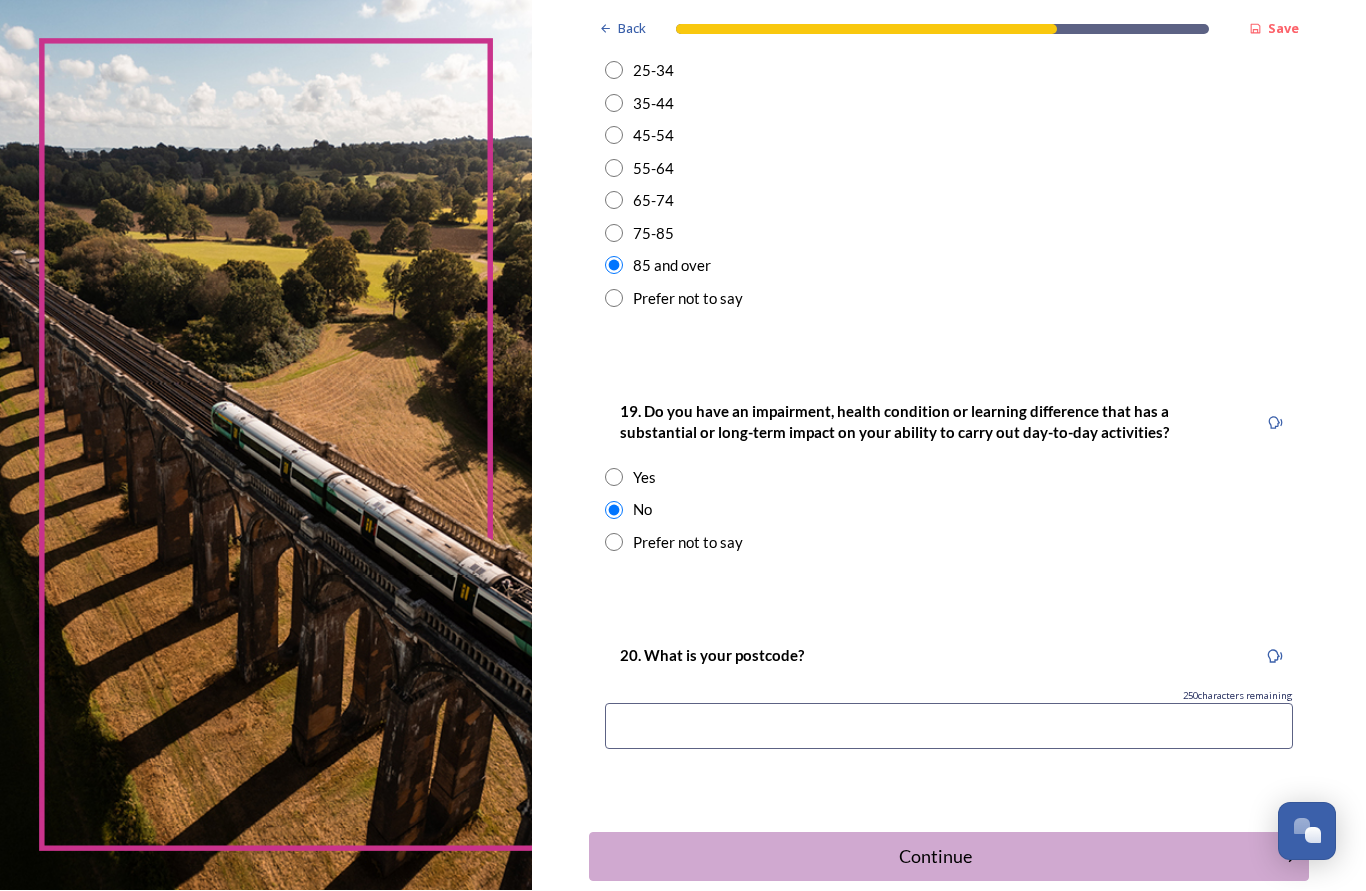 click at bounding box center (949, 727) 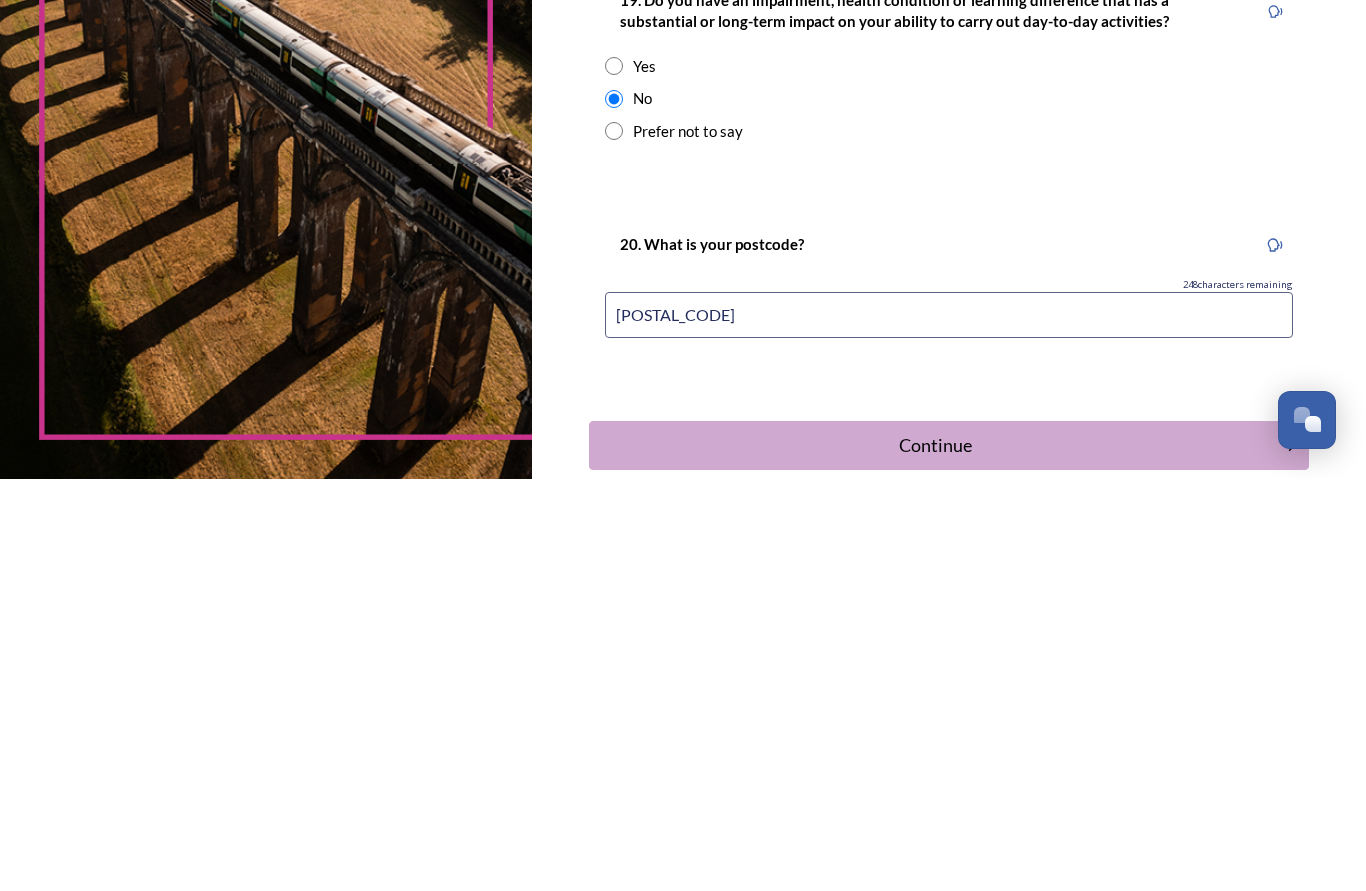 type on "[POSTAL_CODE]" 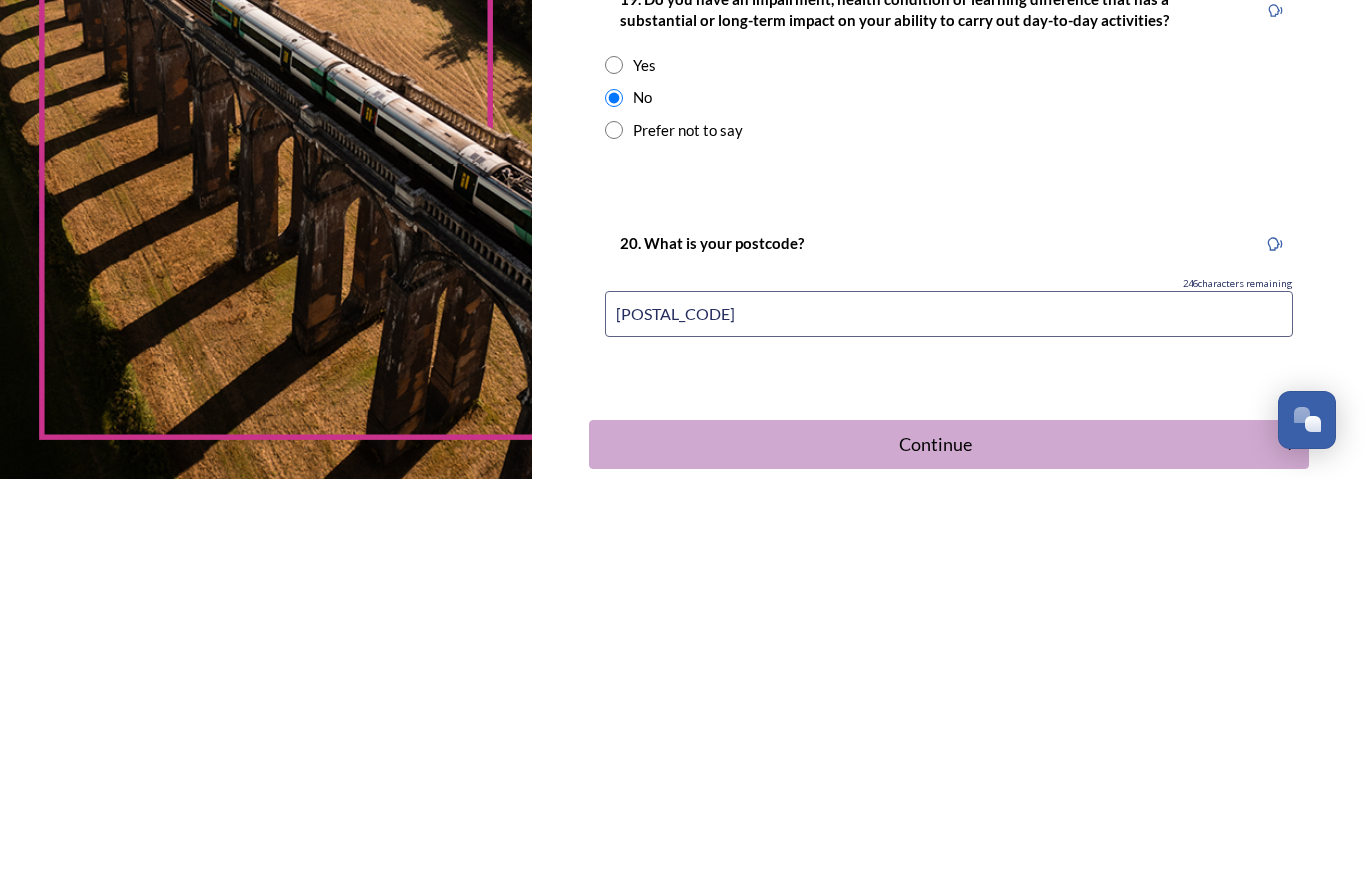 scroll, scrollTop: 732, scrollLeft: 0, axis: vertical 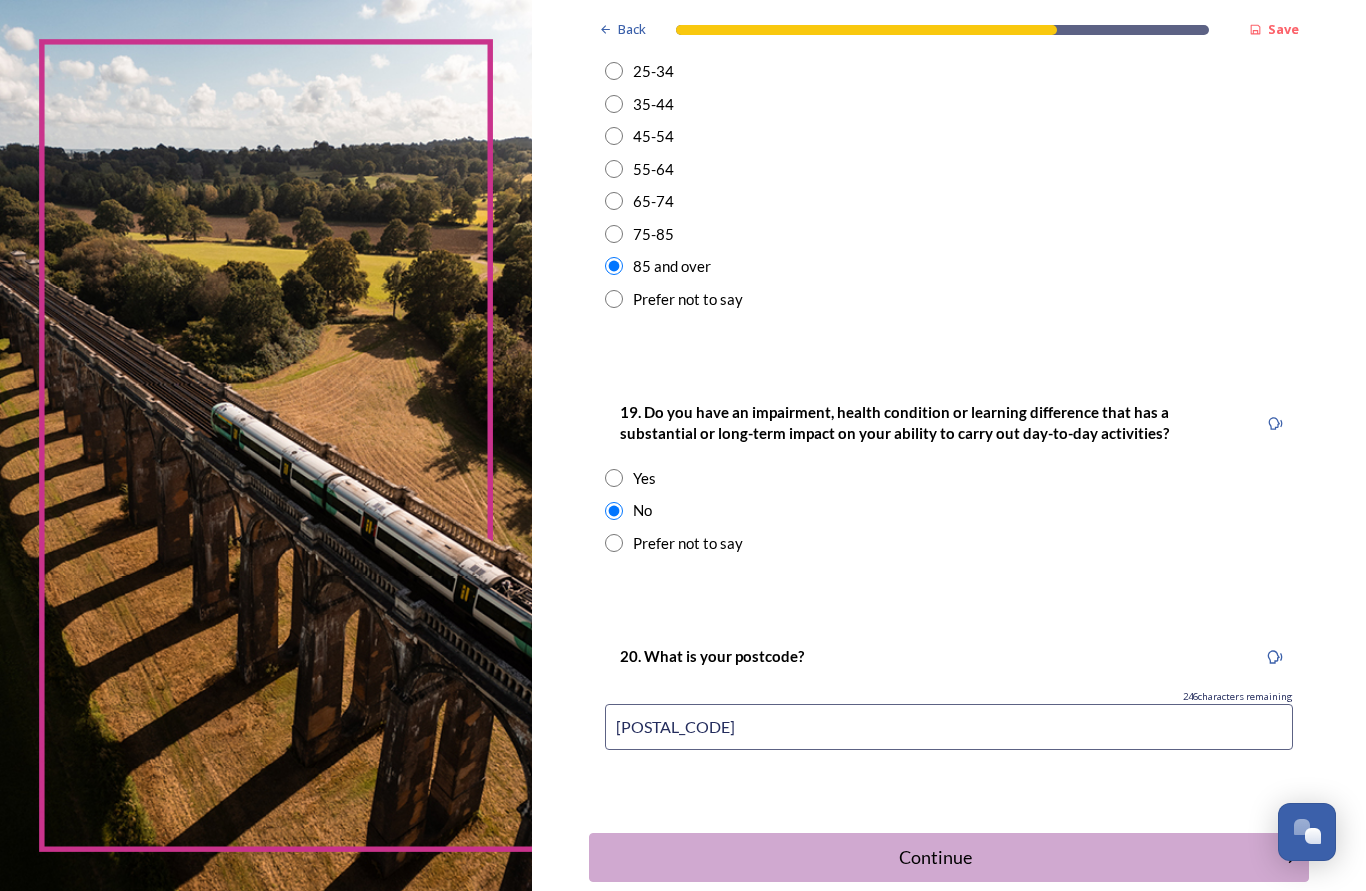 click on "Continue" at bounding box center (935, 857) 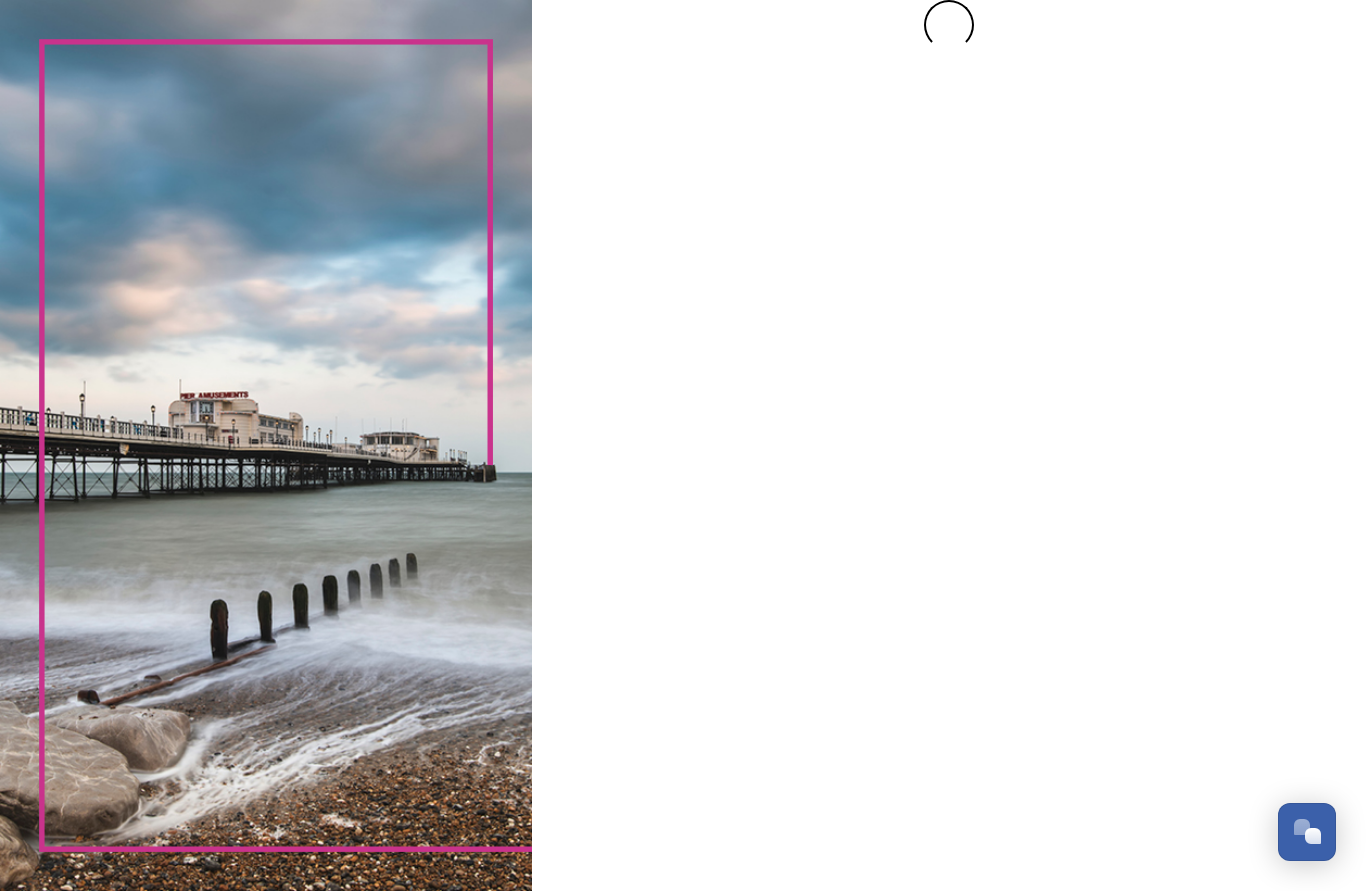 scroll, scrollTop: 0, scrollLeft: 0, axis: both 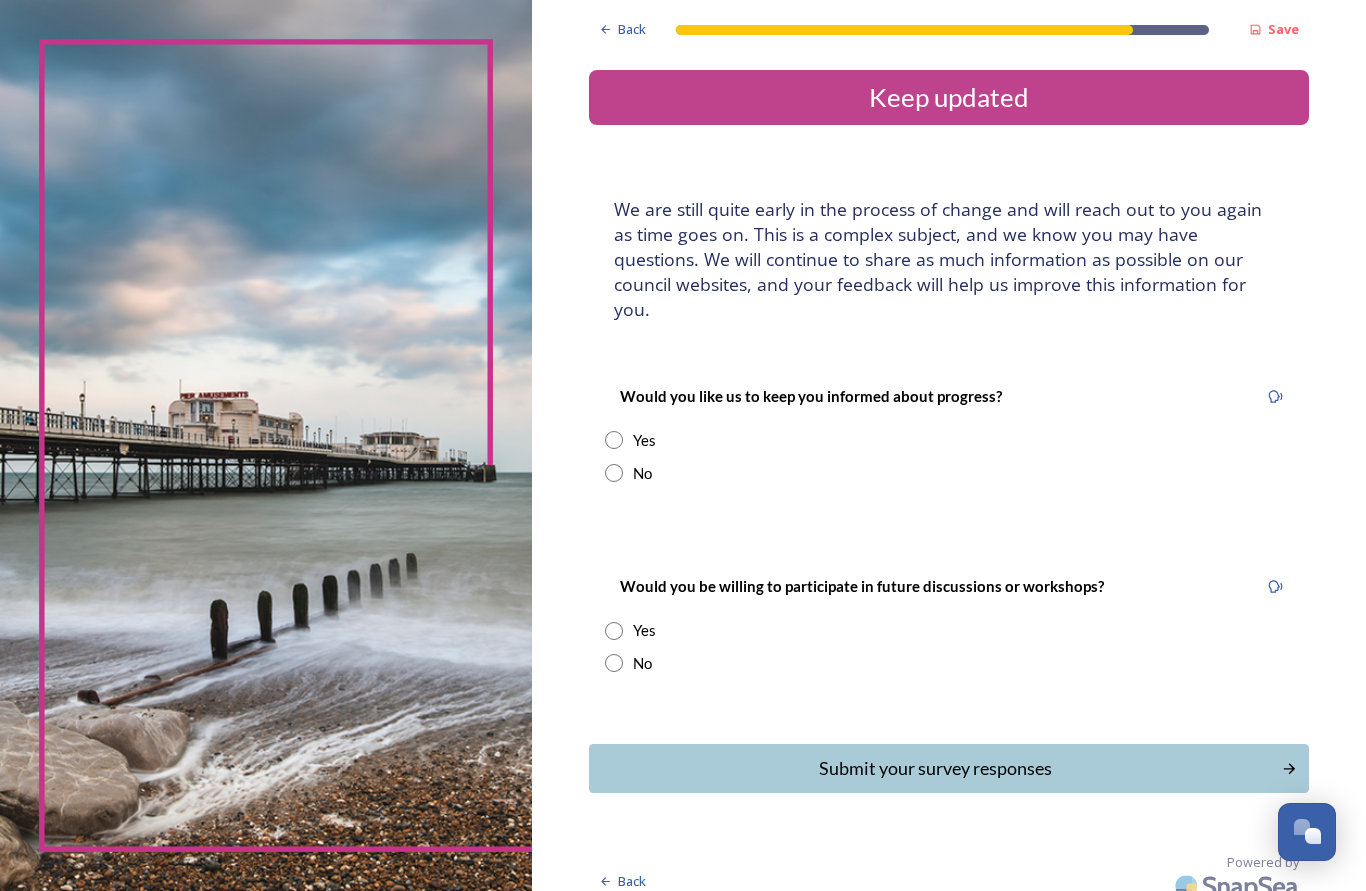 click at bounding box center [614, 440] 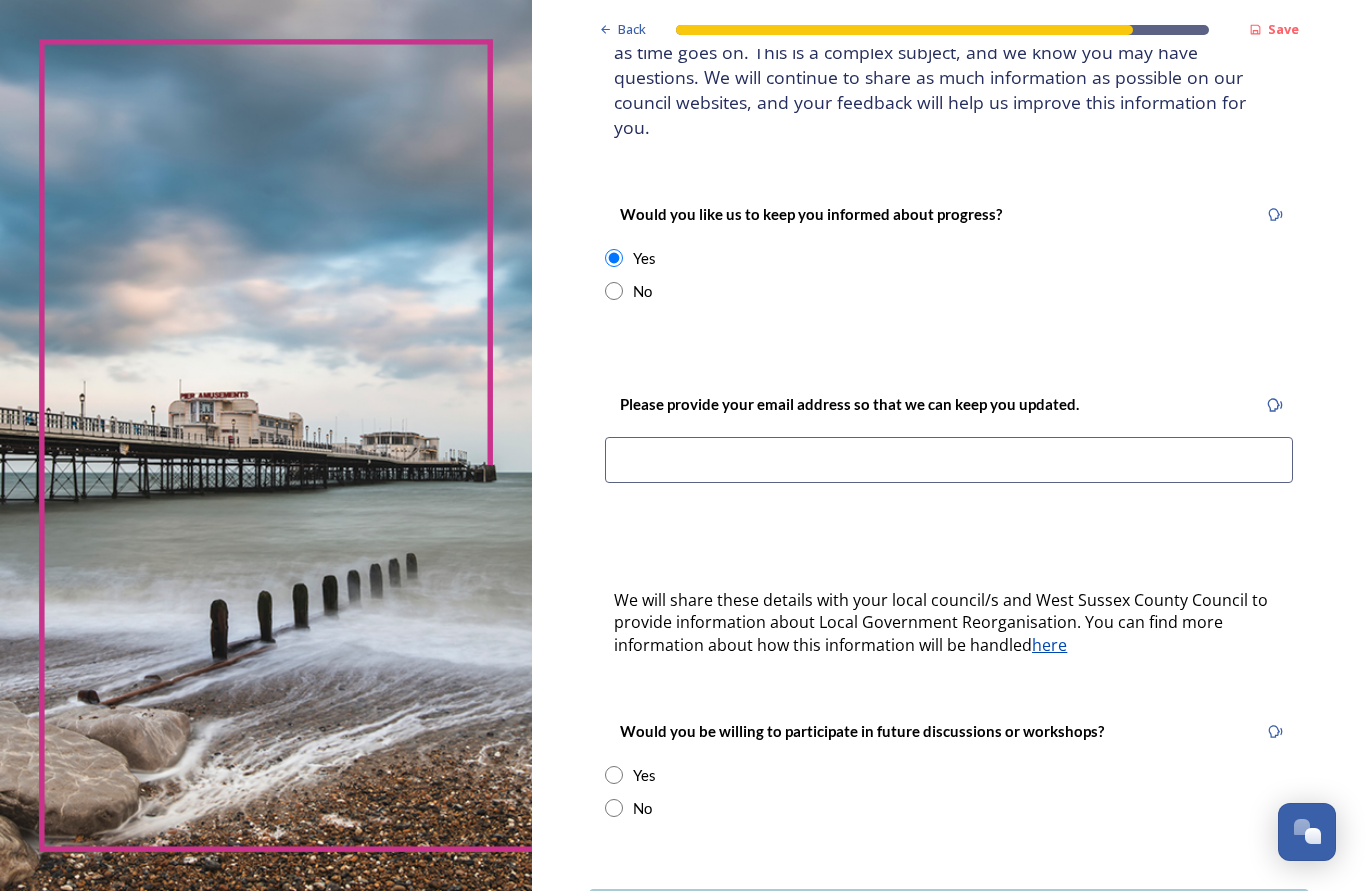 scroll, scrollTop: 184, scrollLeft: 0, axis: vertical 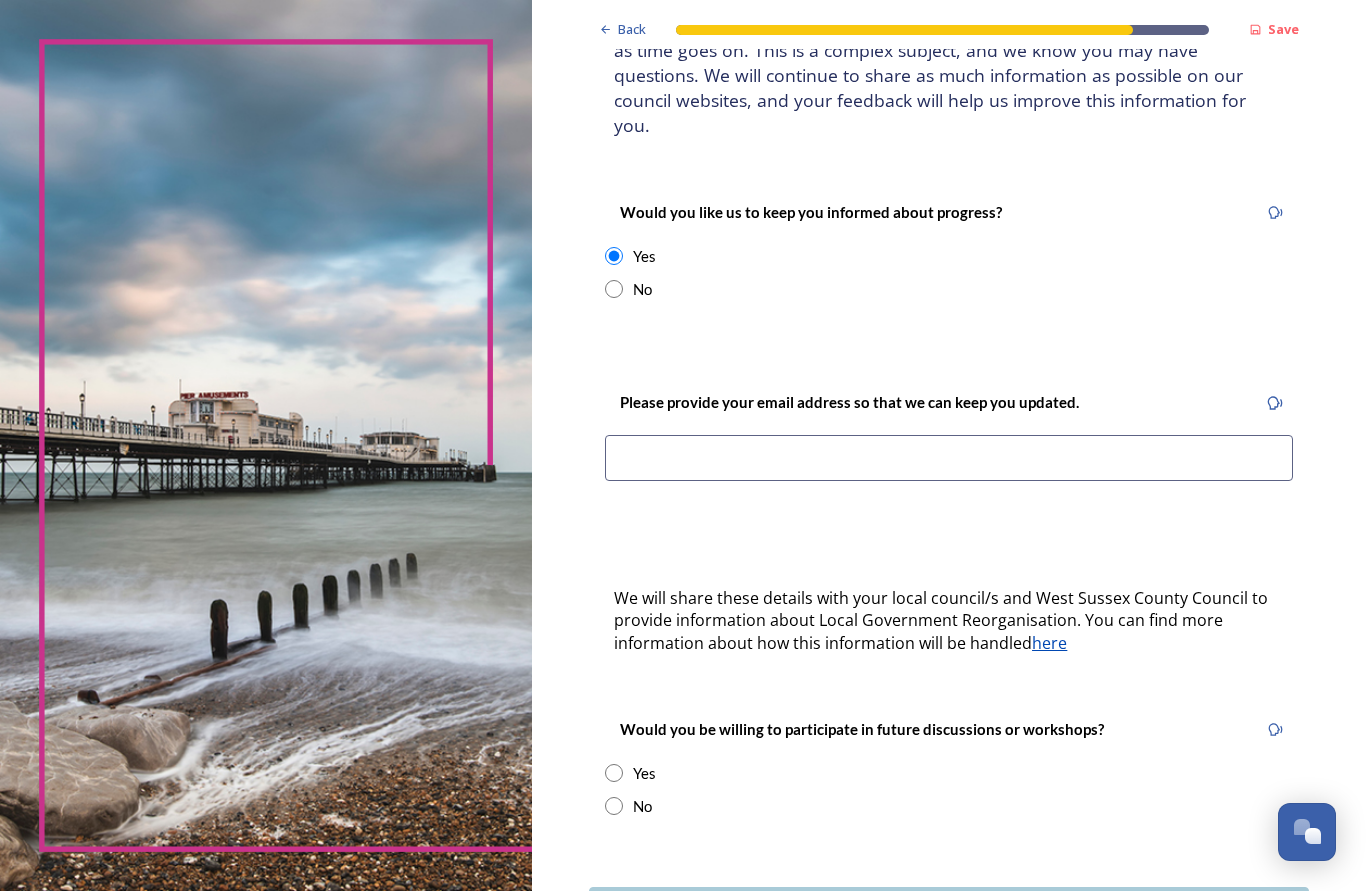 click at bounding box center [949, 458] 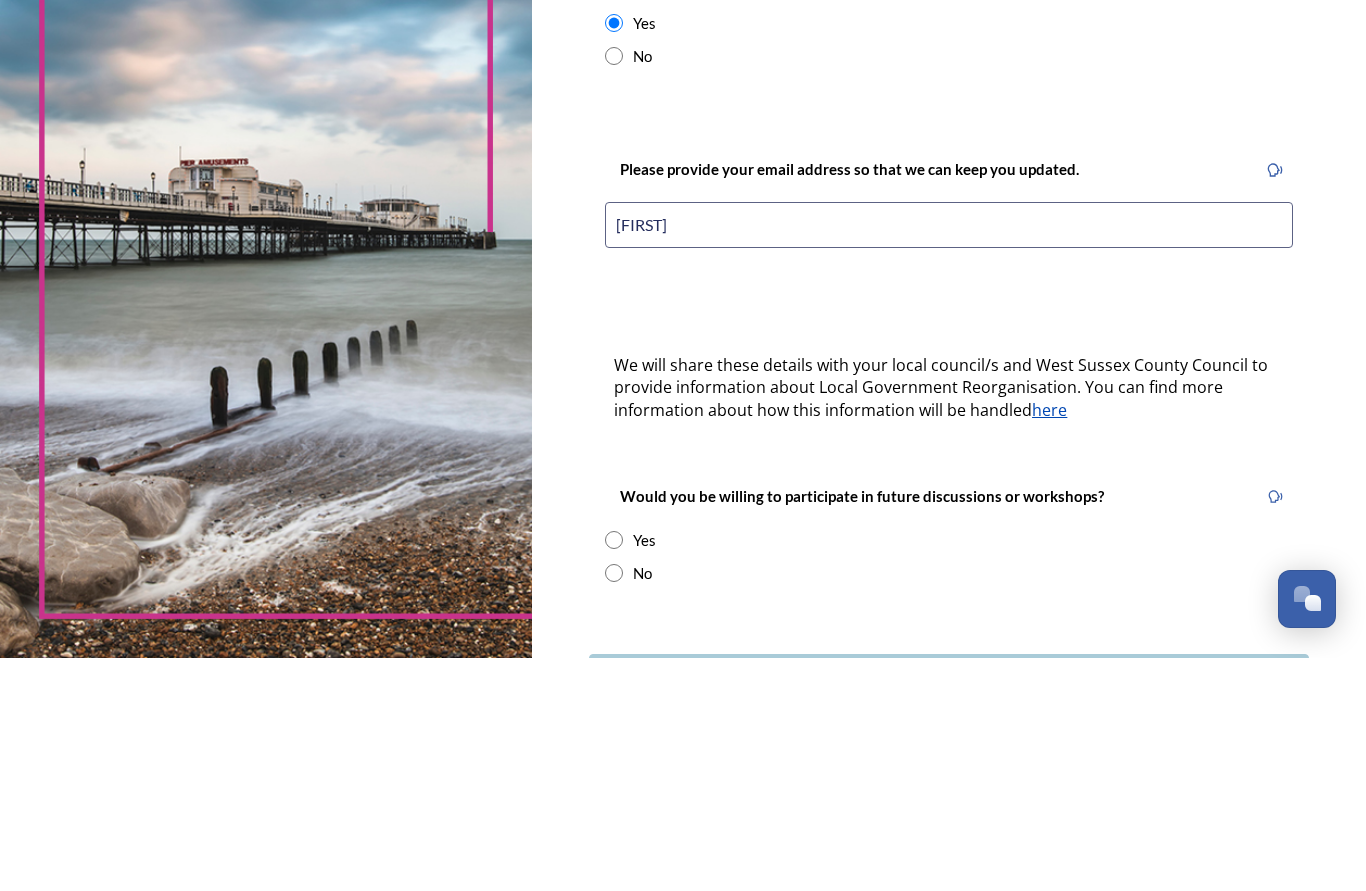 type on "M" 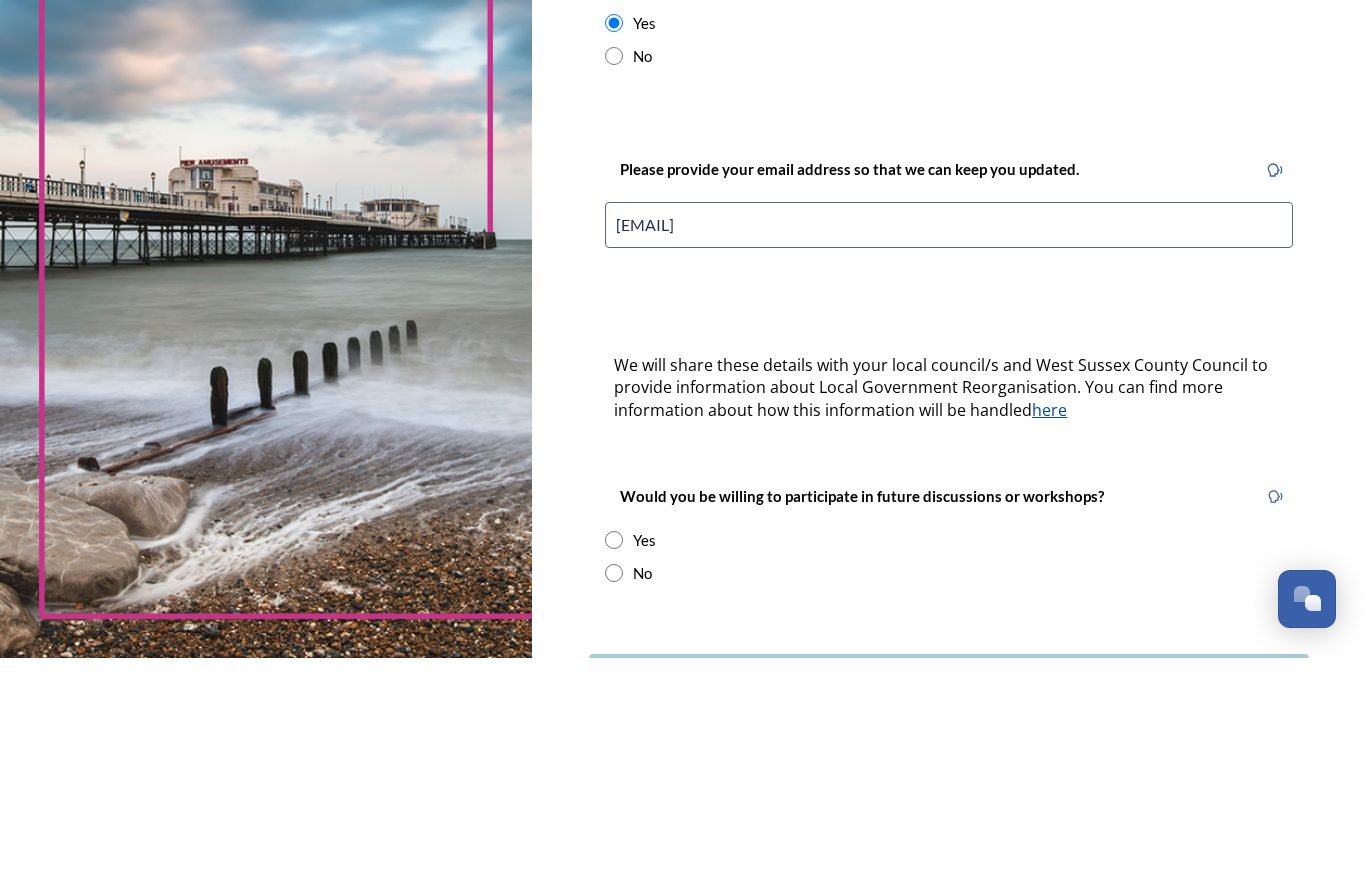 click on "[EMAIL]" at bounding box center (949, 458) 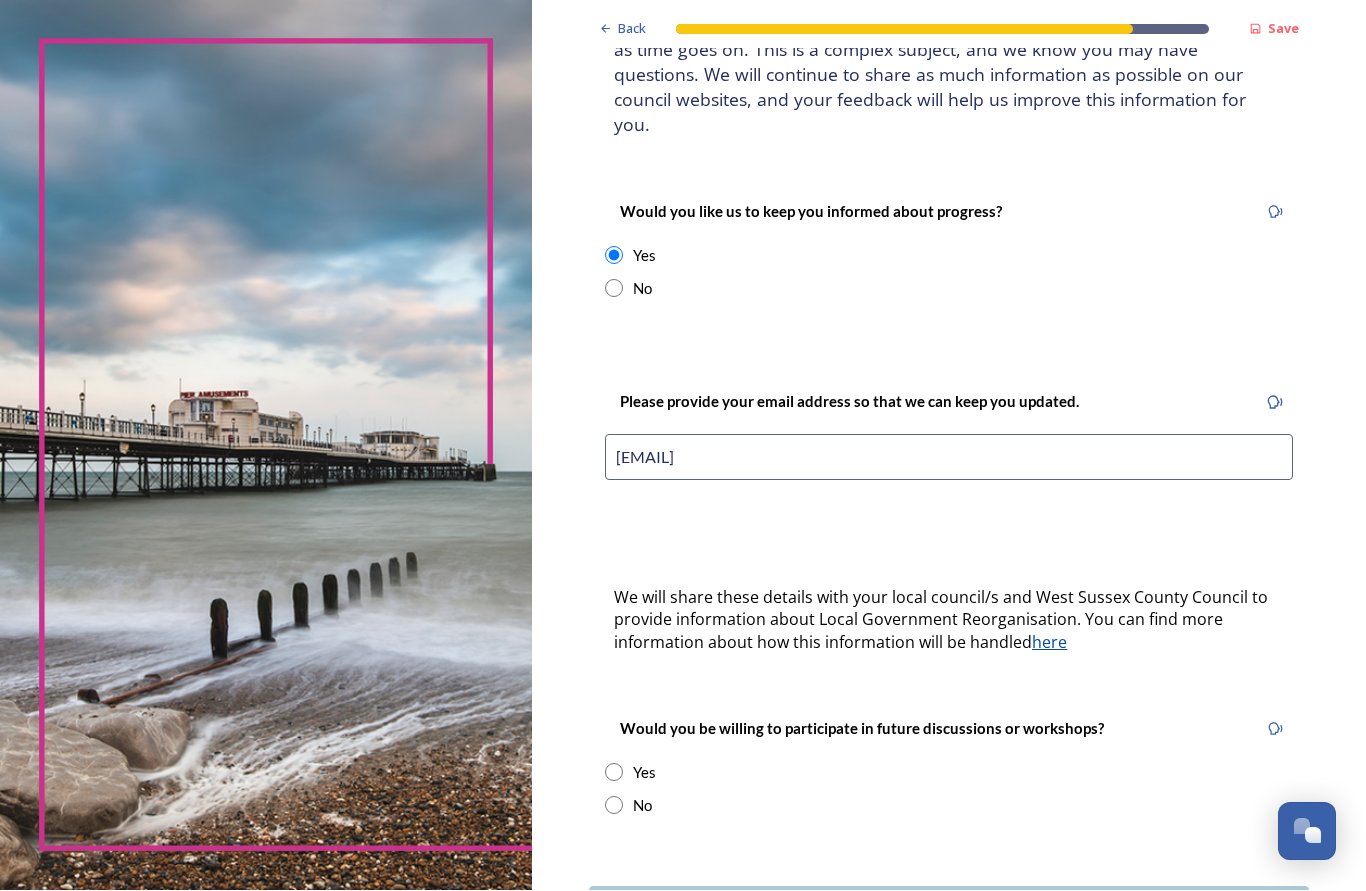 type on "[EMAIL]" 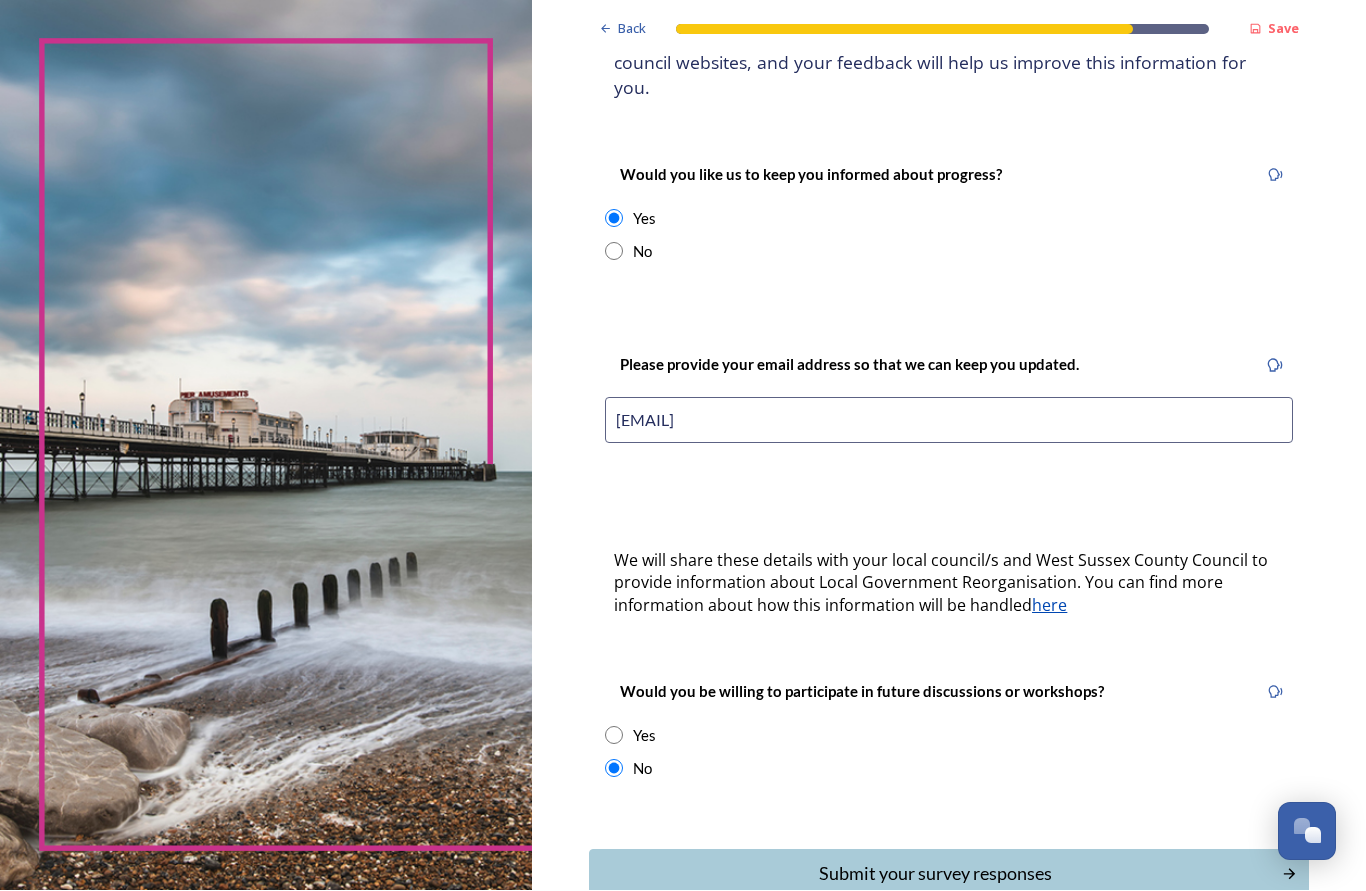 scroll, scrollTop: 220, scrollLeft: 0, axis: vertical 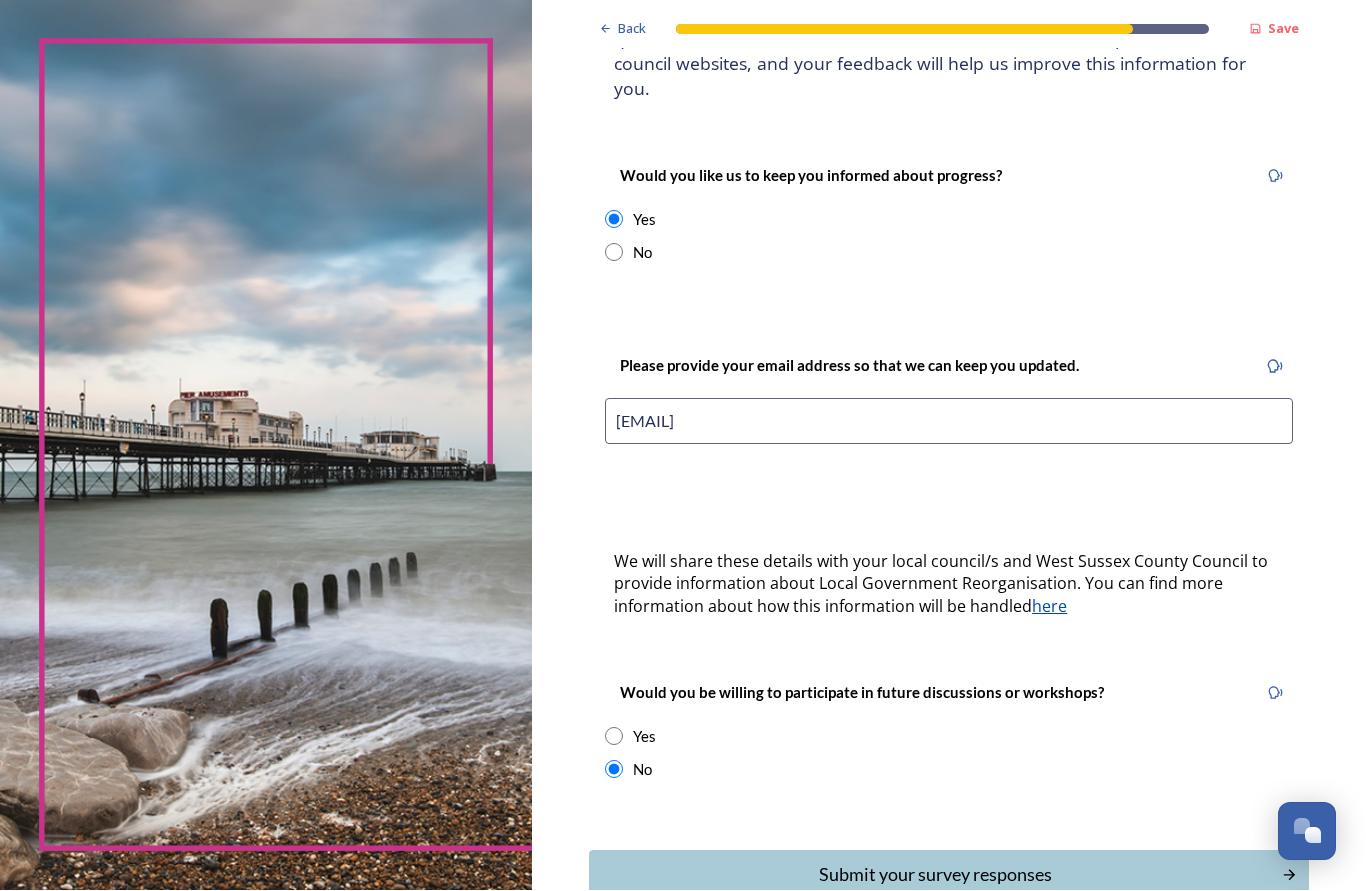 click on "Submit your survey responses" at bounding box center (935, 875) 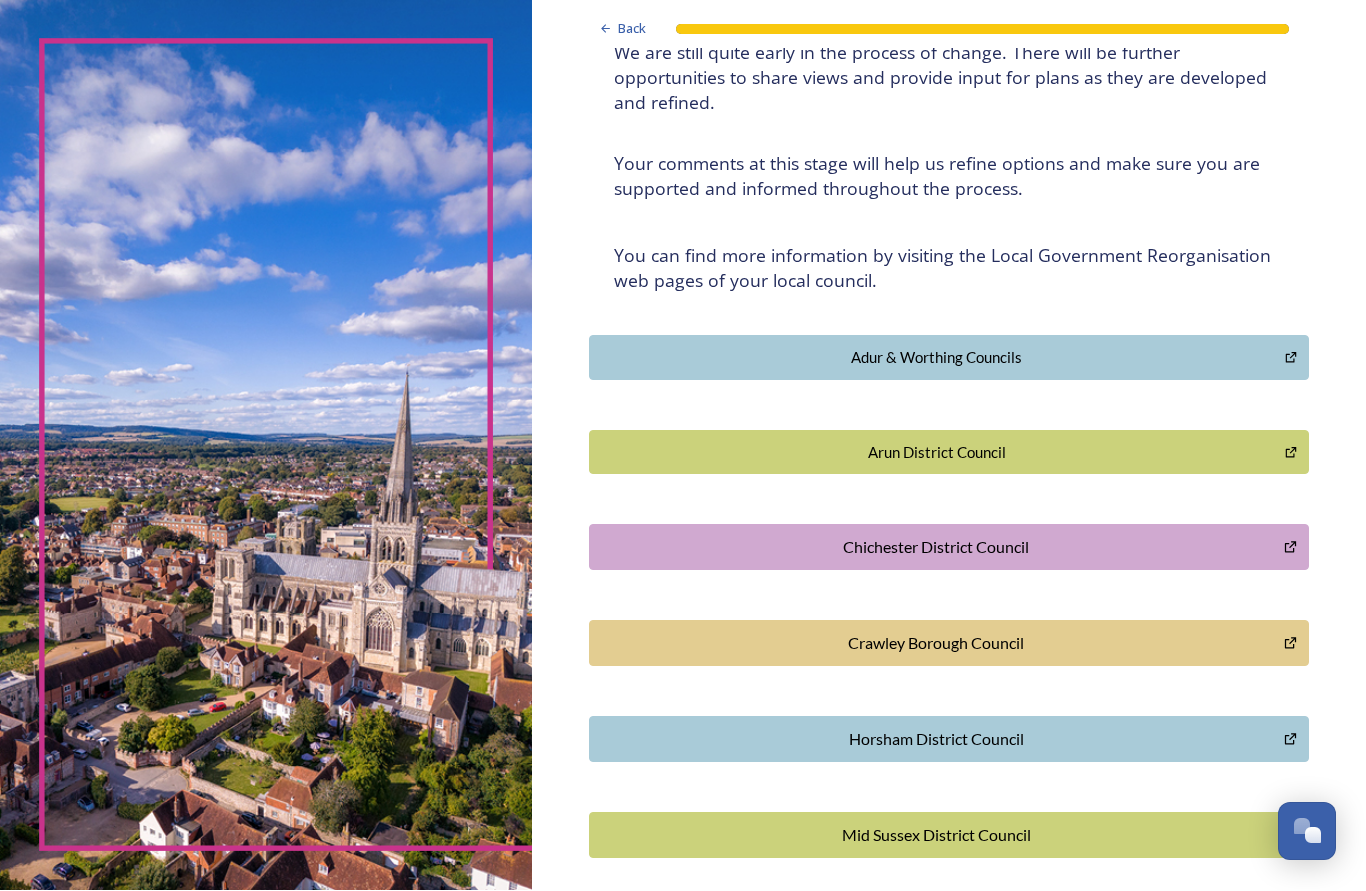 scroll, scrollTop: 218, scrollLeft: 0, axis: vertical 